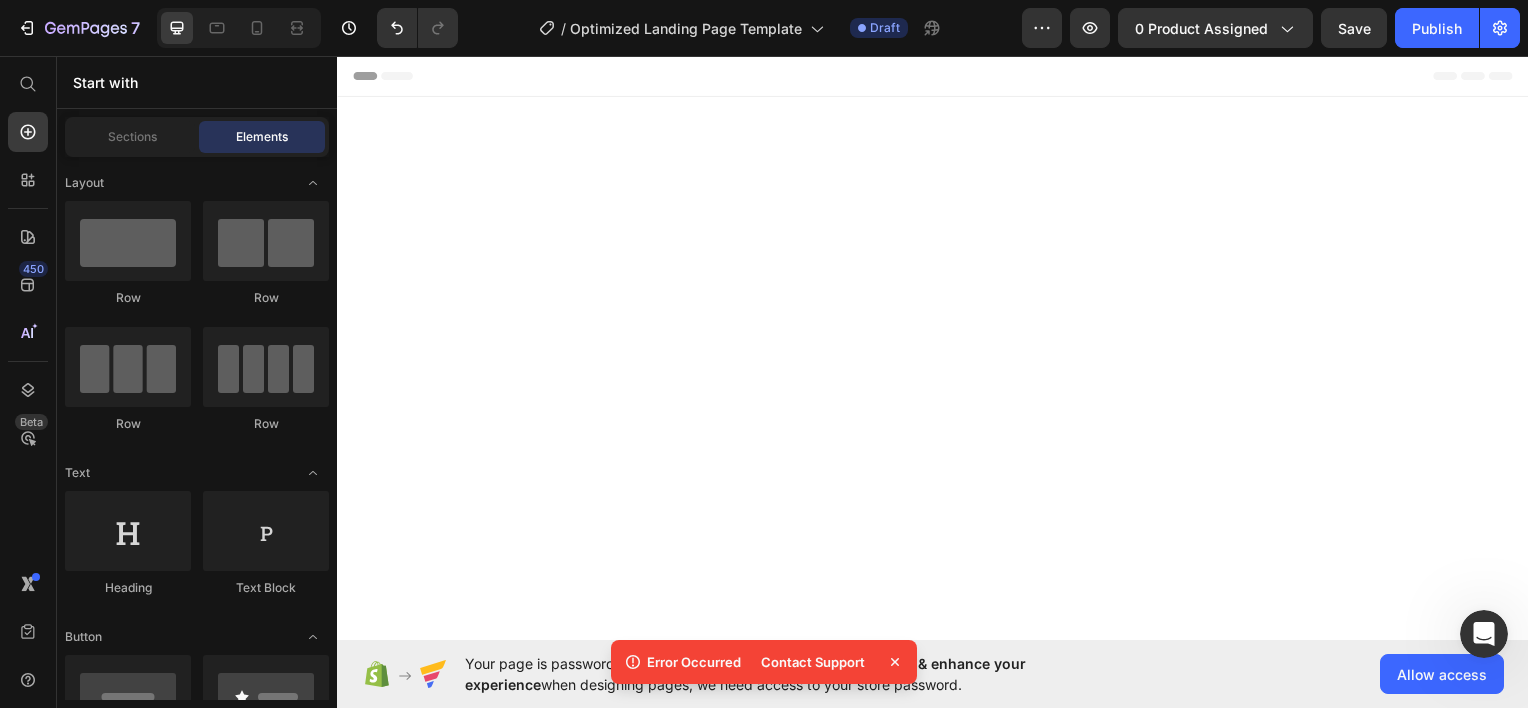 scroll, scrollTop: 3020, scrollLeft: 0, axis: vertical 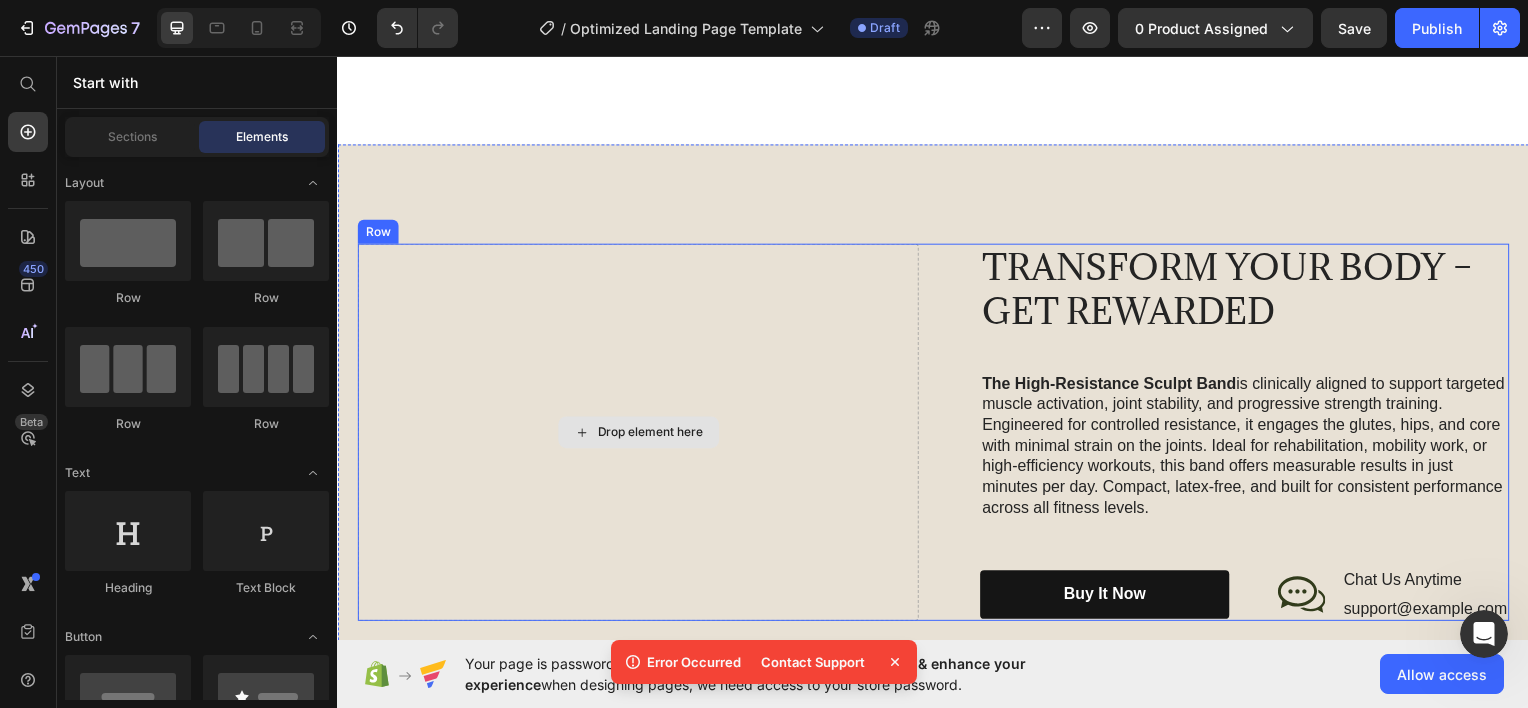 drag, startPoint x: 624, startPoint y: 283, endPoint x: 637, endPoint y: 290, distance: 14.764823 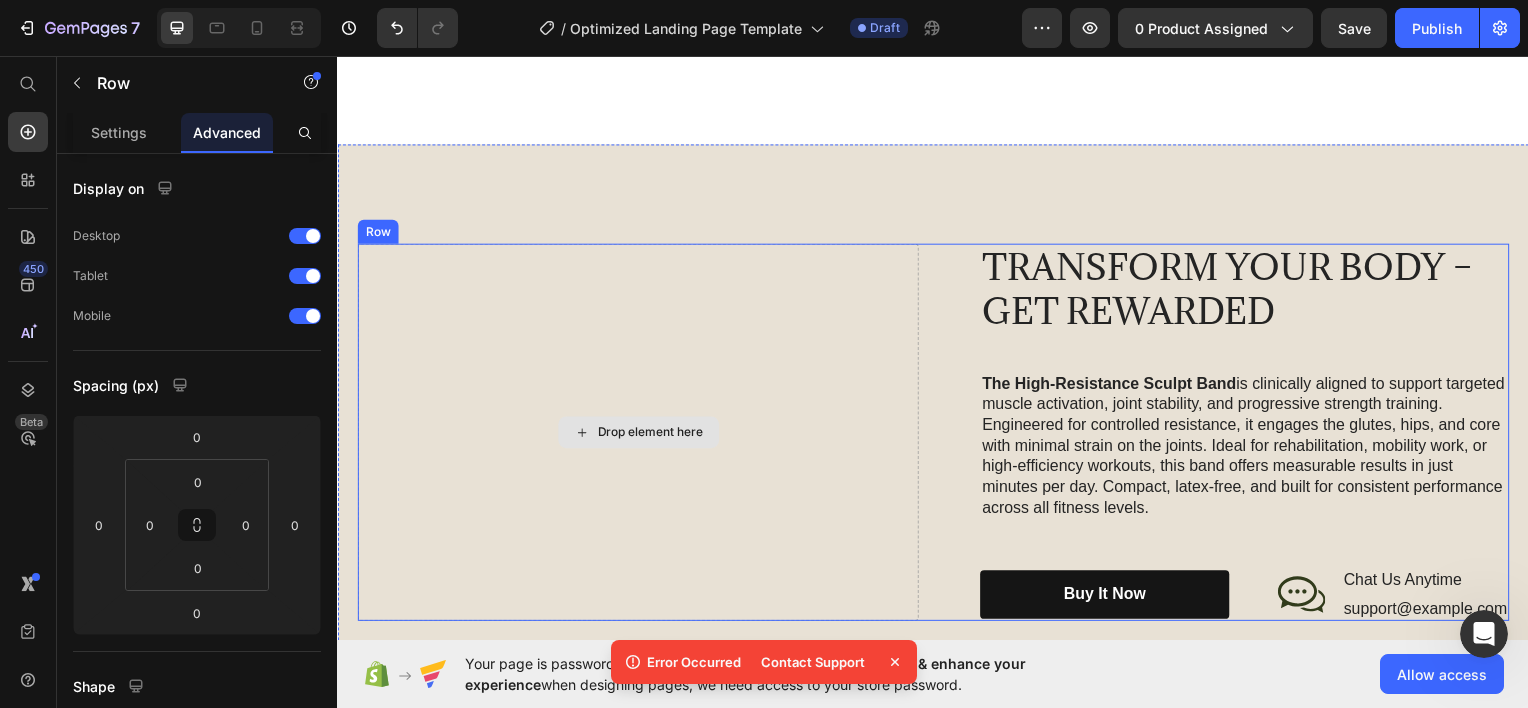 click on "Drop element here" at bounding box center [652, 434] 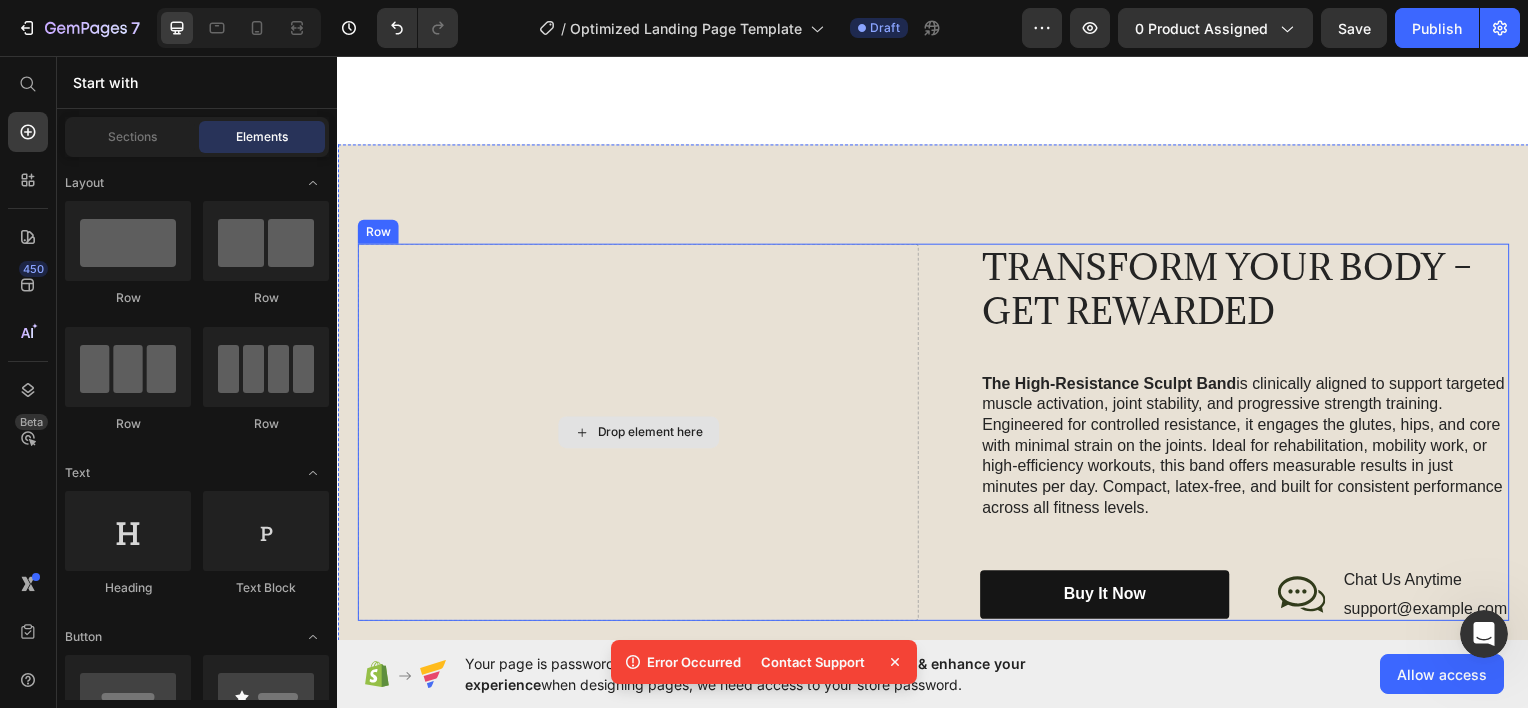 click on "Drop element here" at bounding box center [652, 434] 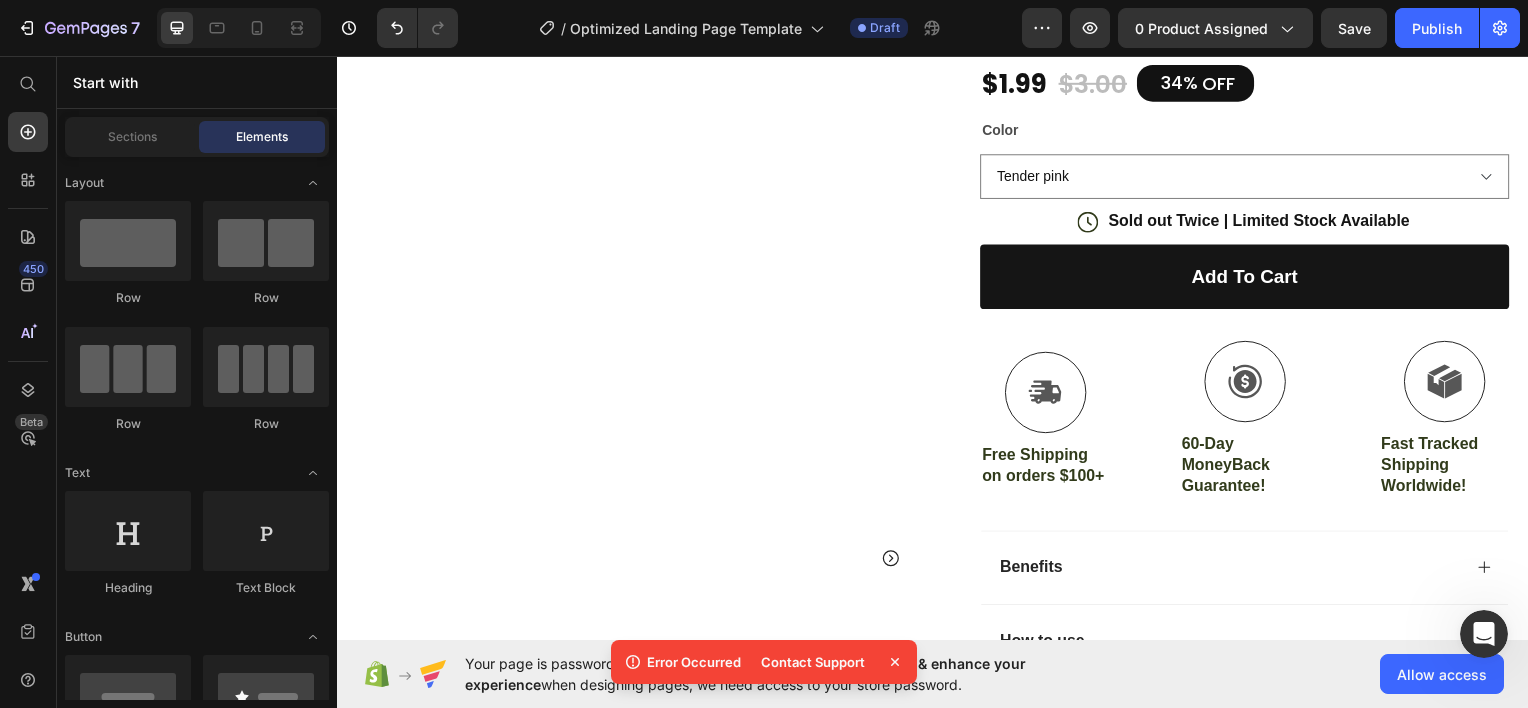 scroll, scrollTop: 520, scrollLeft: 0, axis: vertical 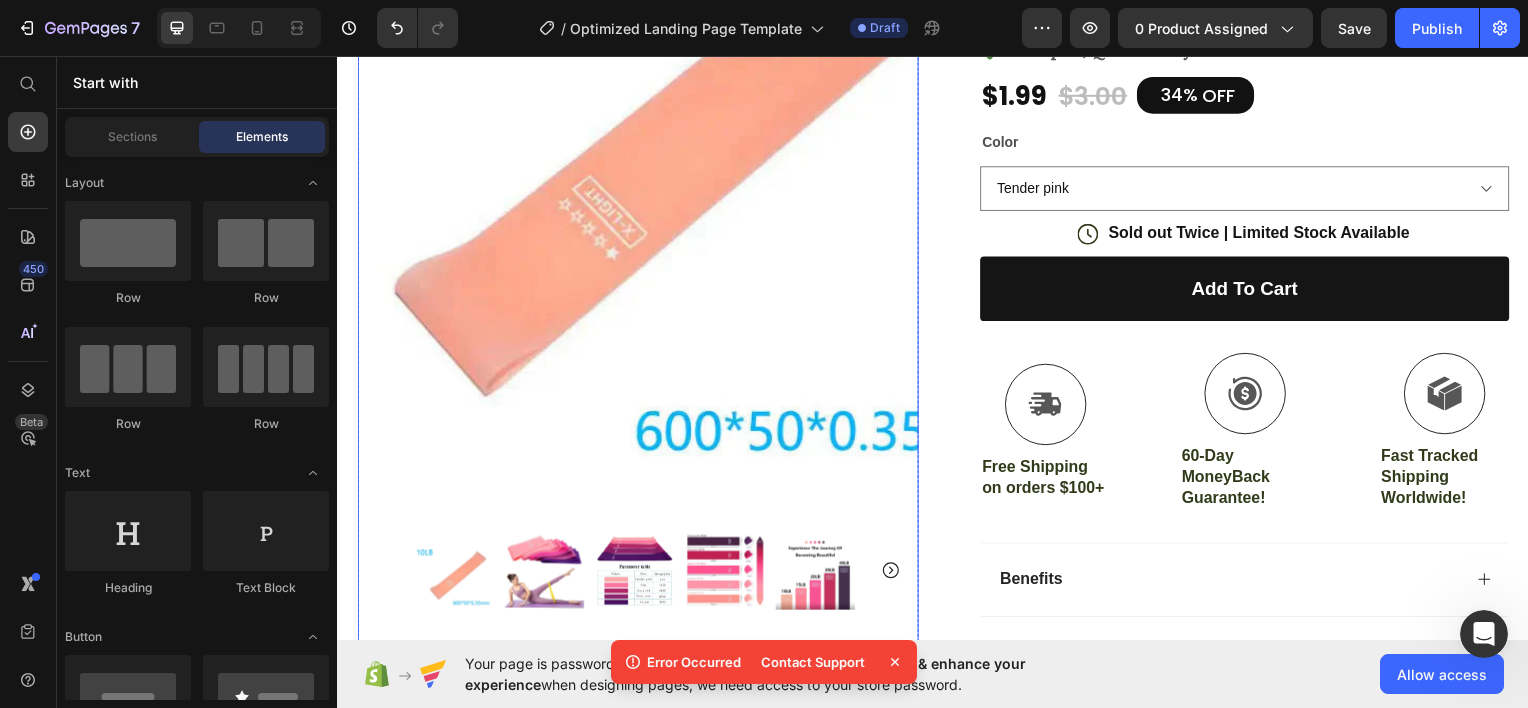 click at bounding box center [818, 573] 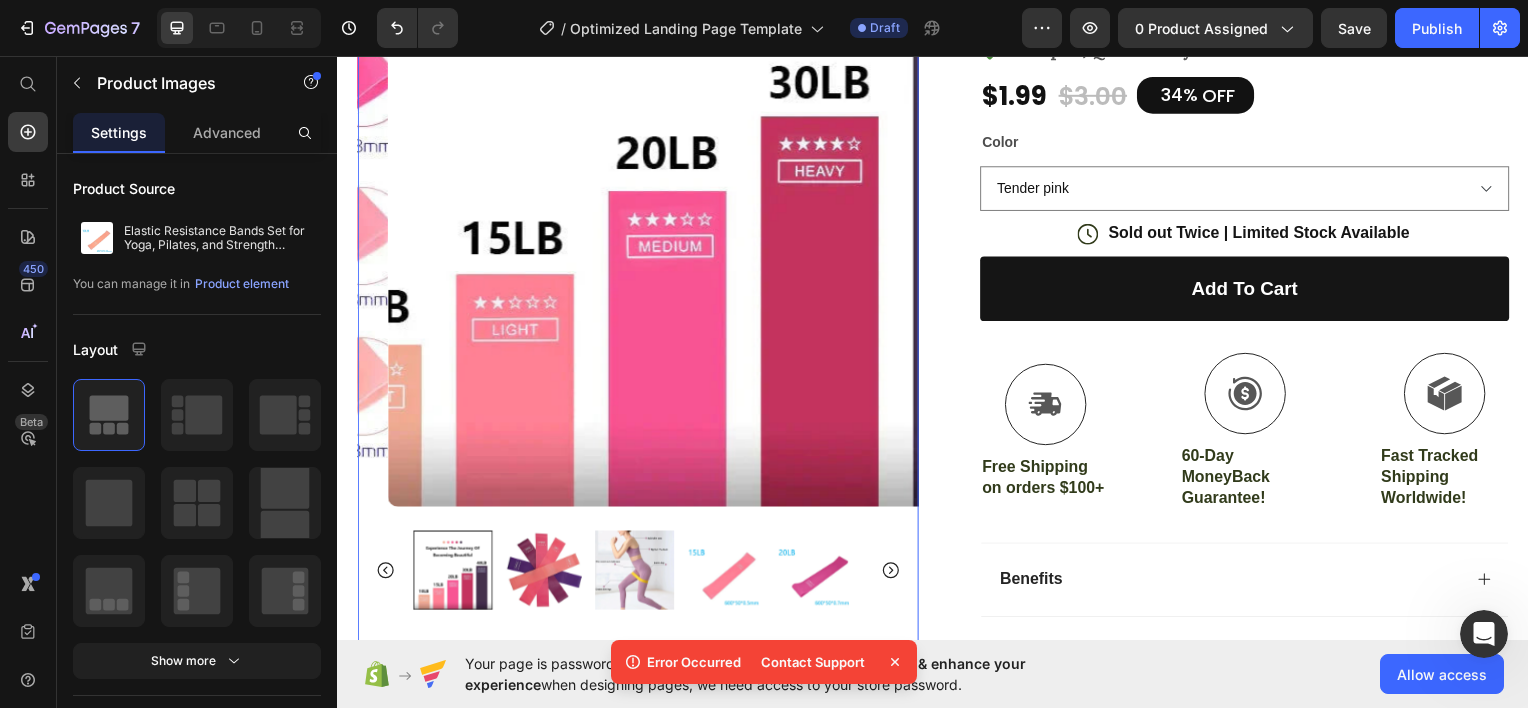 click 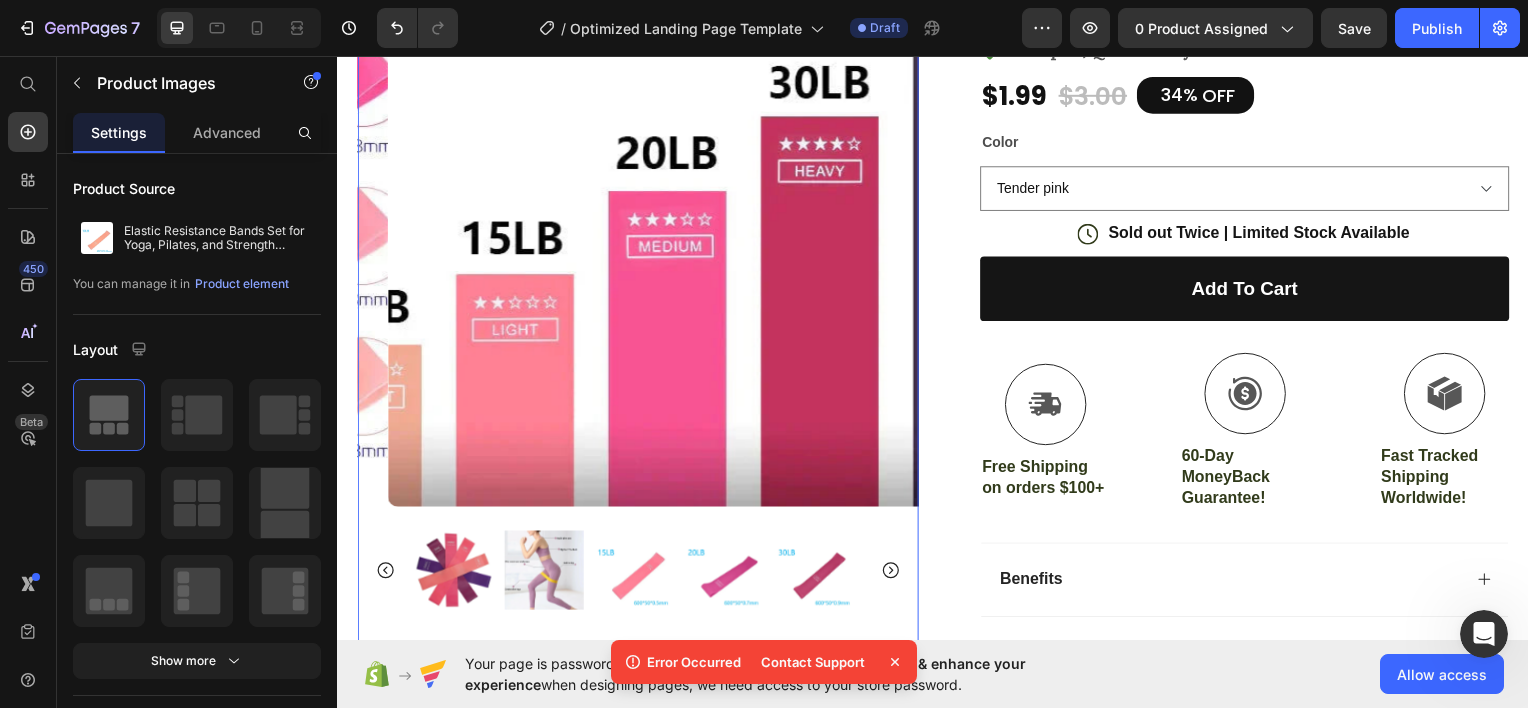 click 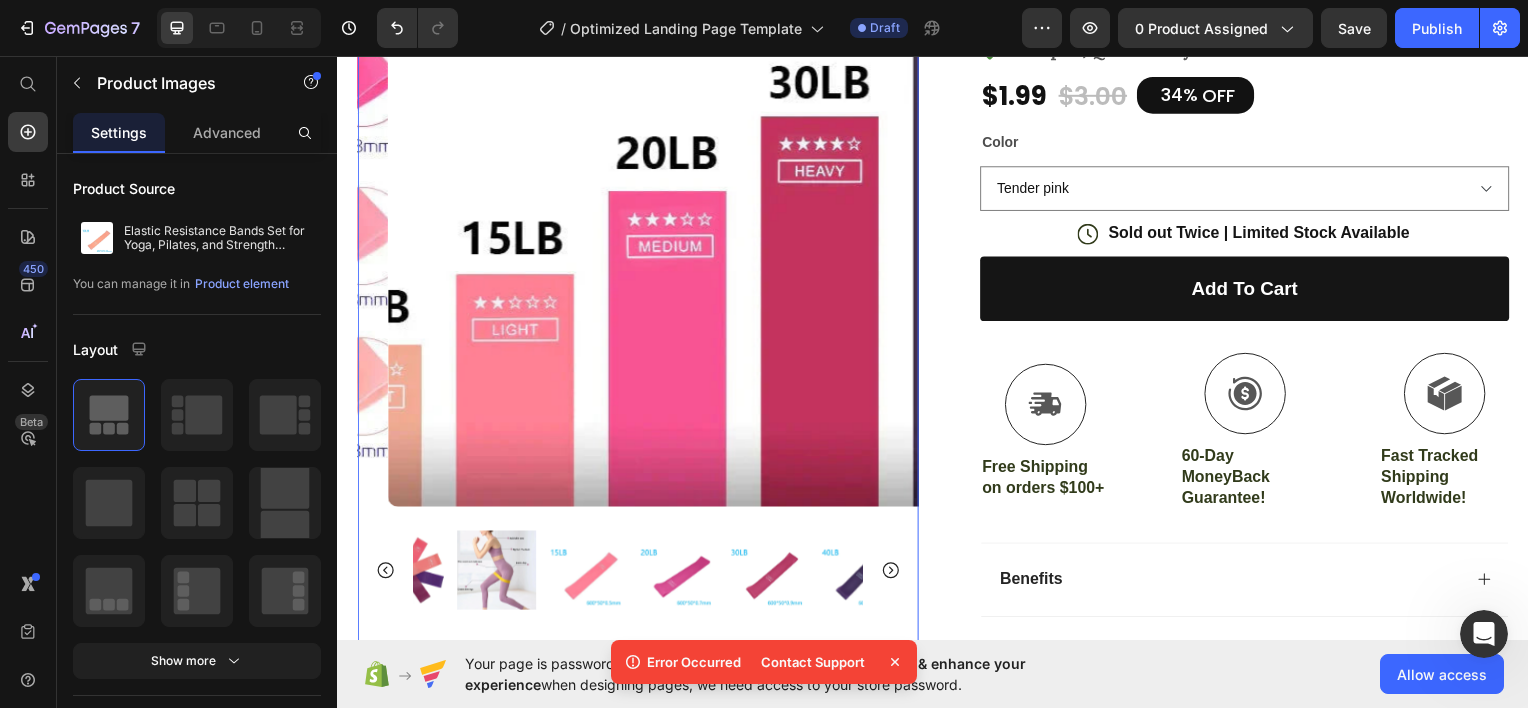 click 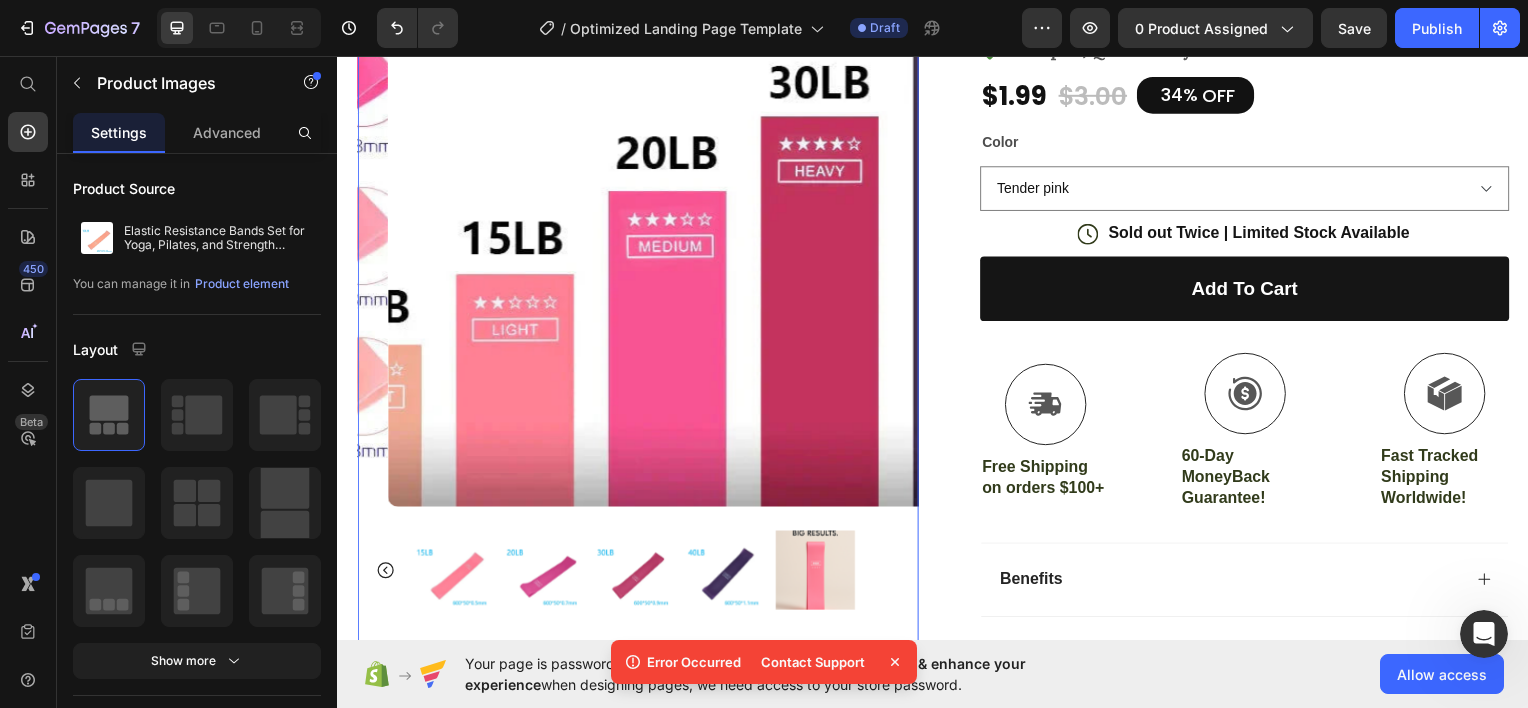 click at bounding box center [639, 573] 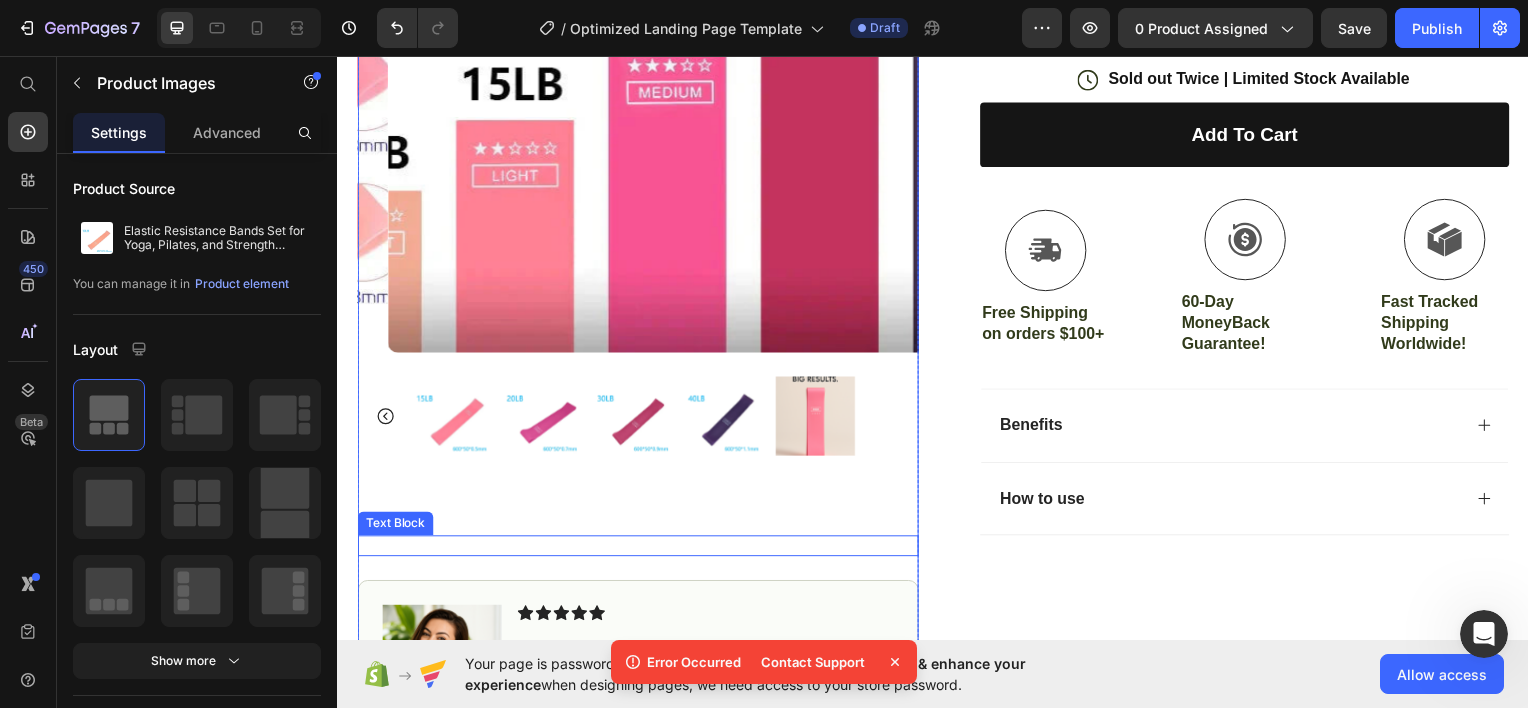 scroll, scrollTop: 720, scrollLeft: 0, axis: vertical 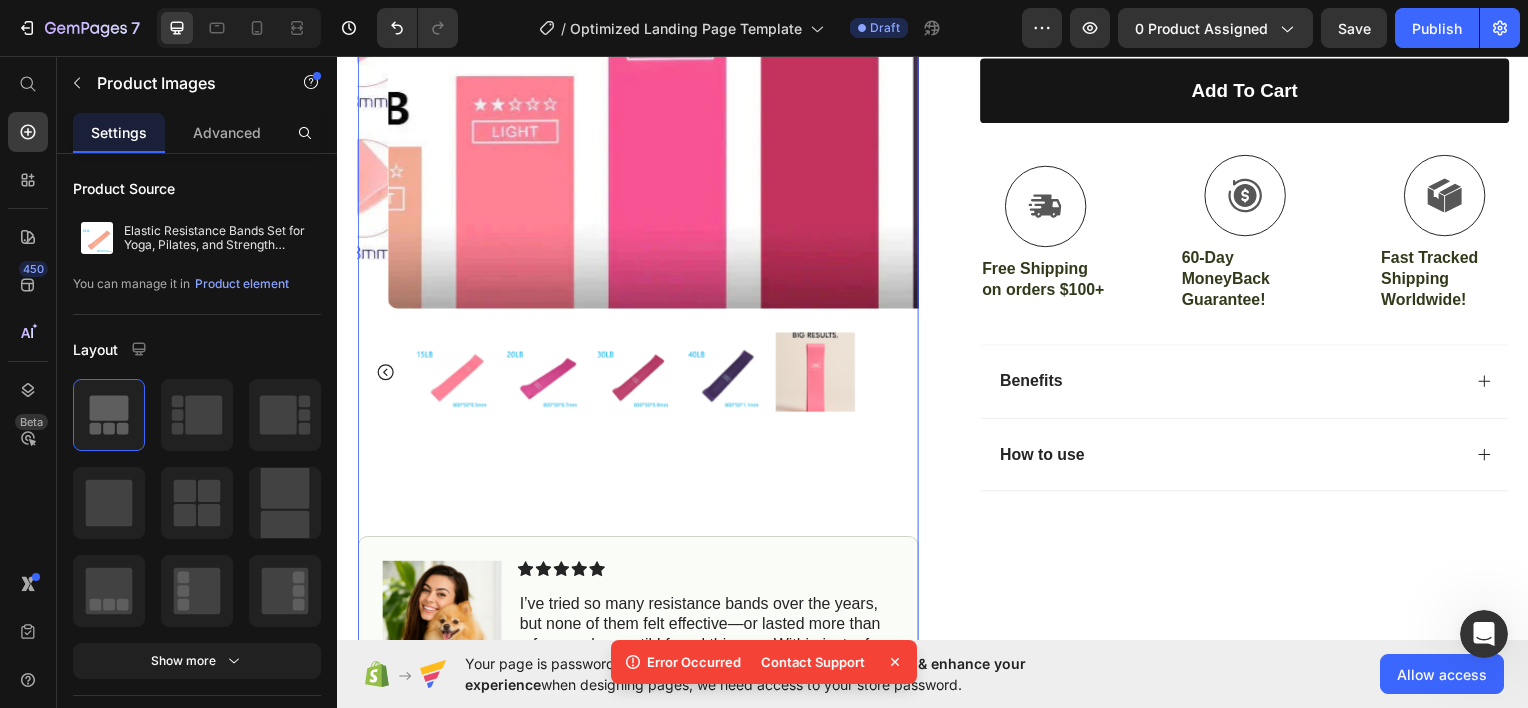 click 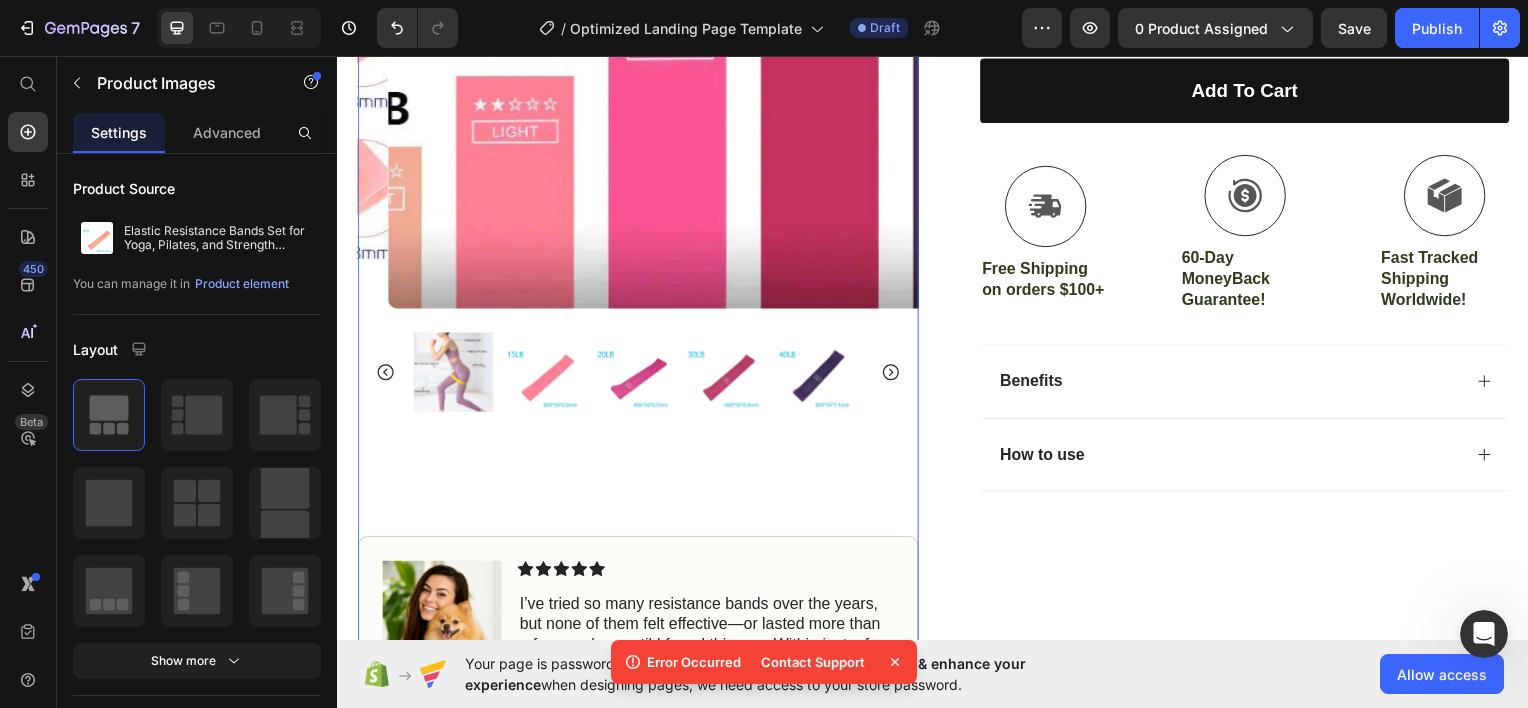 click 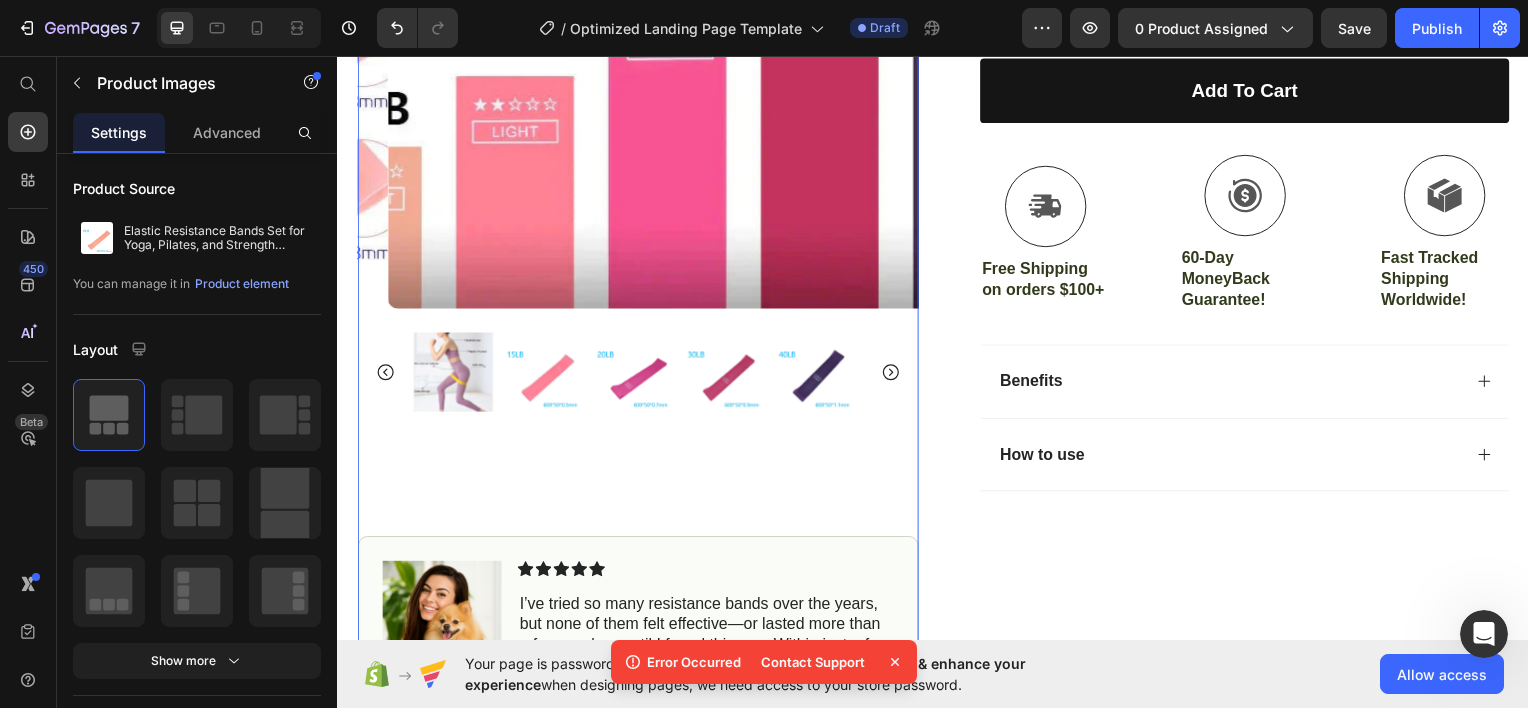 click 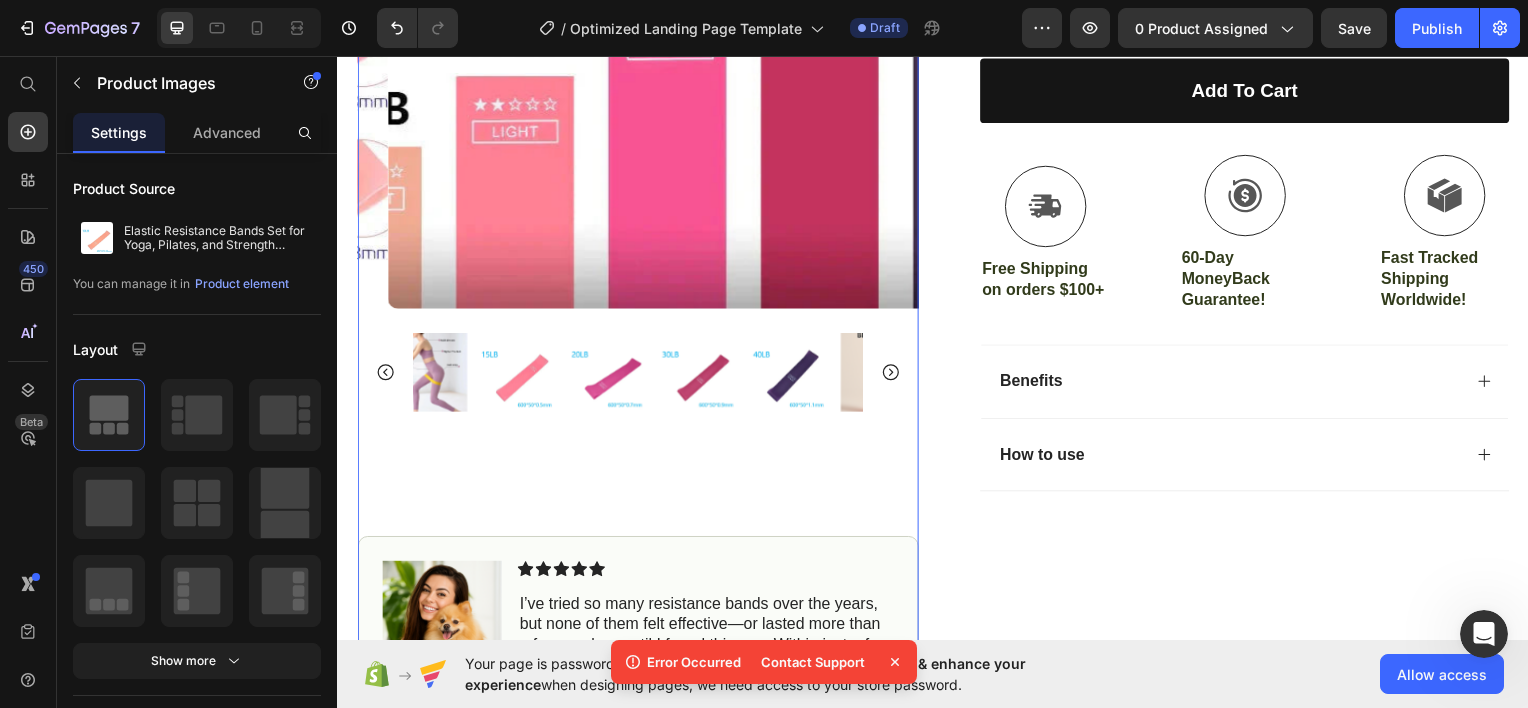 click 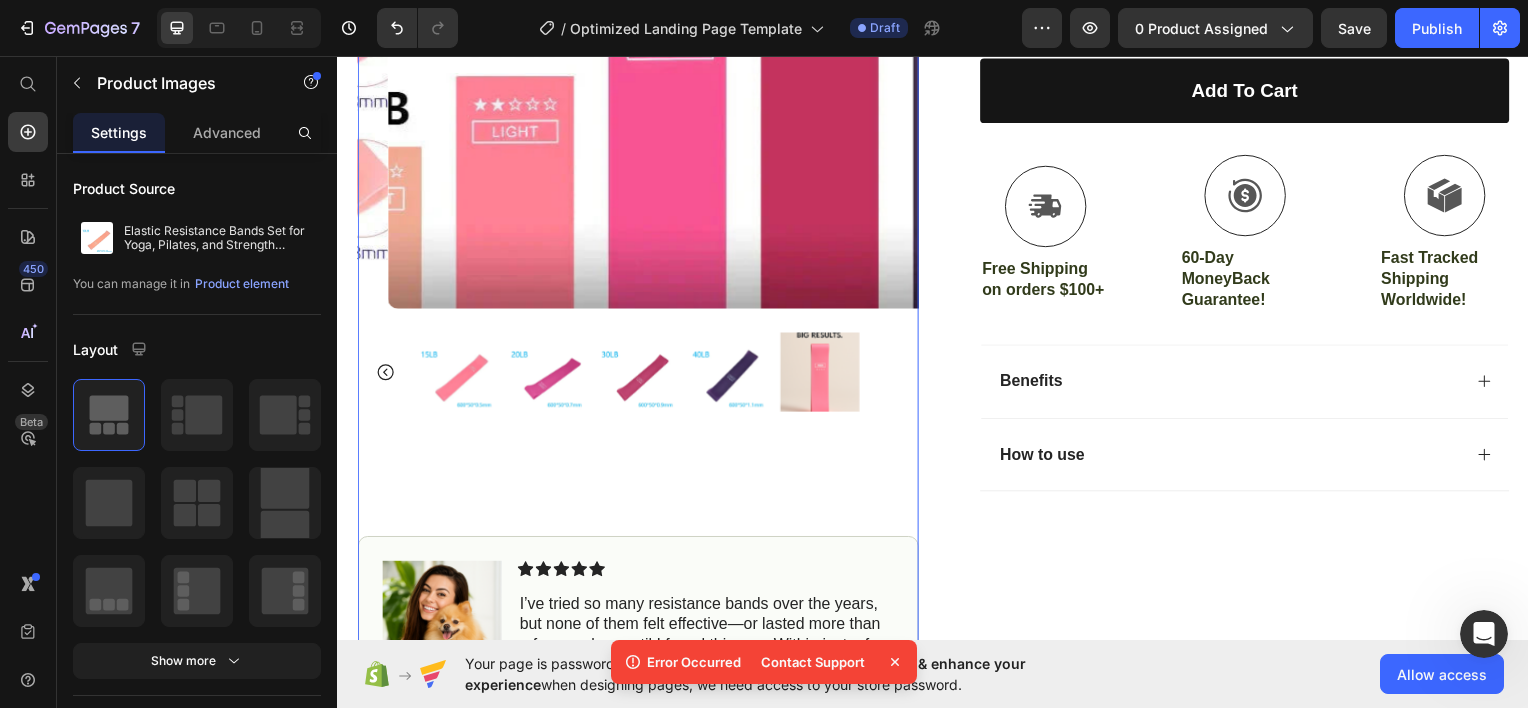 click at bounding box center [639, 373] 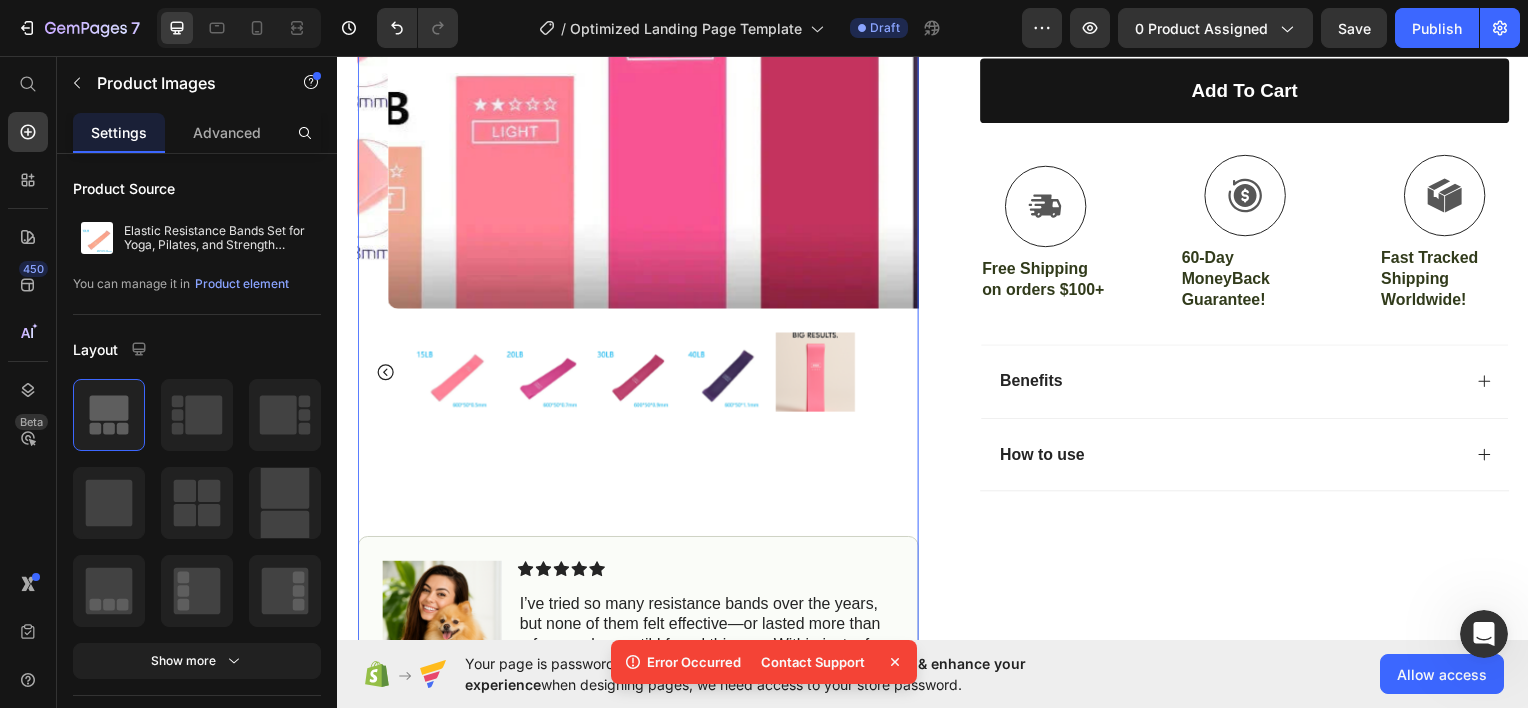 click at bounding box center [639, 373] 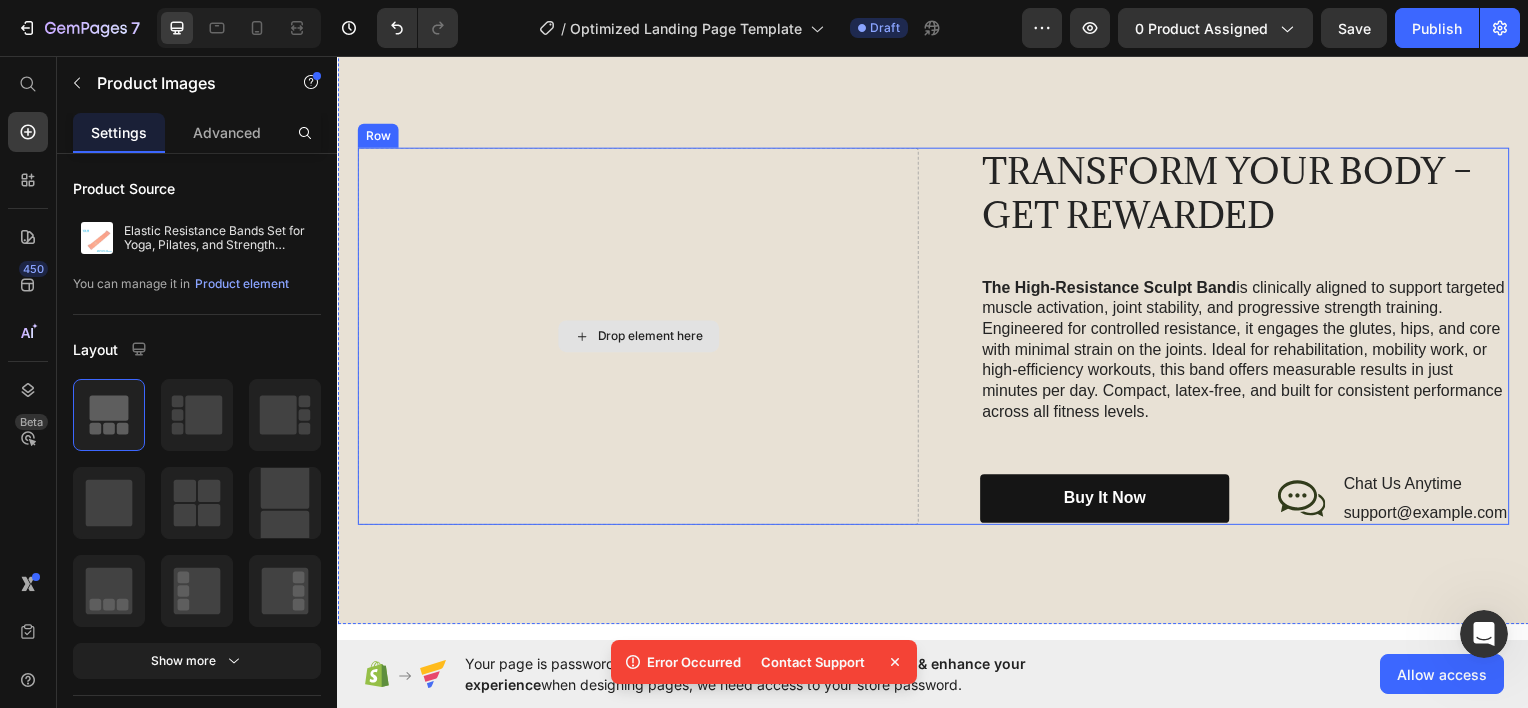 click on "Drop element here" at bounding box center [639, 337] 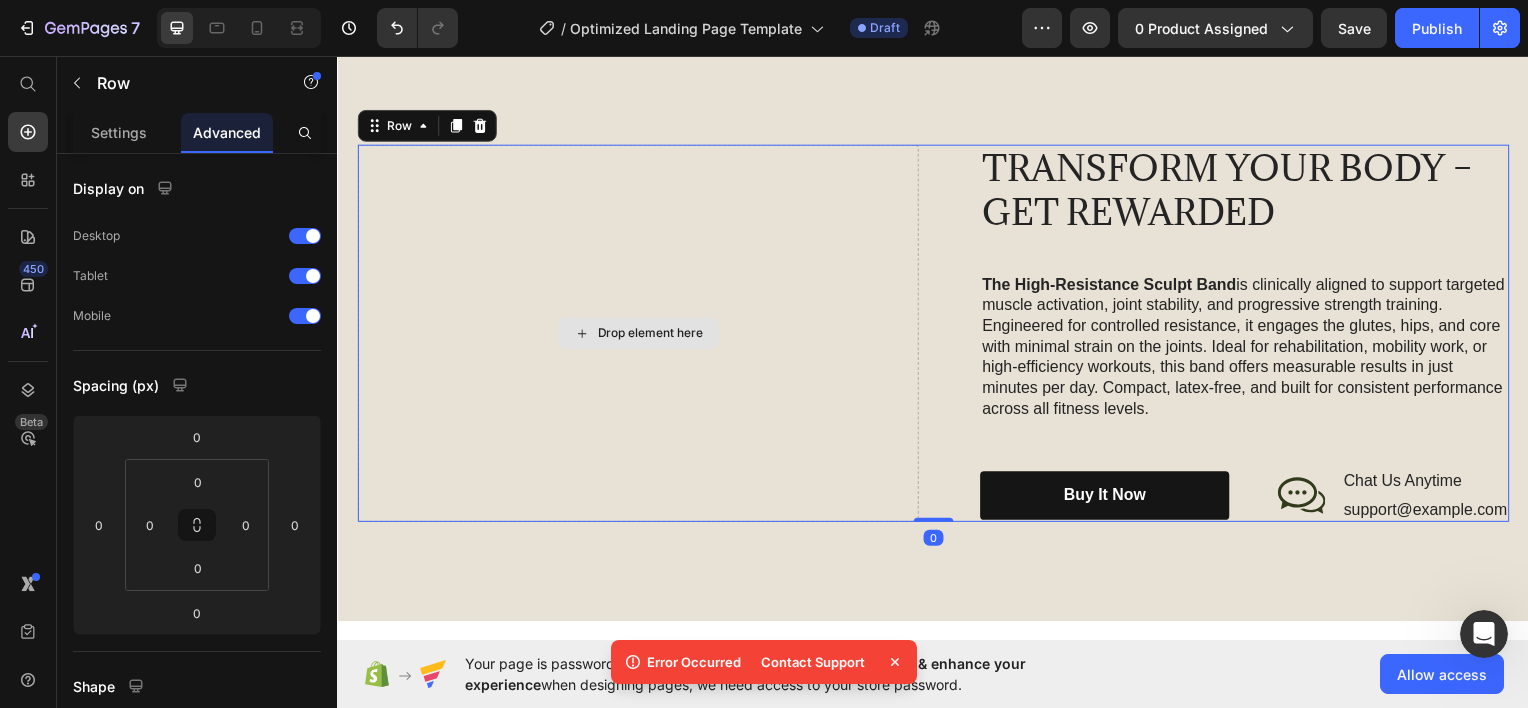 click on "Drop element here" at bounding box center [639, 334] 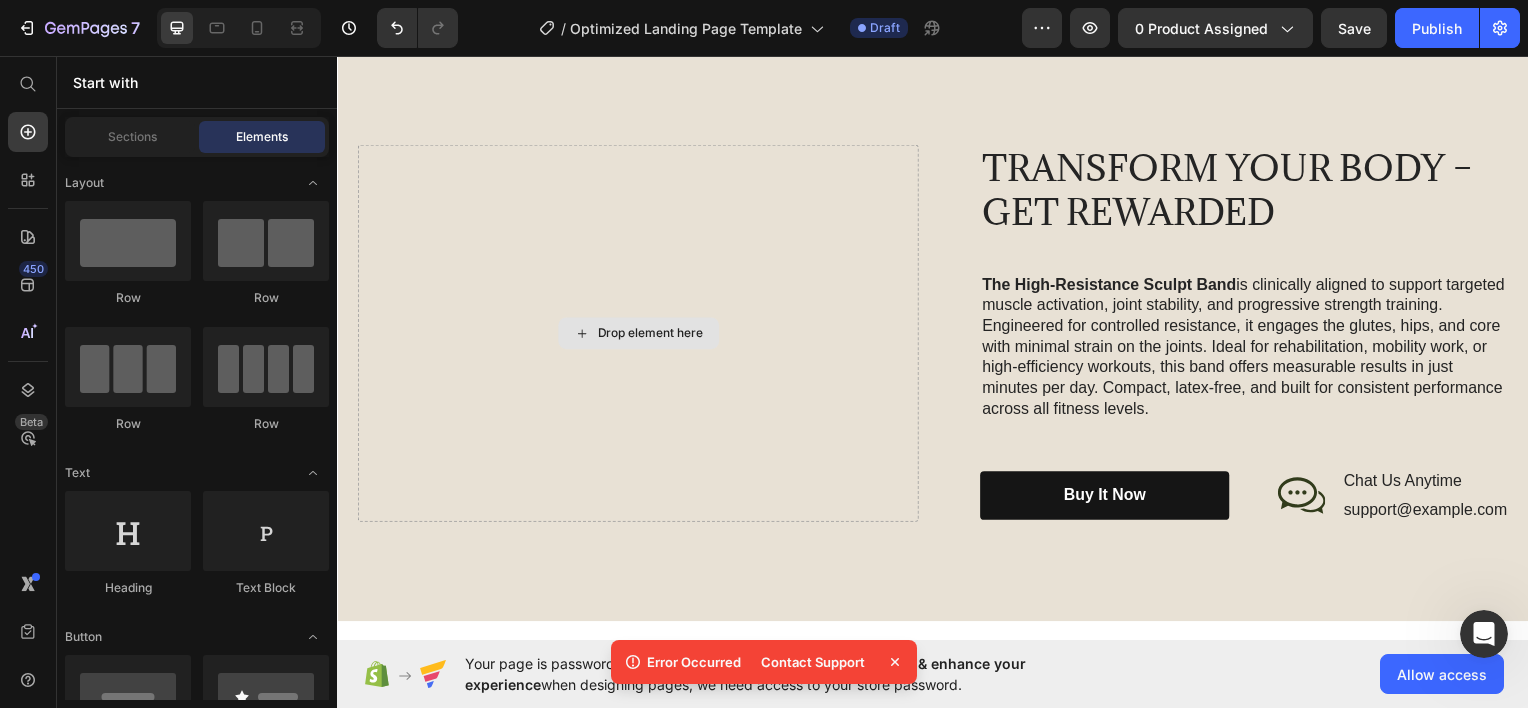 click on "Drop element here" at bounding box center (652, 334) 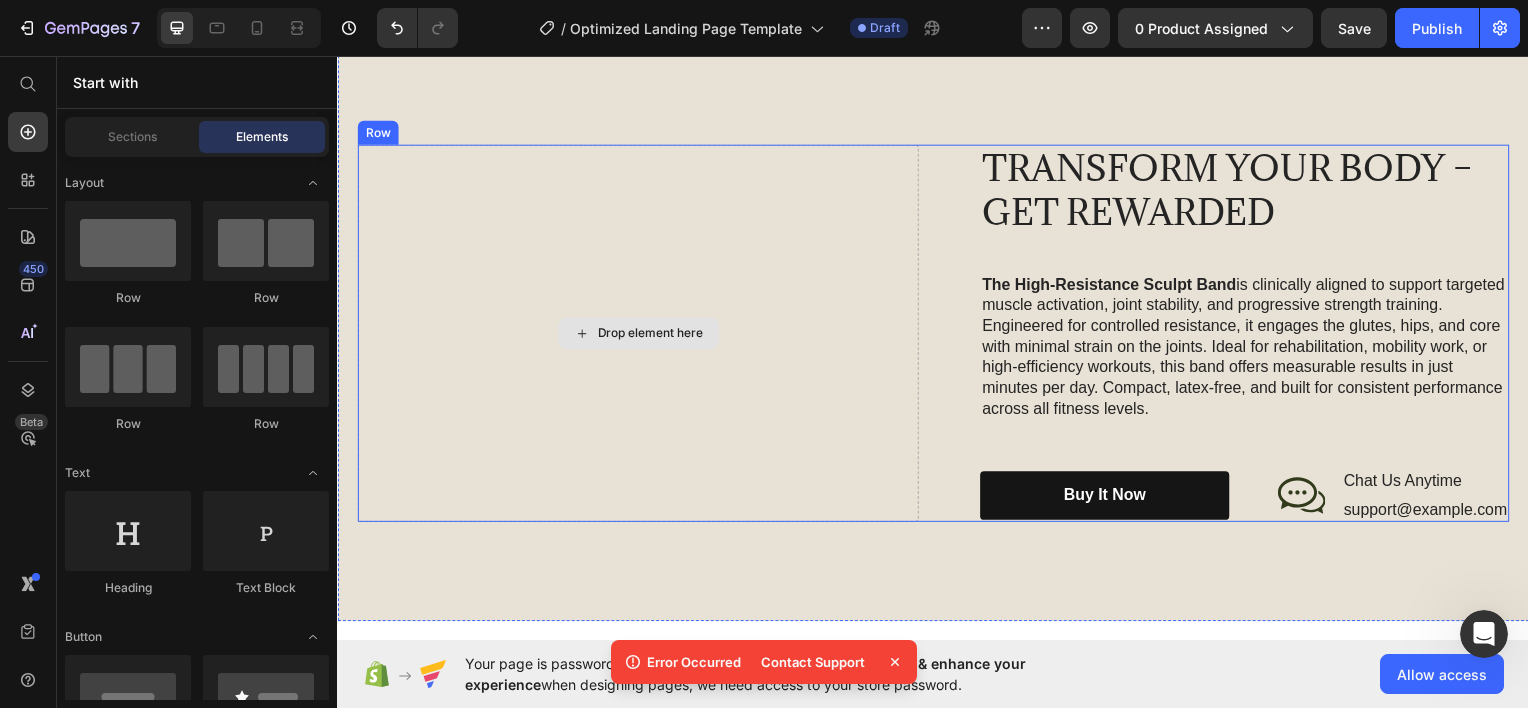 click on "Drop element here" at bounding box center (652, 334) 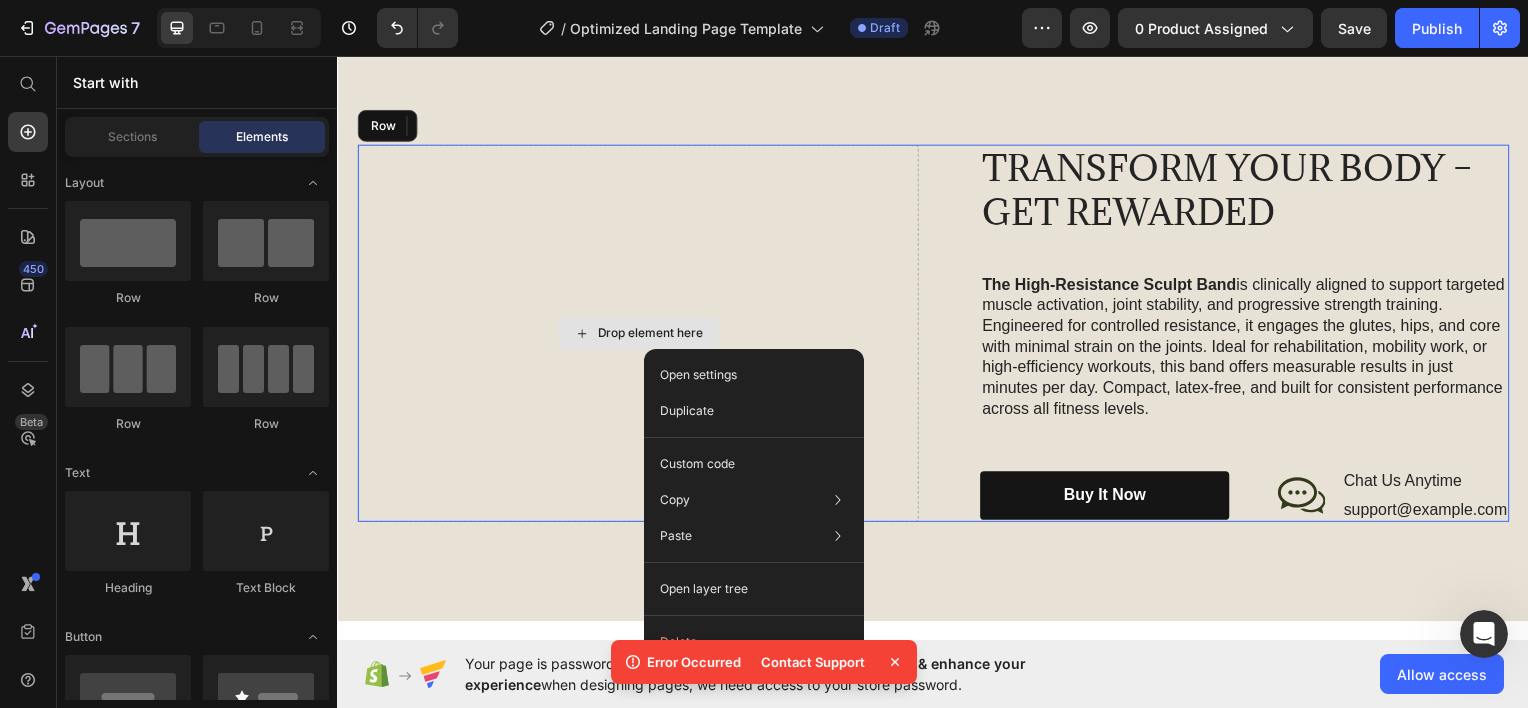 click on "Drop element here" at bounding box center [639, 334] 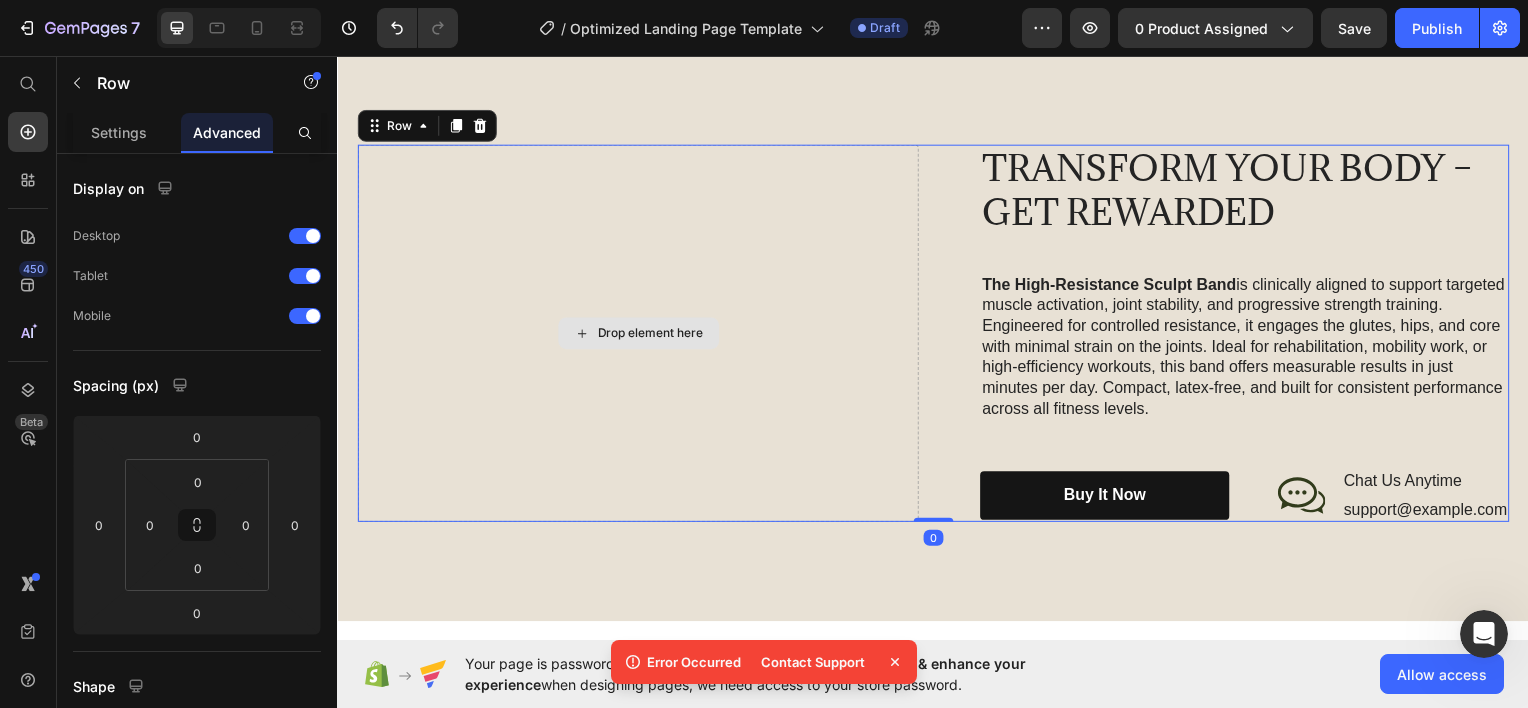click on "Drop element here" at bounding box center (652, 334) 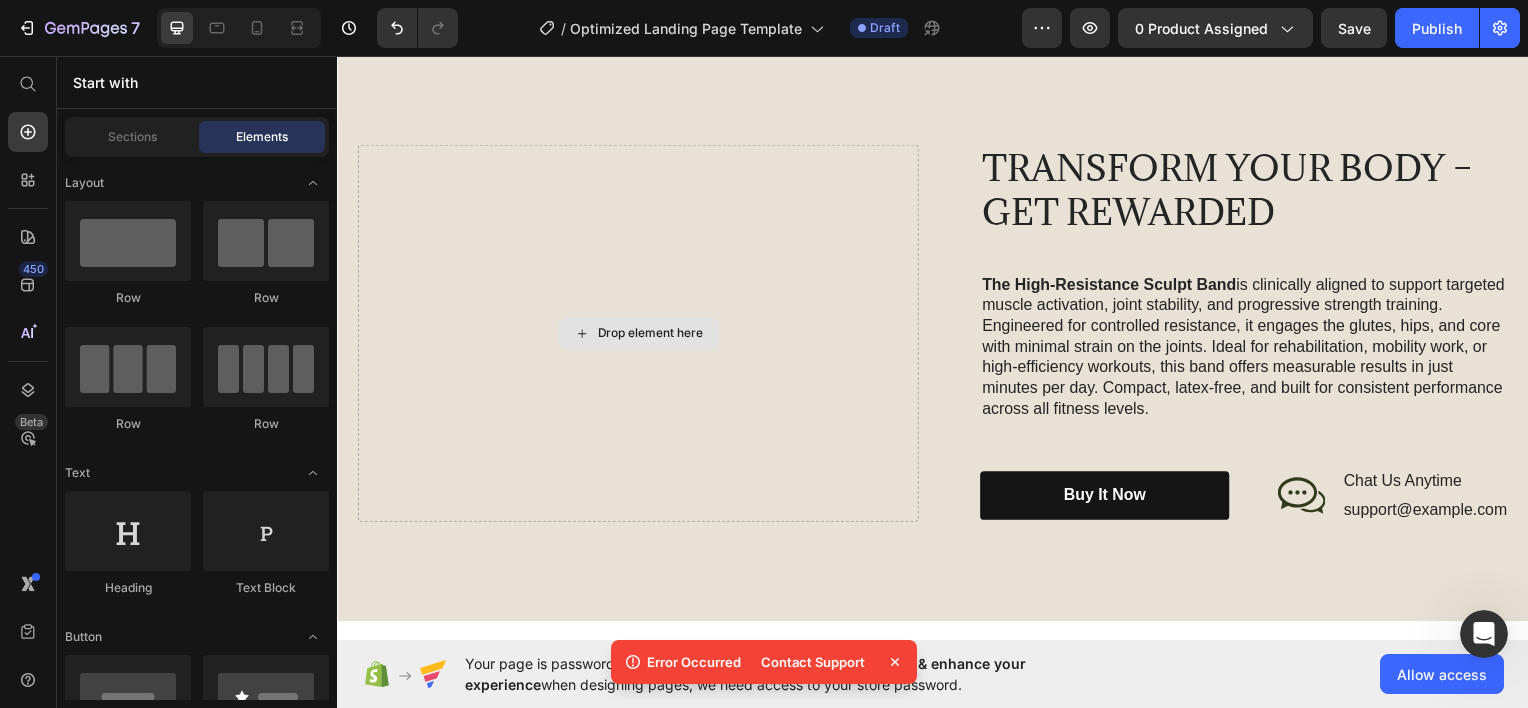click on "Drop element here" at bounding box center (652, 334) 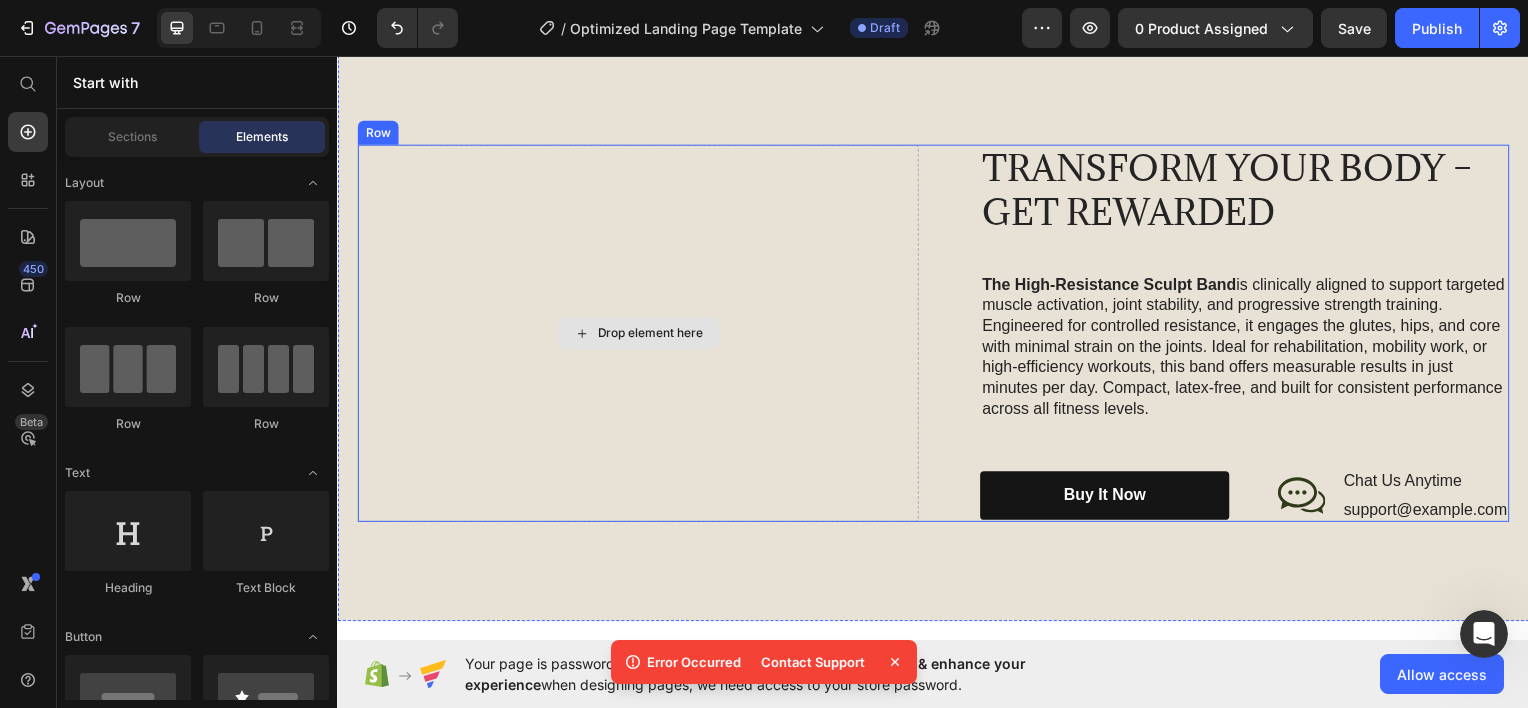 click on "Drop element here" at bounding box center [639, 334] 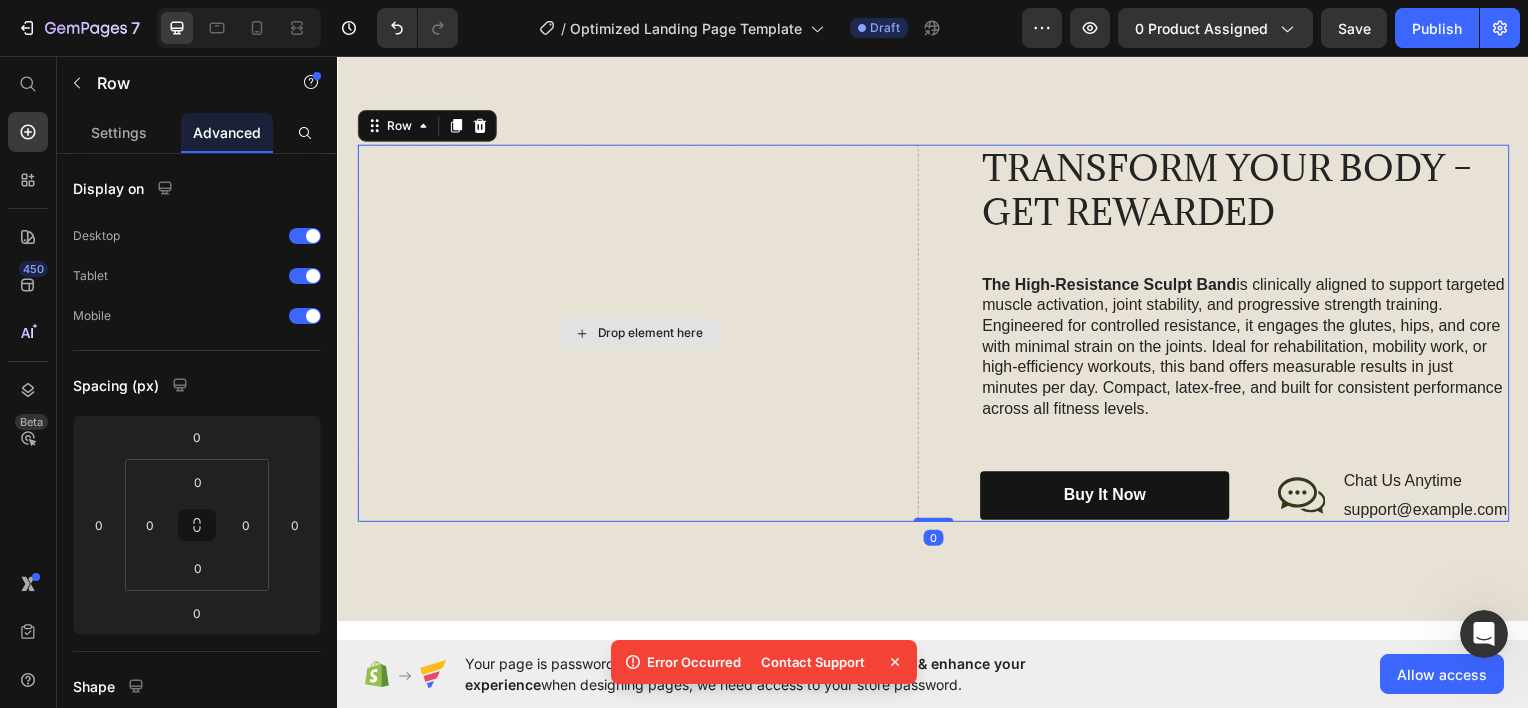 click on "Drop element here" at bounding box center [639, 334] 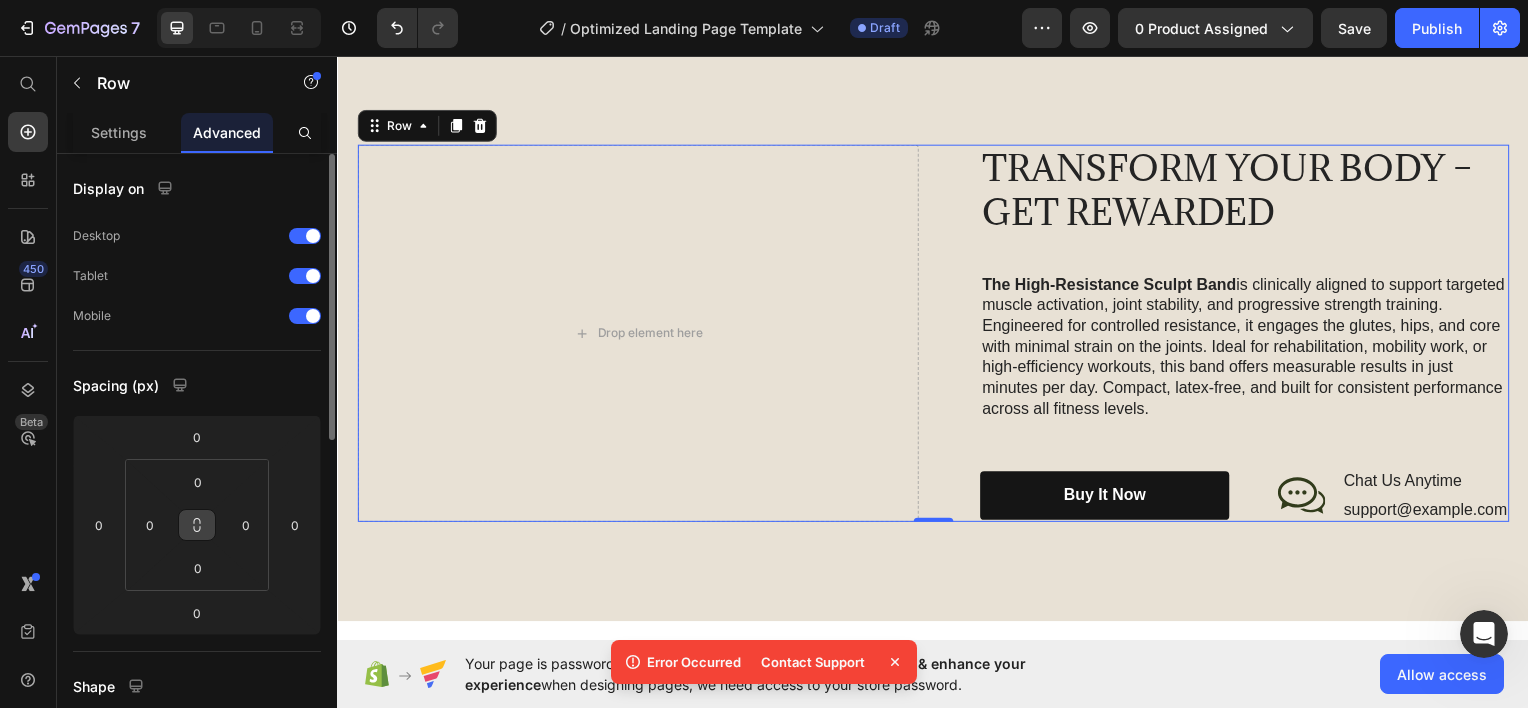 click at bounding box center [197, 525] 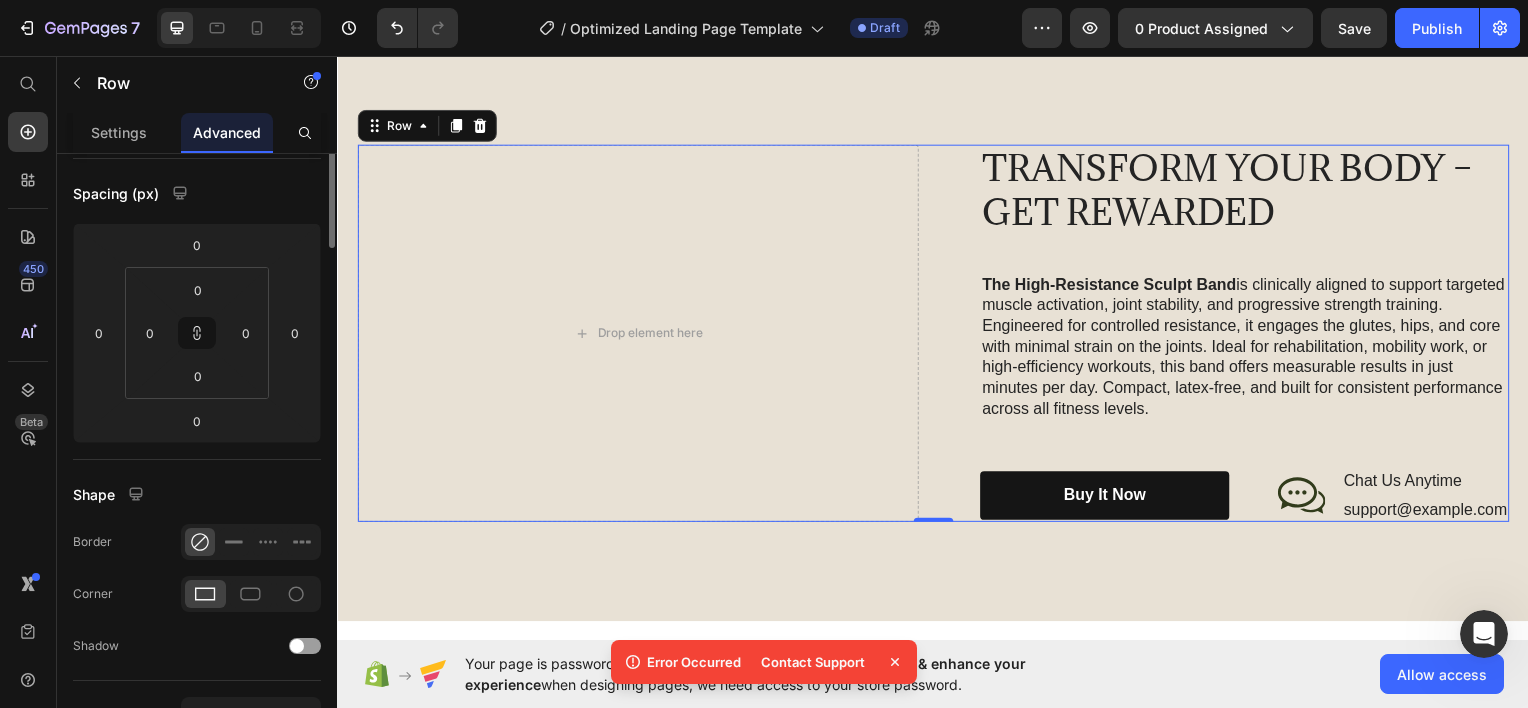 scroll, scrollTop: 0, scrollLeft: 0, axis: both 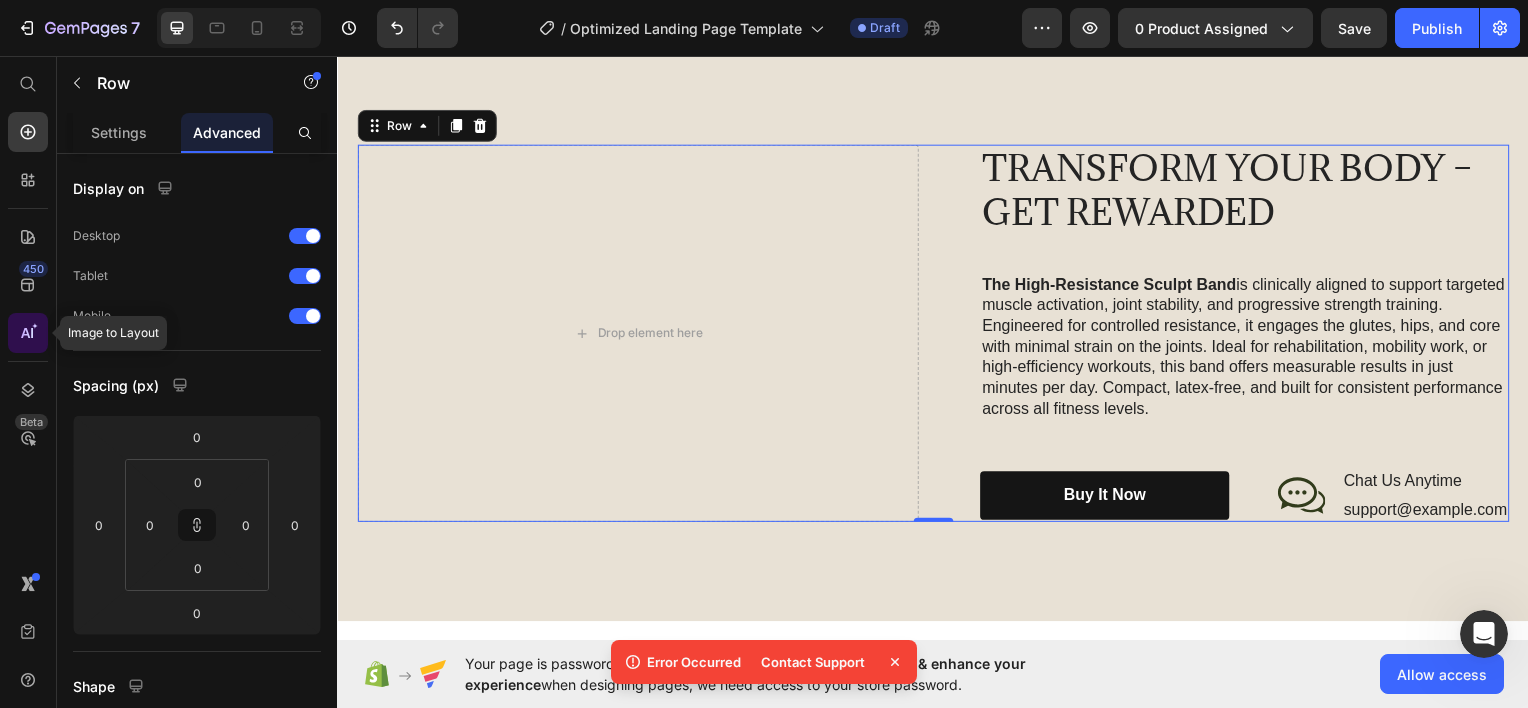 click 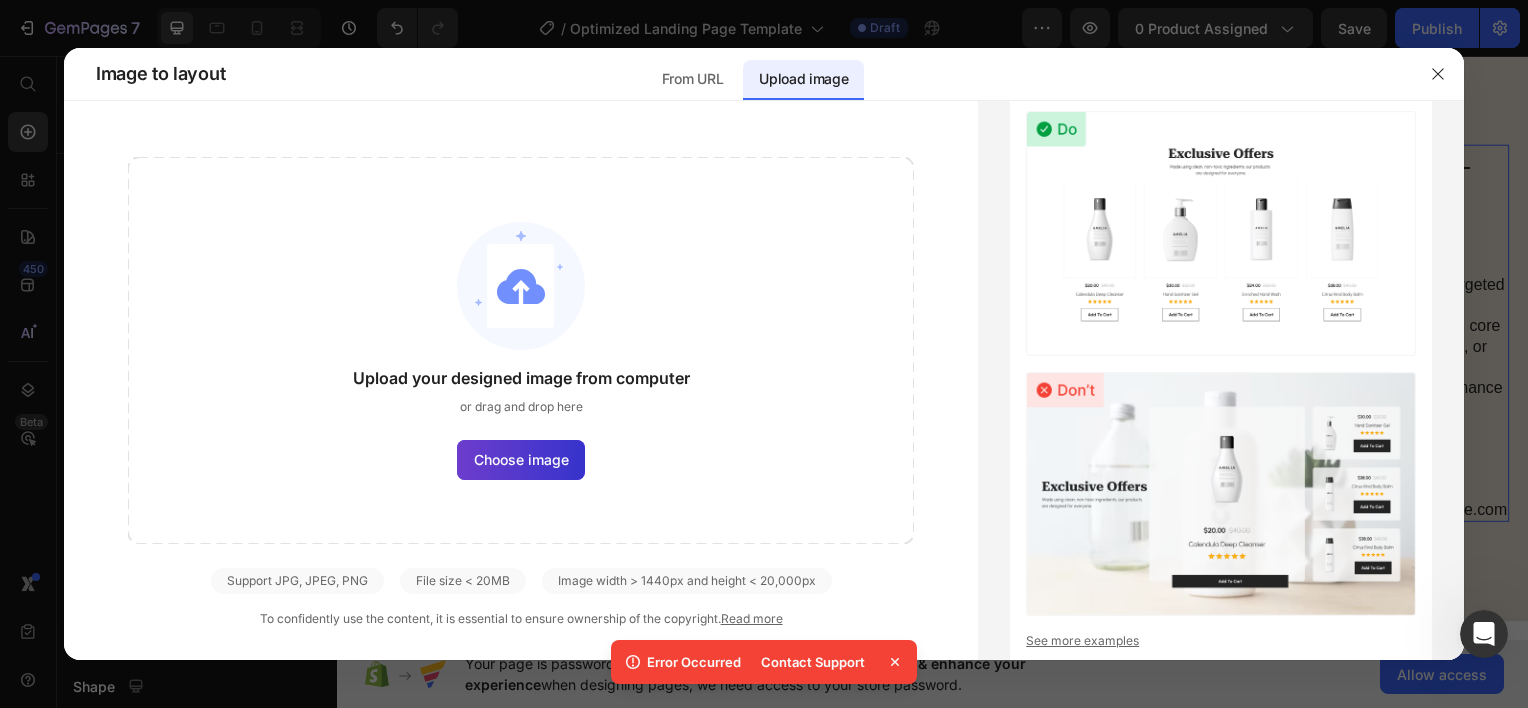 click on "Choose image" 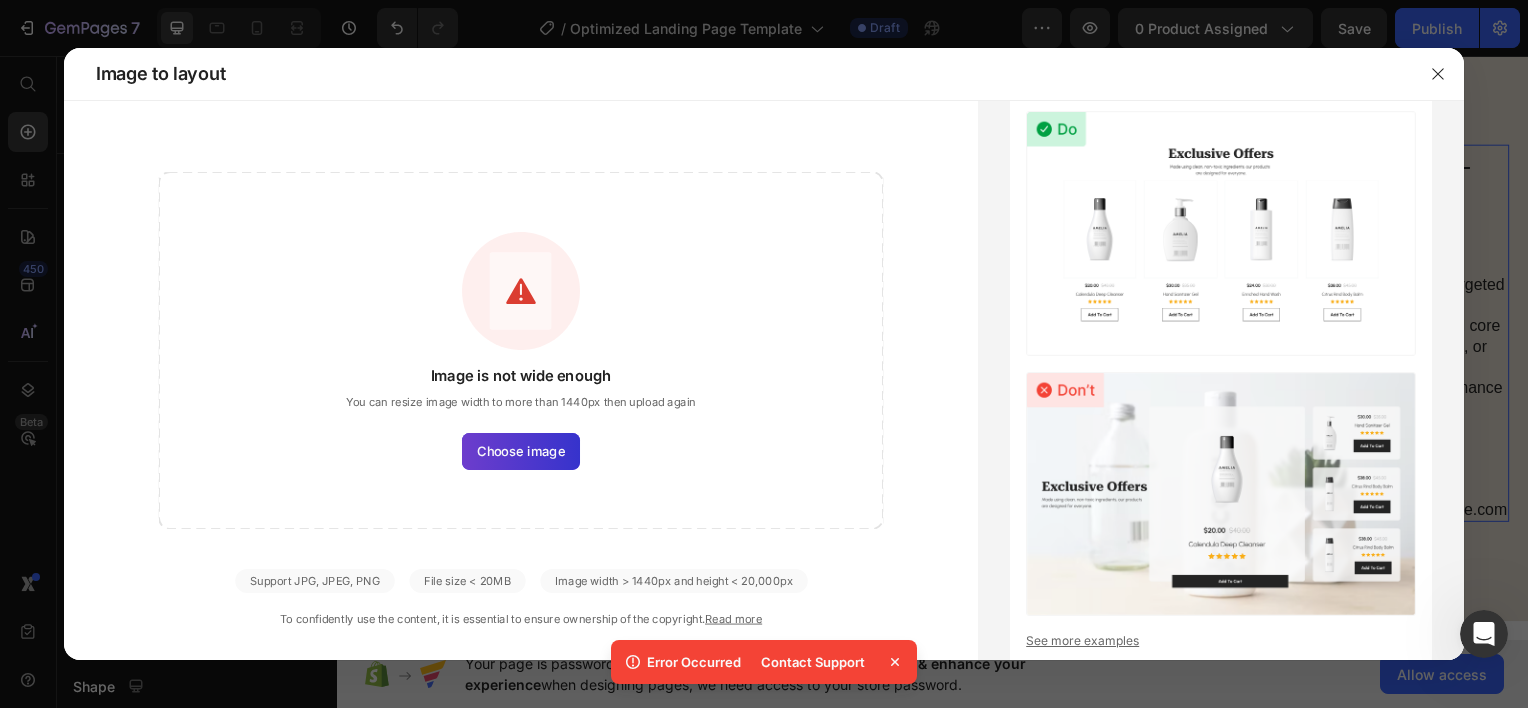 click on "Choose image" at bounding box center [521, 450] 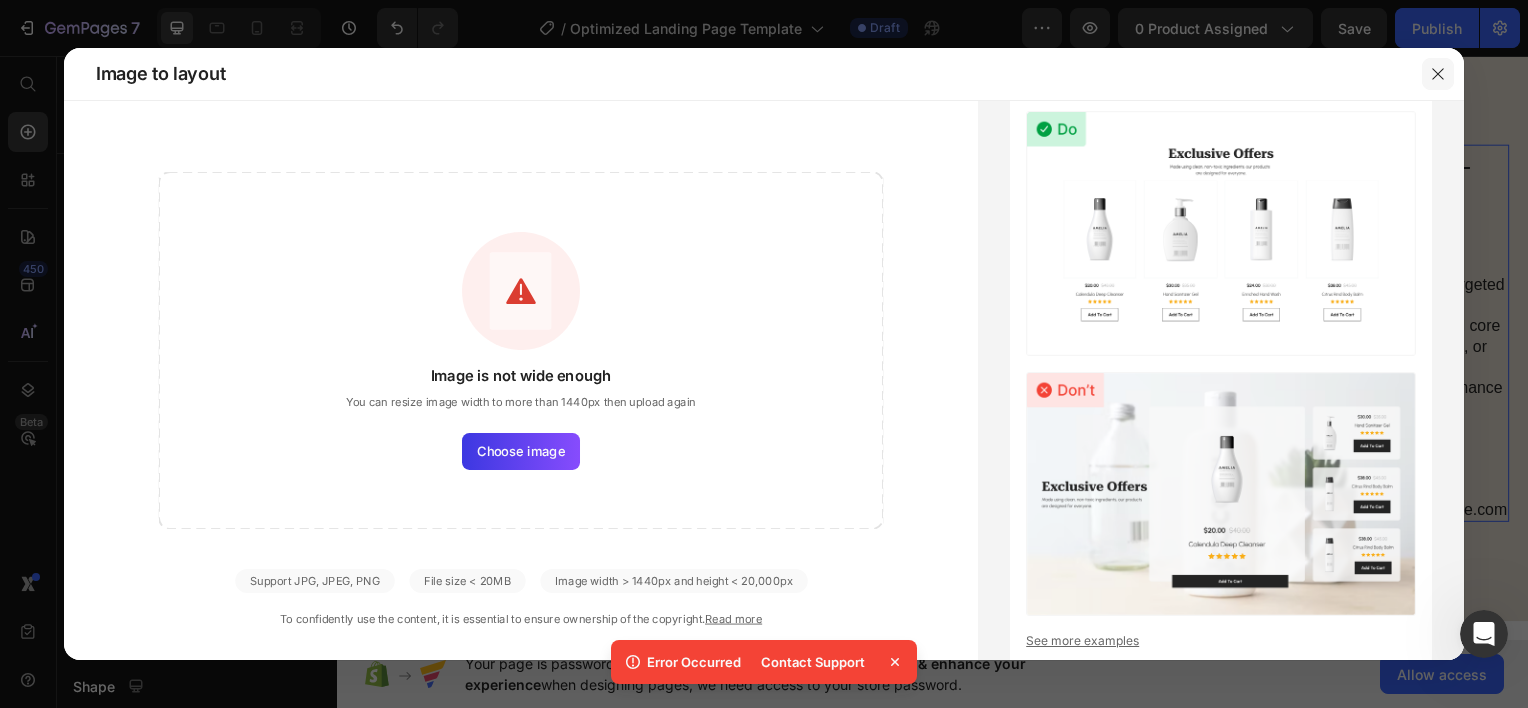 click 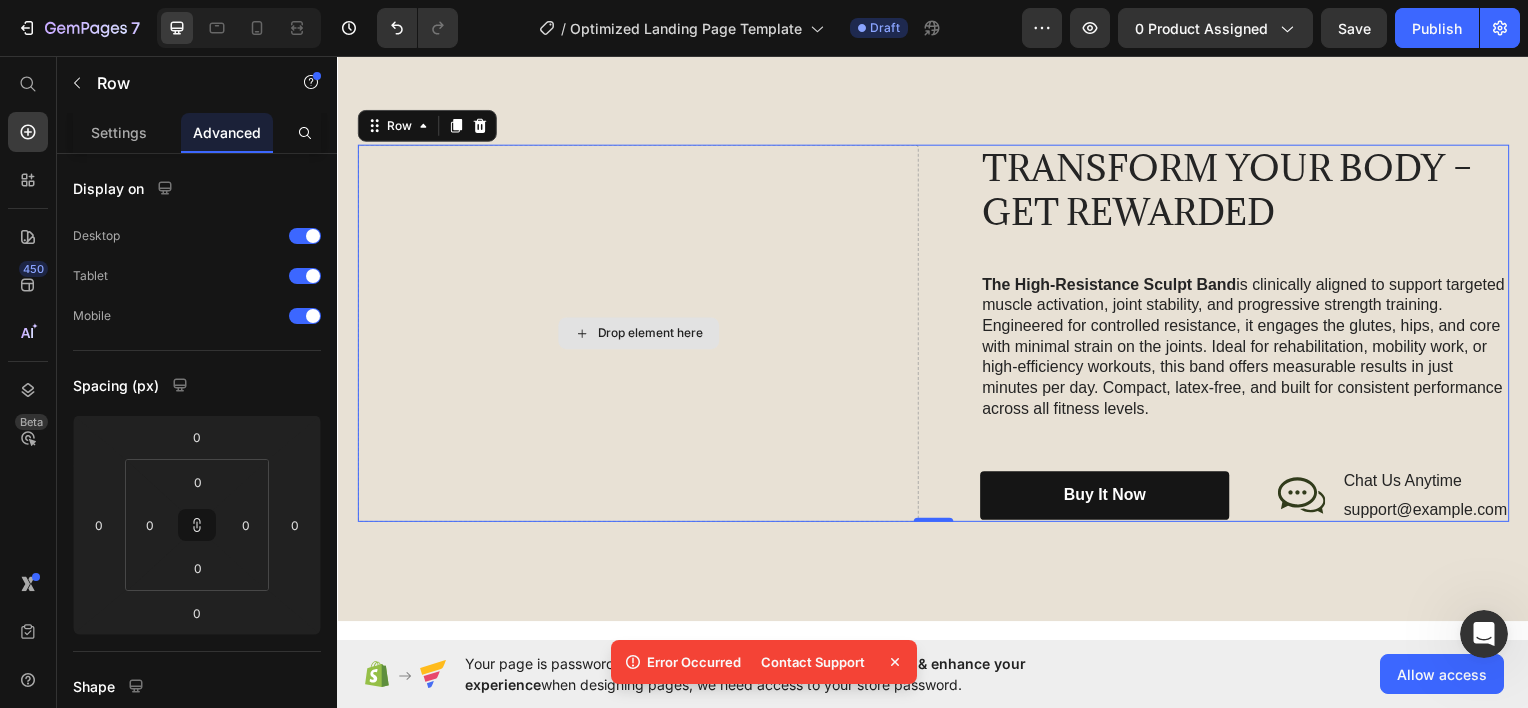 click on "Drop element here" at bounding box center (652, 334) 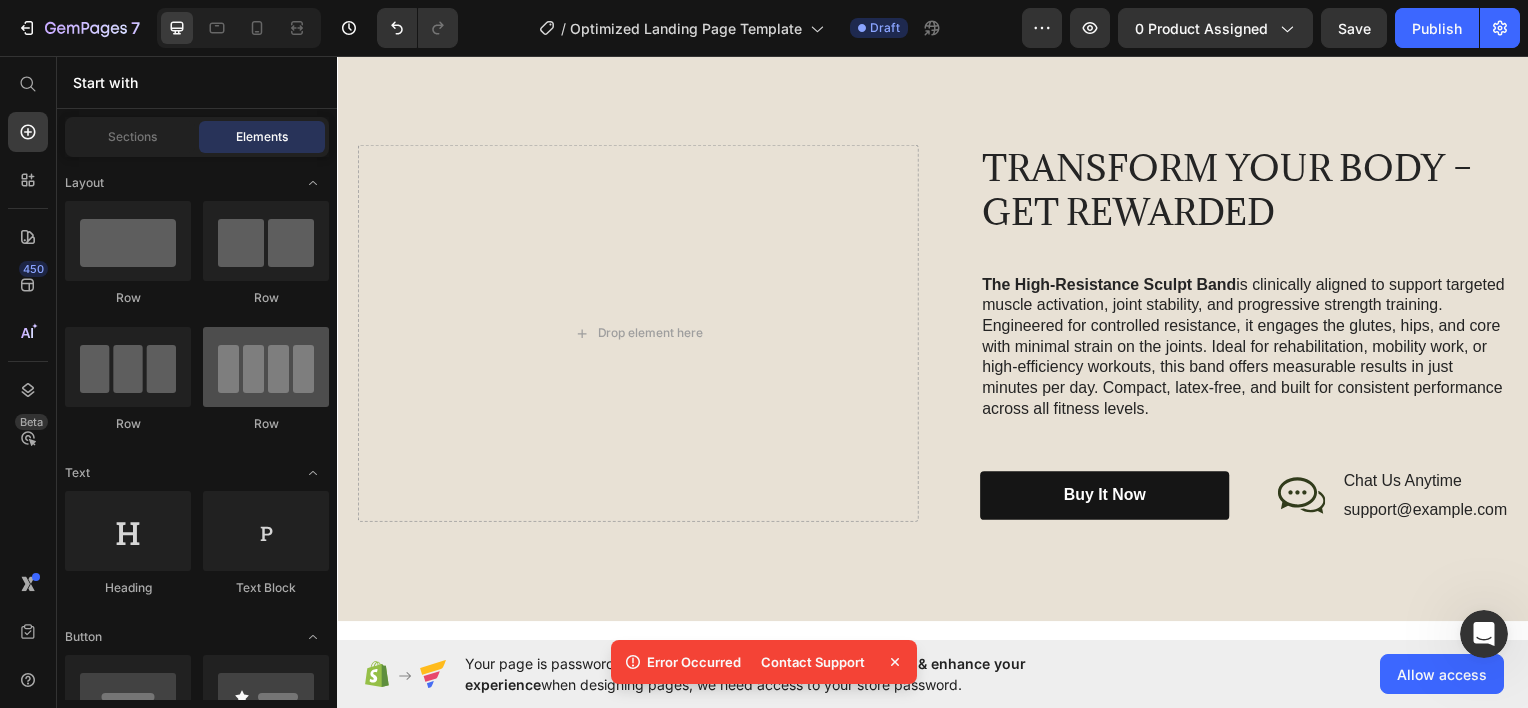 click at bounding box center (266, 367) 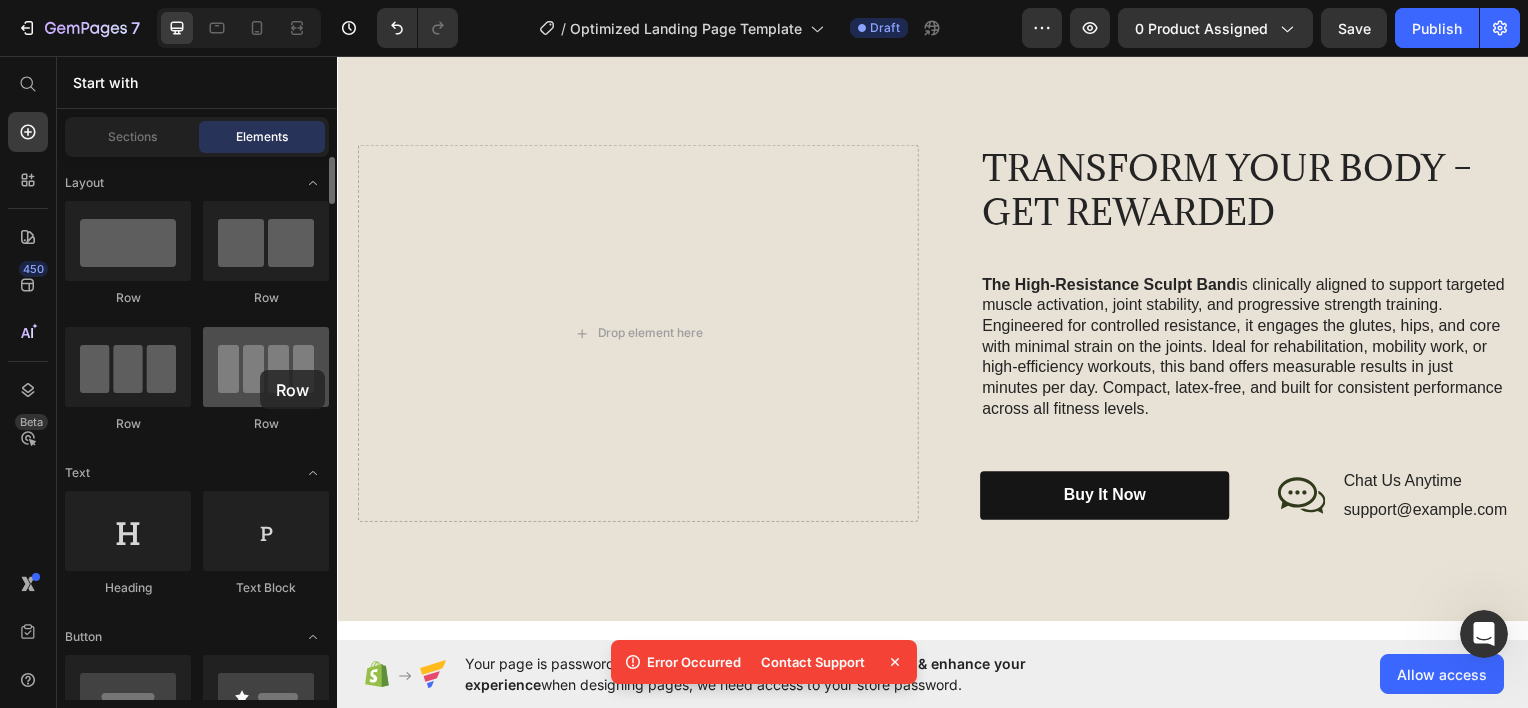 click at bounding box center [266, 367] 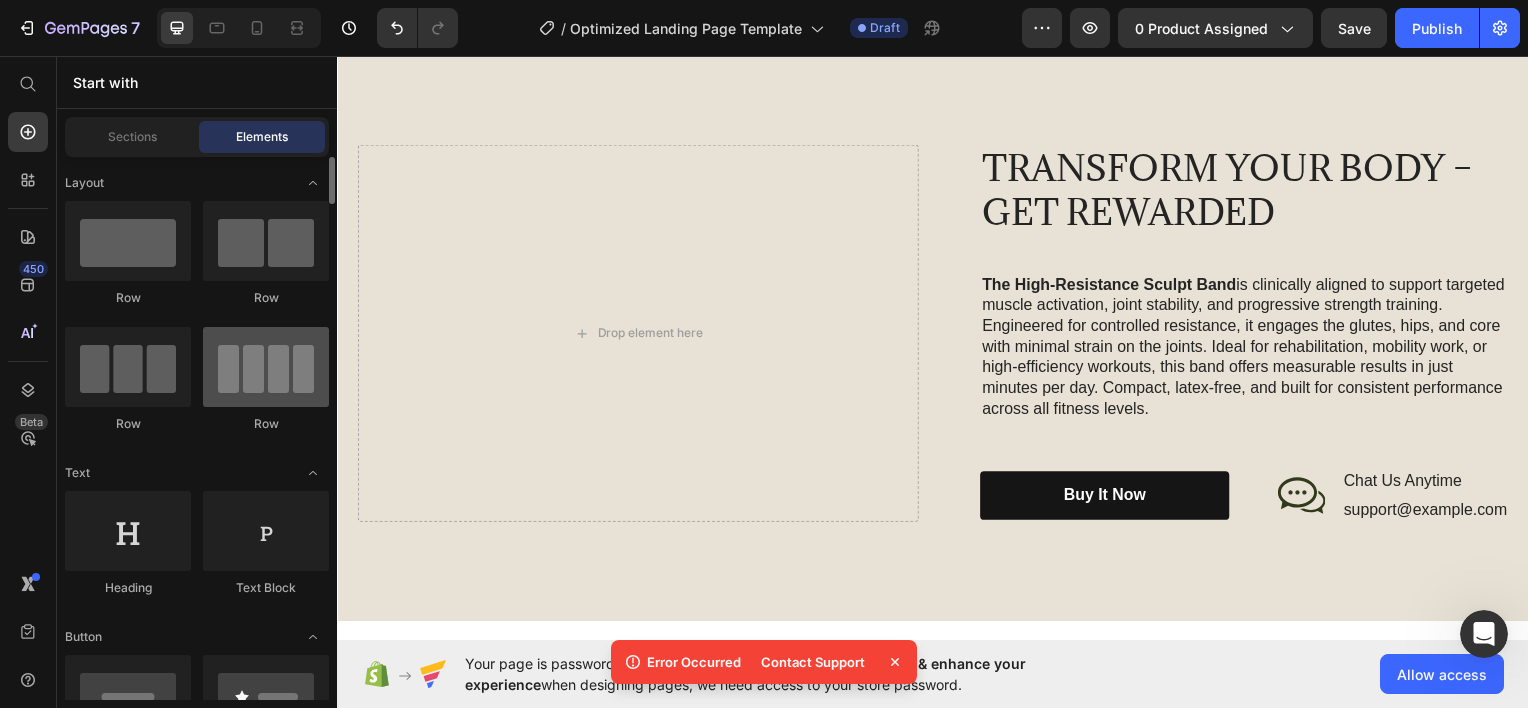 click at bounding box center (266, 367) 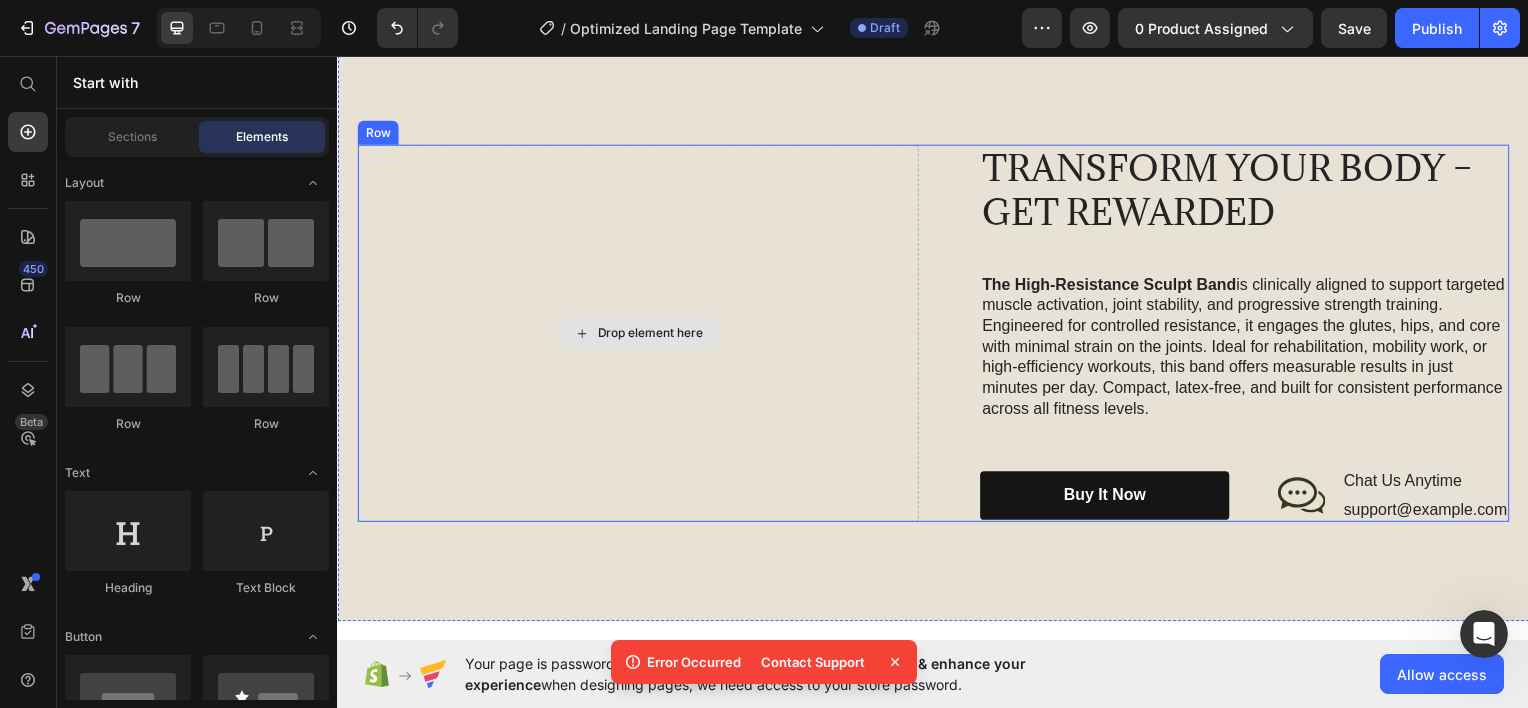 click on "Drop element here" at bounding box center (639, 334) 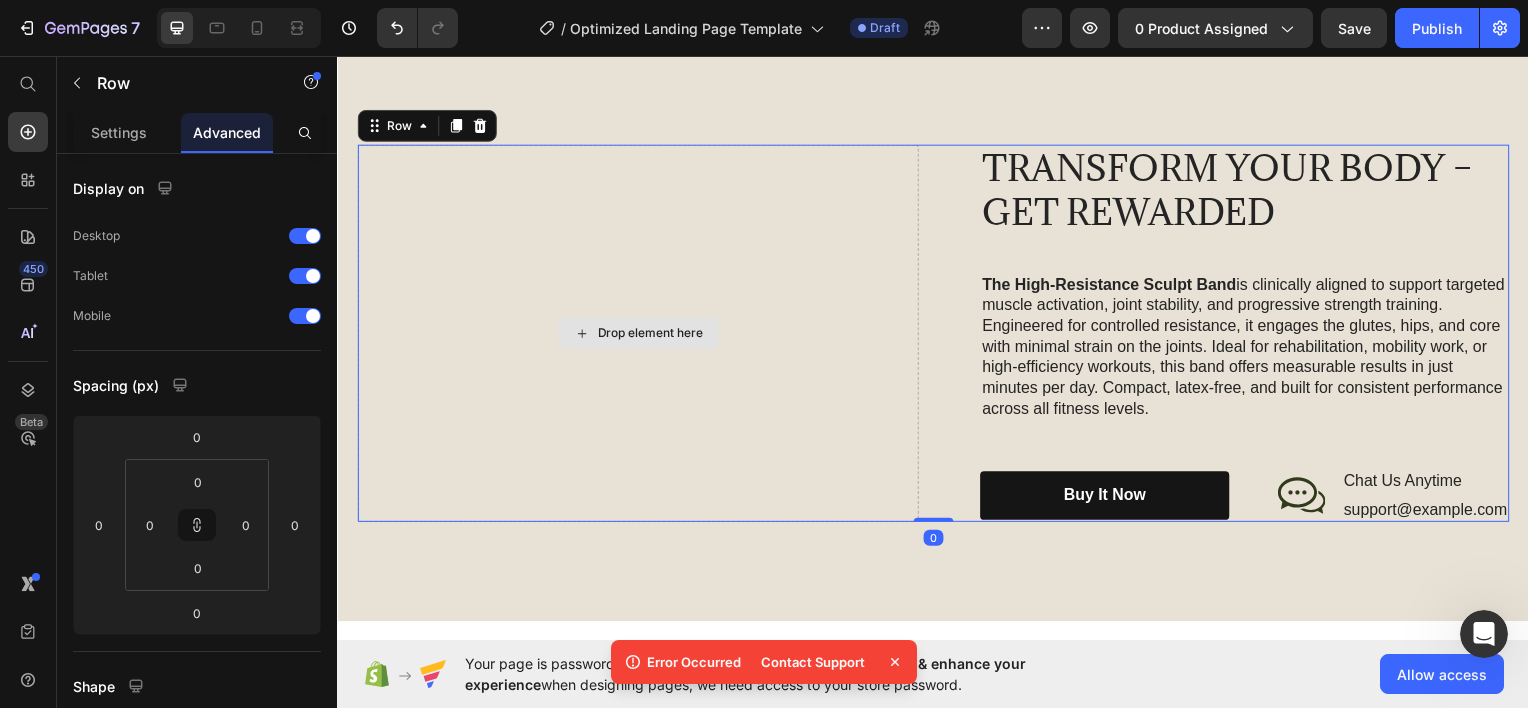 click on "Drop element here" at bounding box center (652, 334) 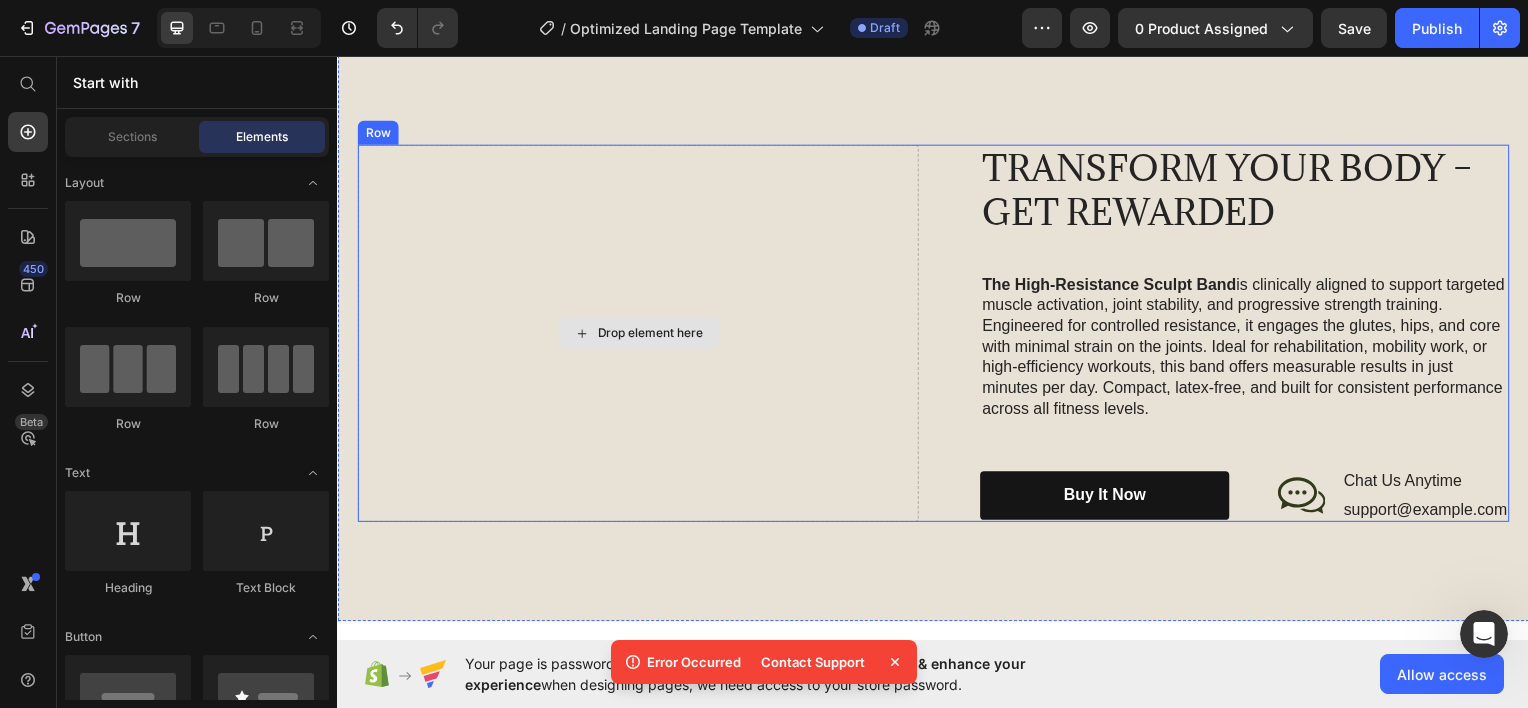 click on "Drop element here" at bounding box center [652, 334] 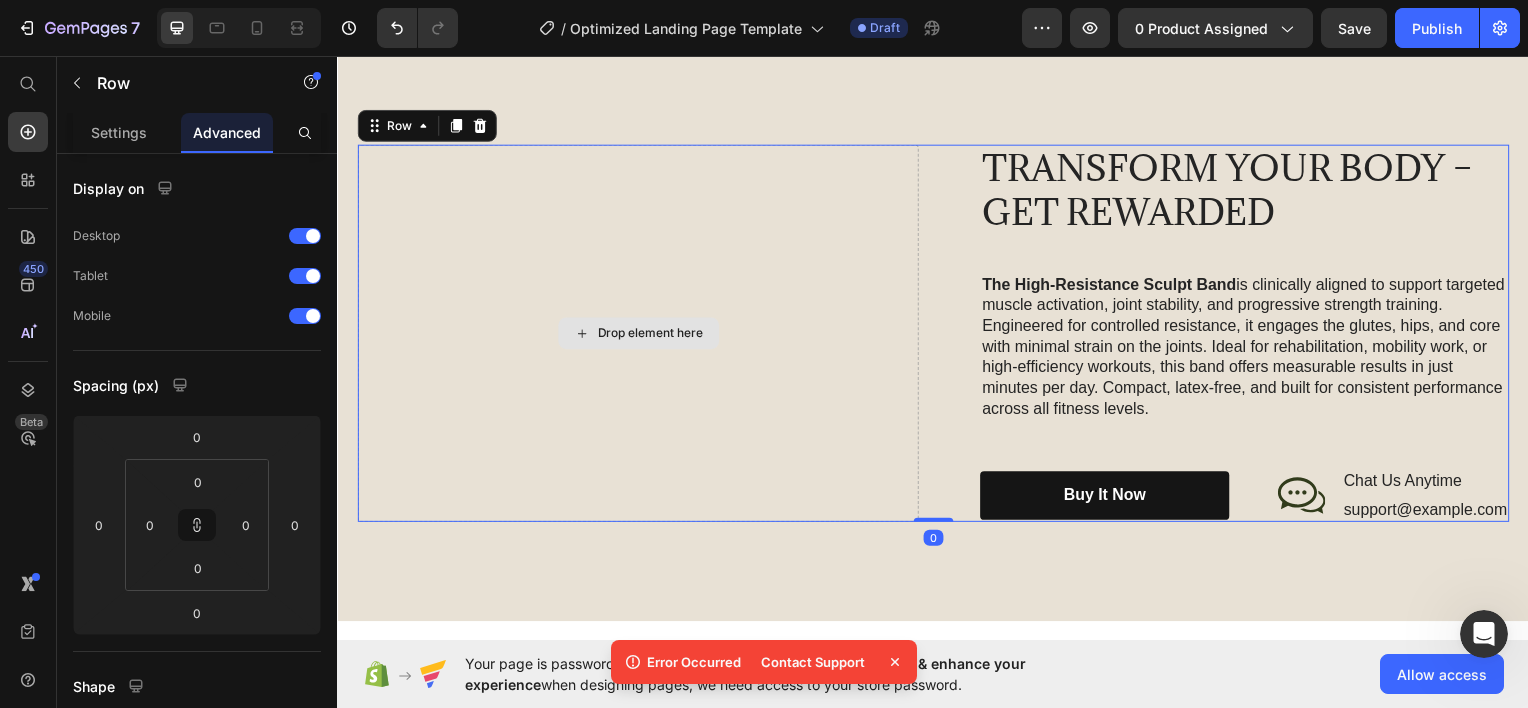 click on "Drop element here" at bounding box center [639, 334] 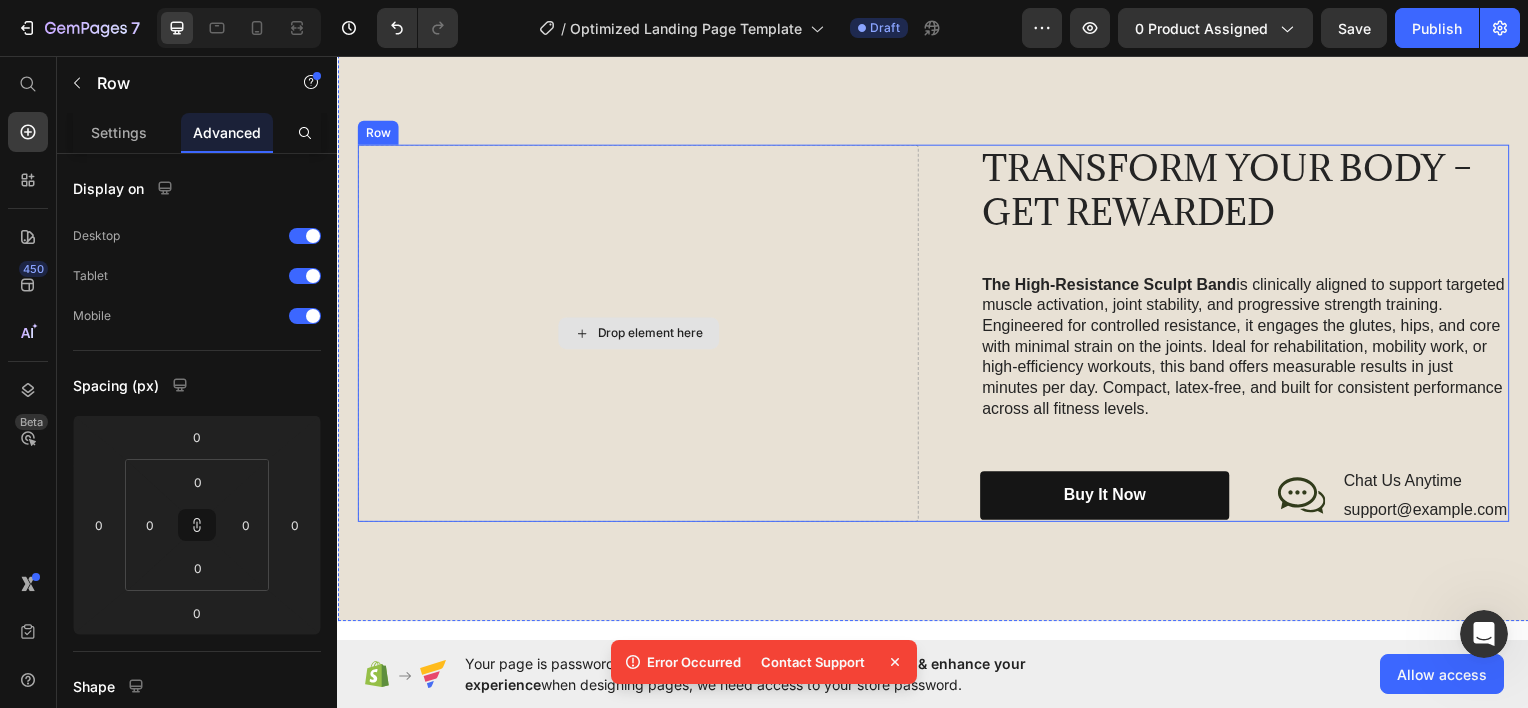 click on "Drop element here" at bounding box center [640, 334] 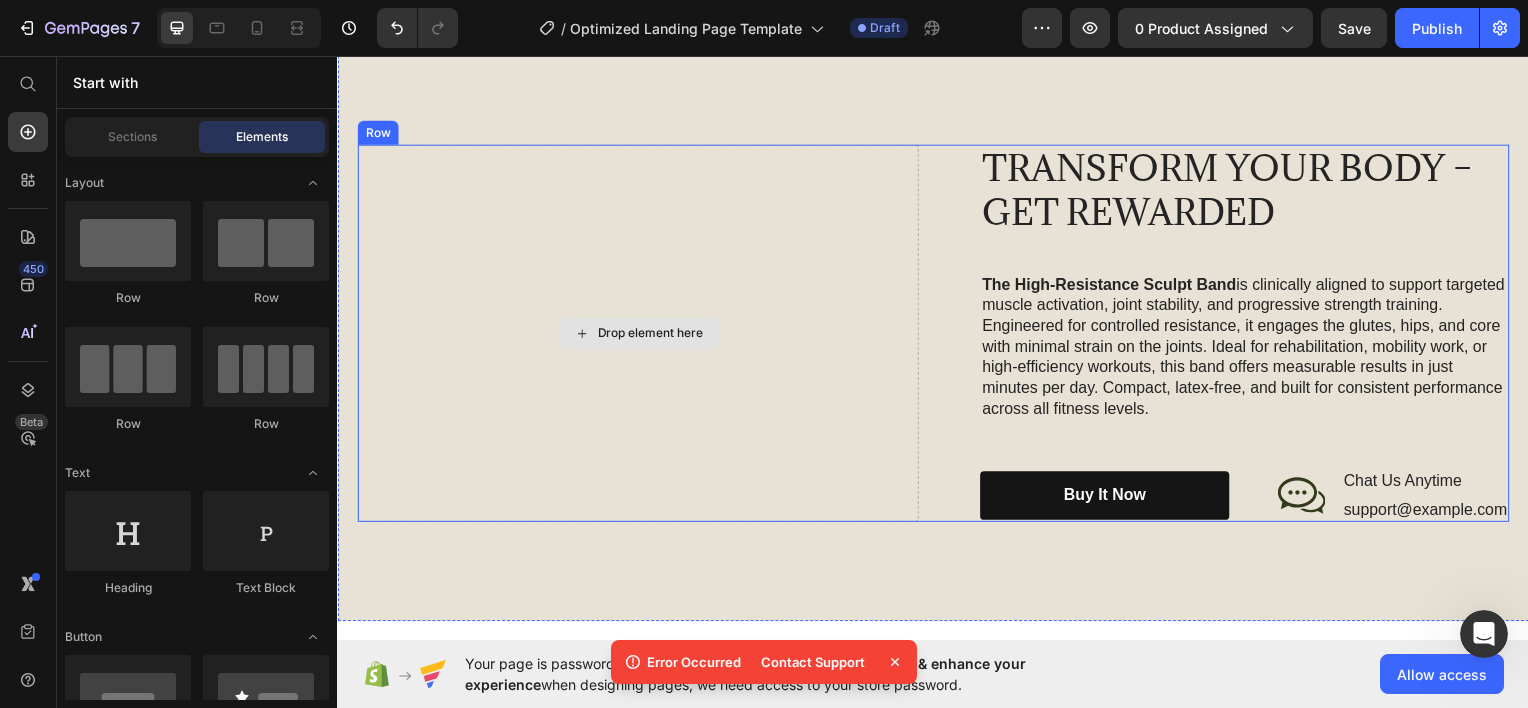 click on "Drop element here" at bounding box center (652, 334) 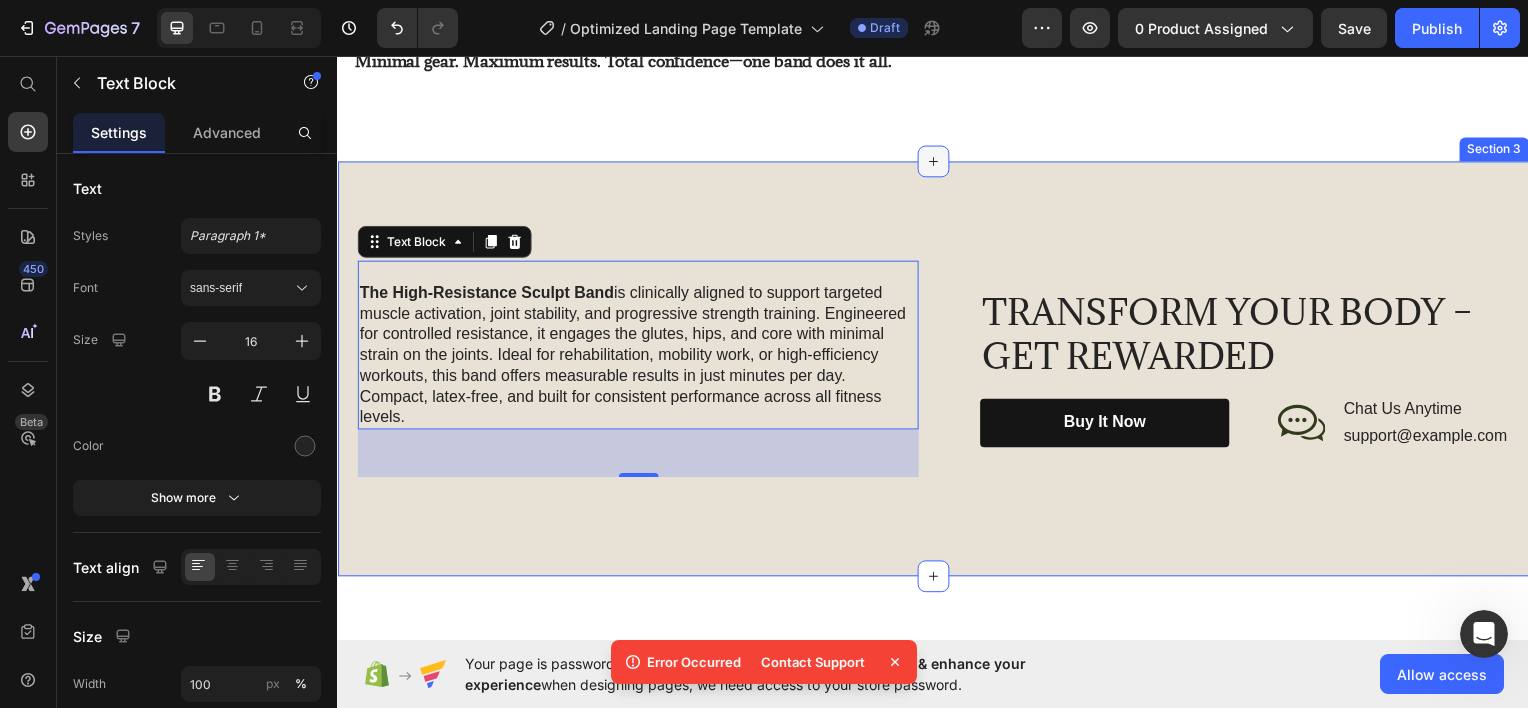 scroll, scrollTop: 2120, scrollLeft: 0, axis: vertical 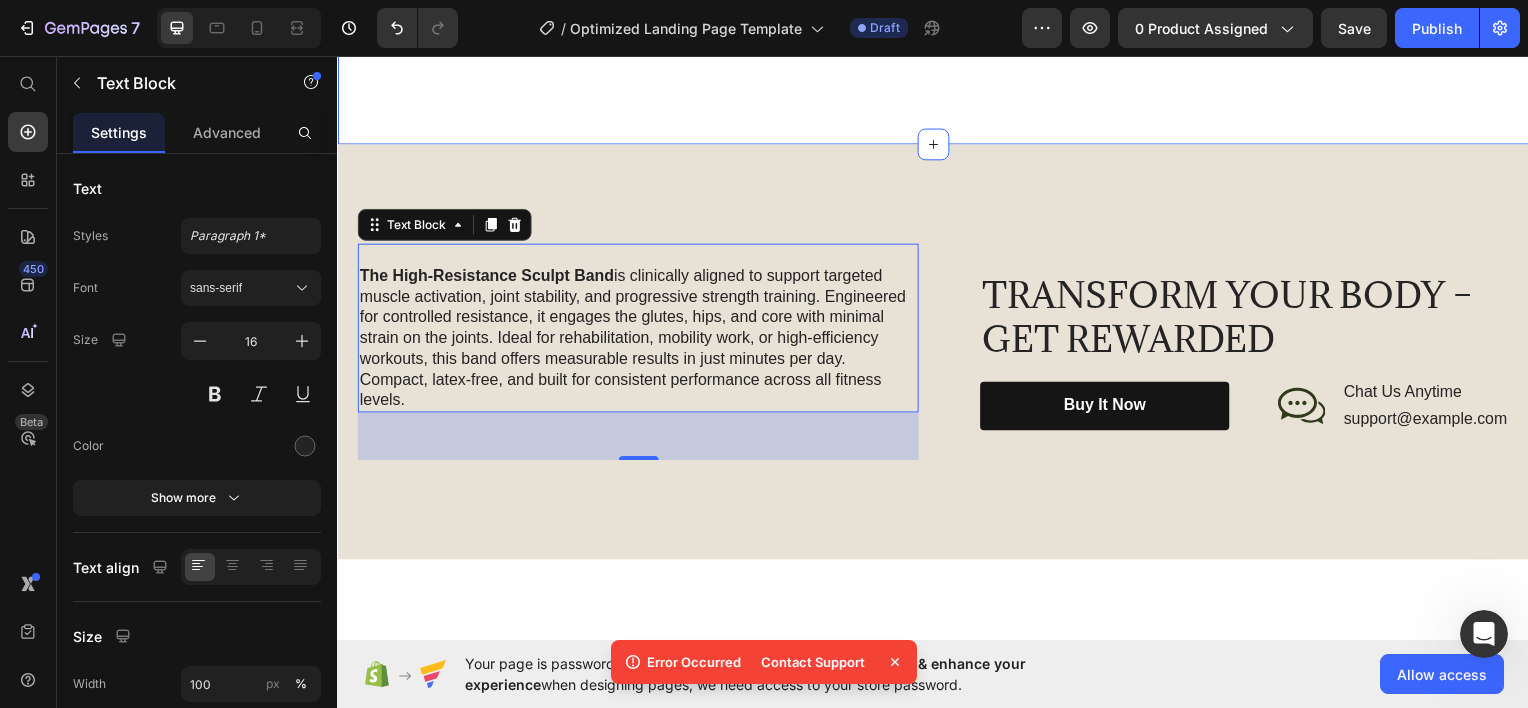 drag, startPoint x: 929, startPoint y: 151, endPoint x: 923, endPoint y: 105, distance: 46.389652 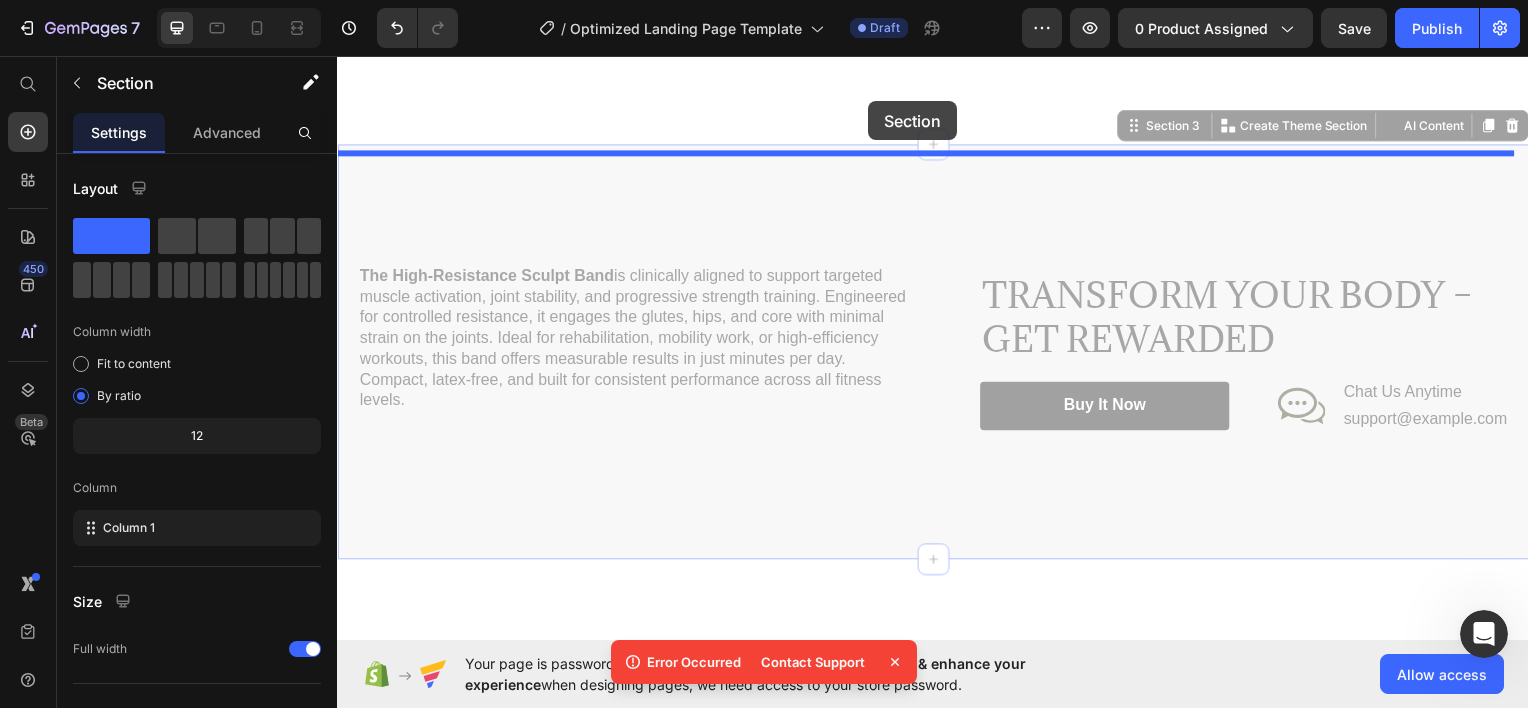 drag, startPoint x: 876, startPoint y: 198, endPoint x: 872, endPoint y: 101, distance: 97.082436 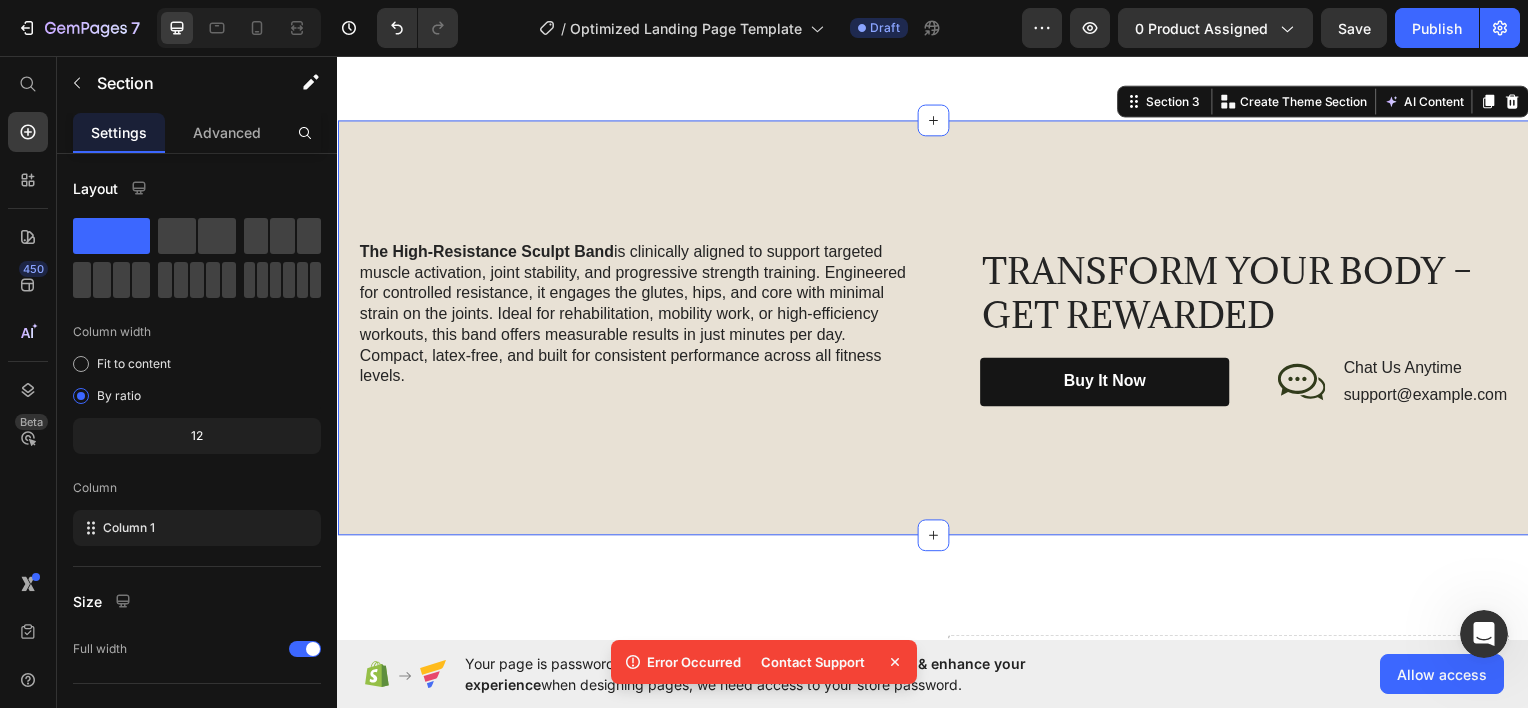 scroll, scrollTop: 2200, scrollLeft: 0, axis: vertical 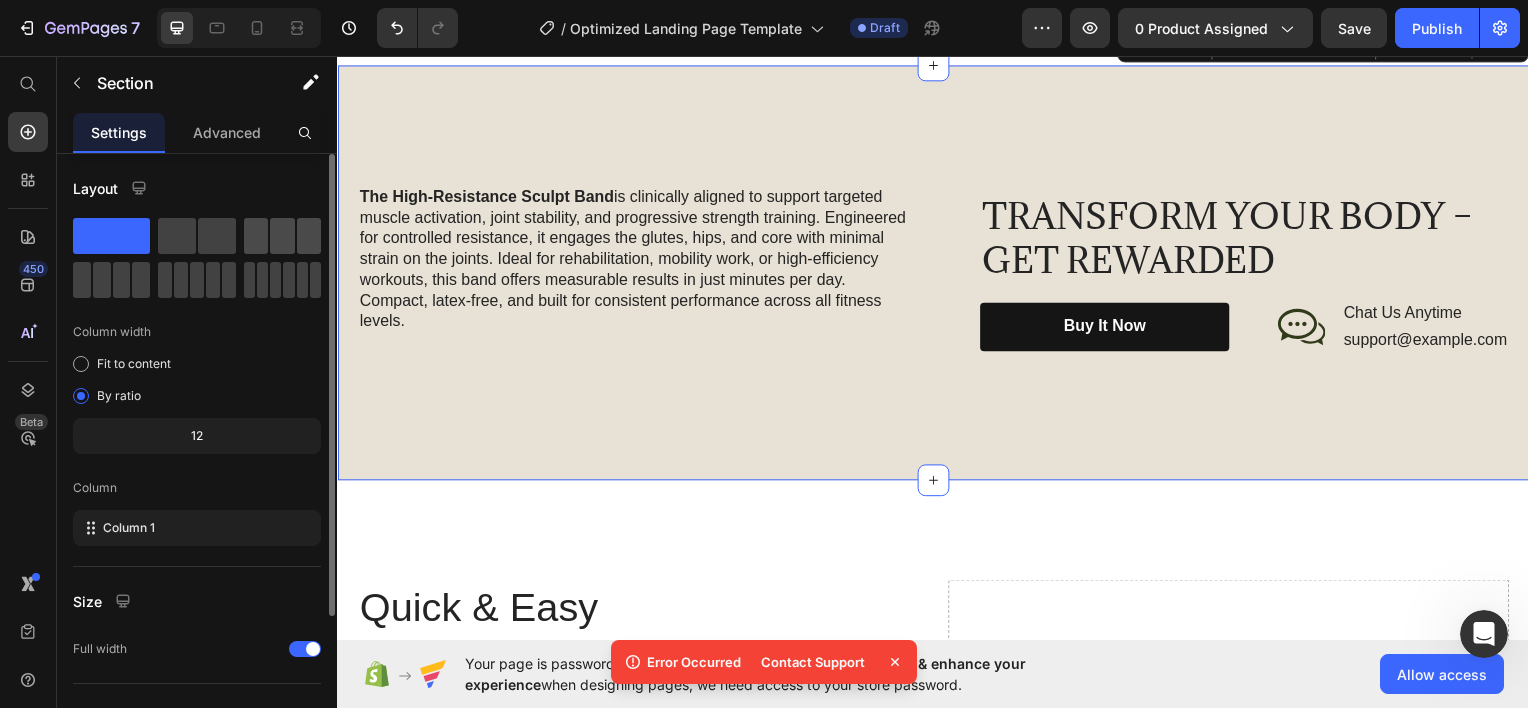 click 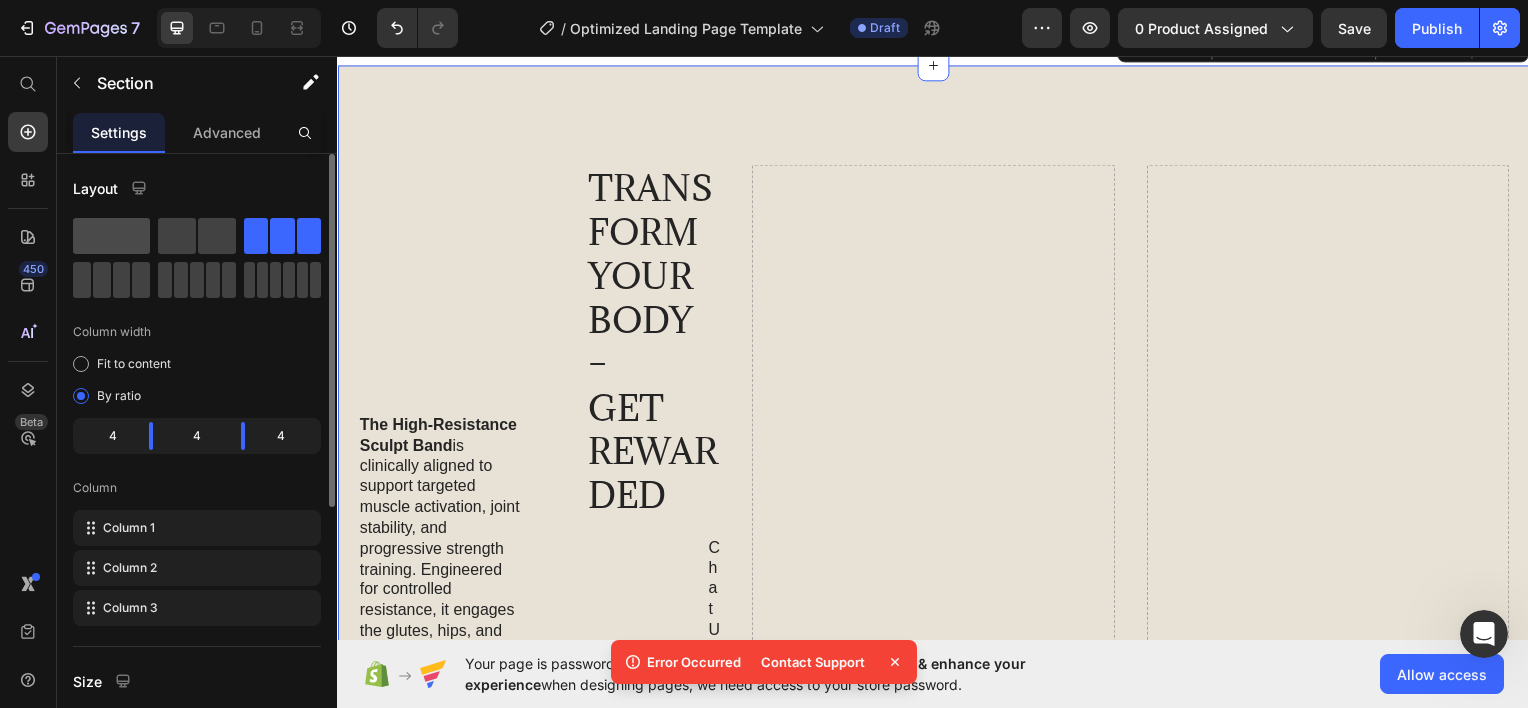 click 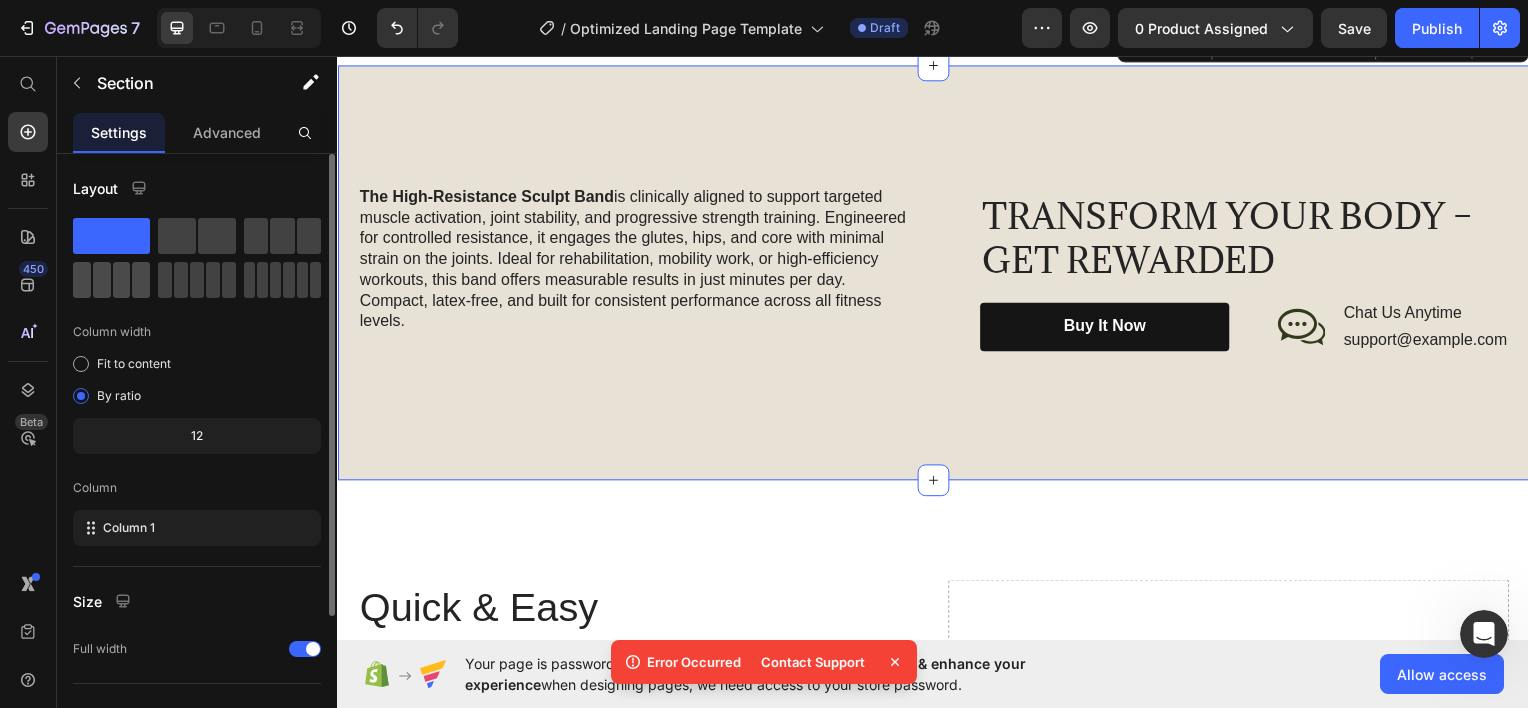 click 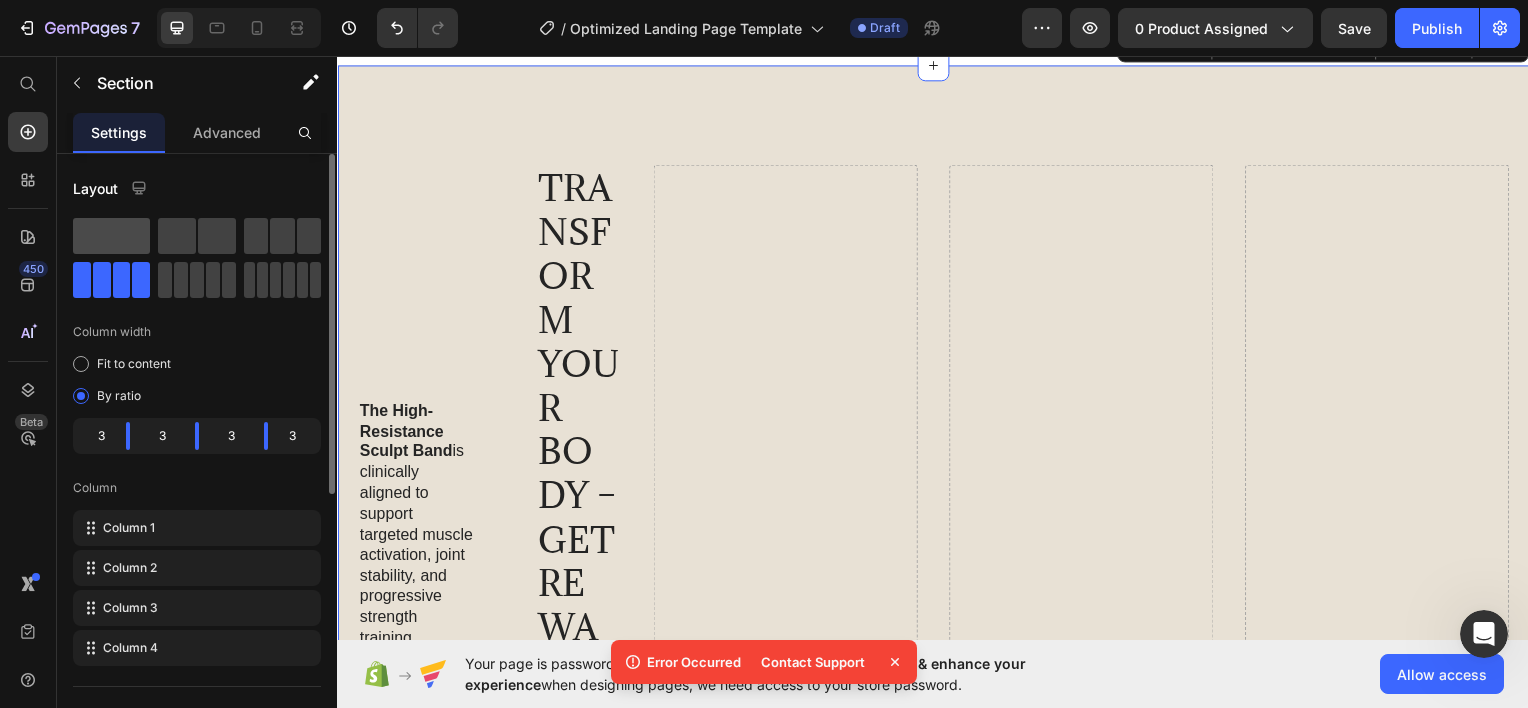 click 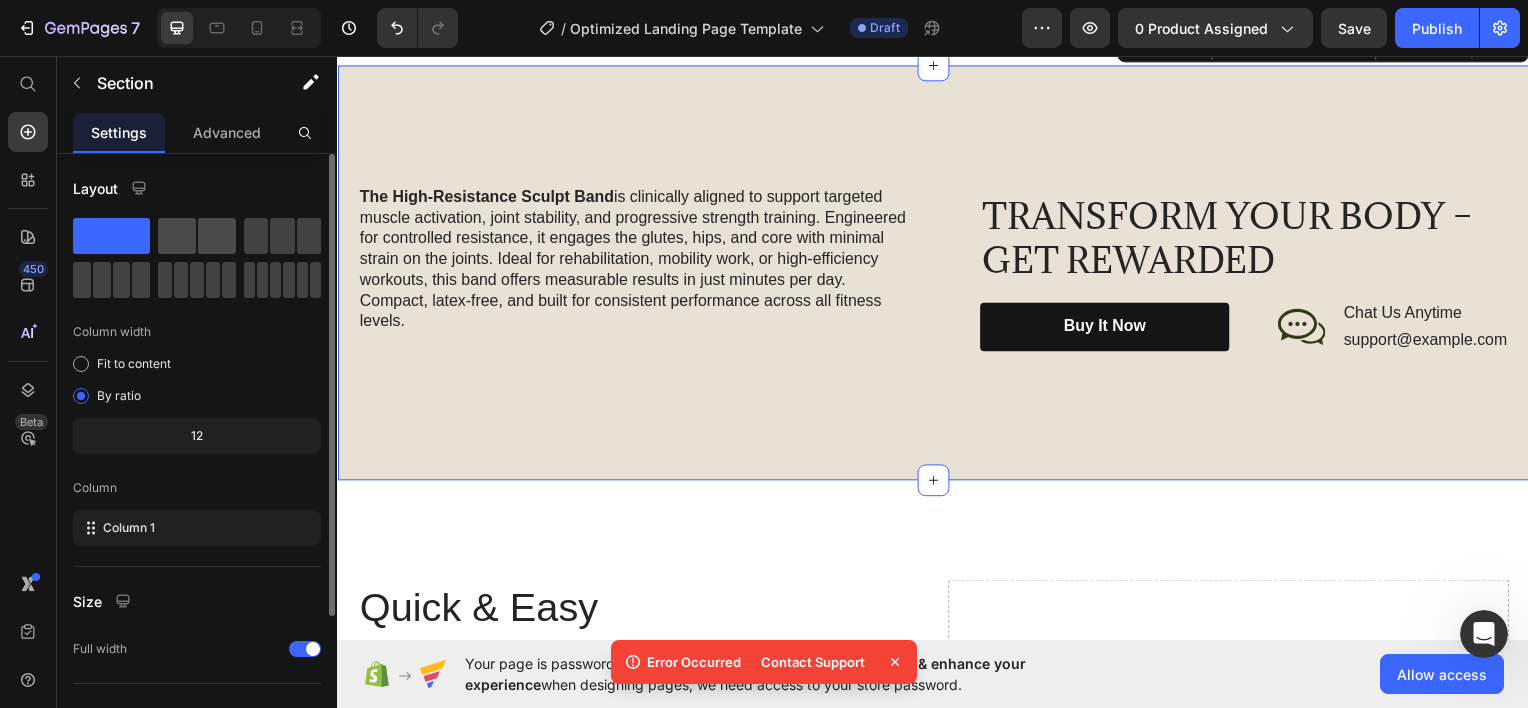 click 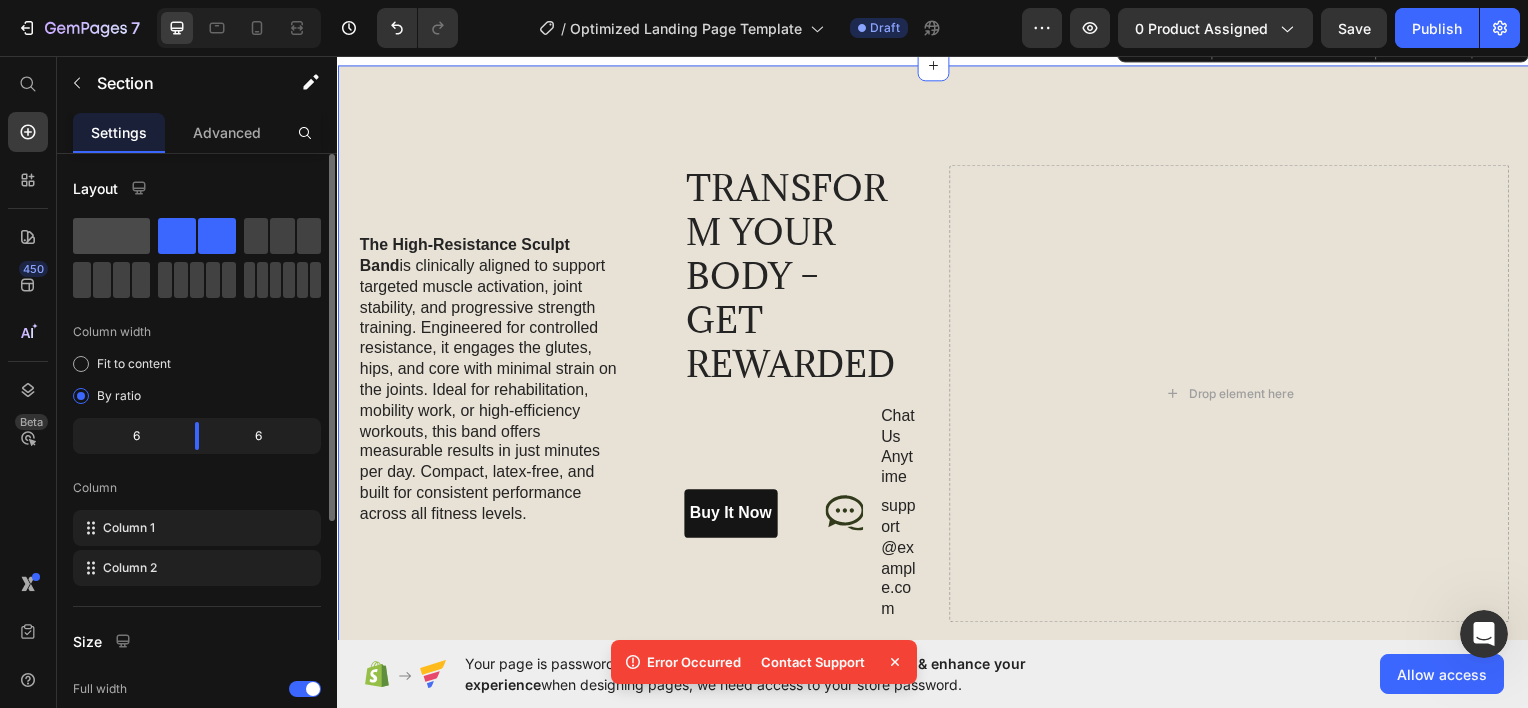 click 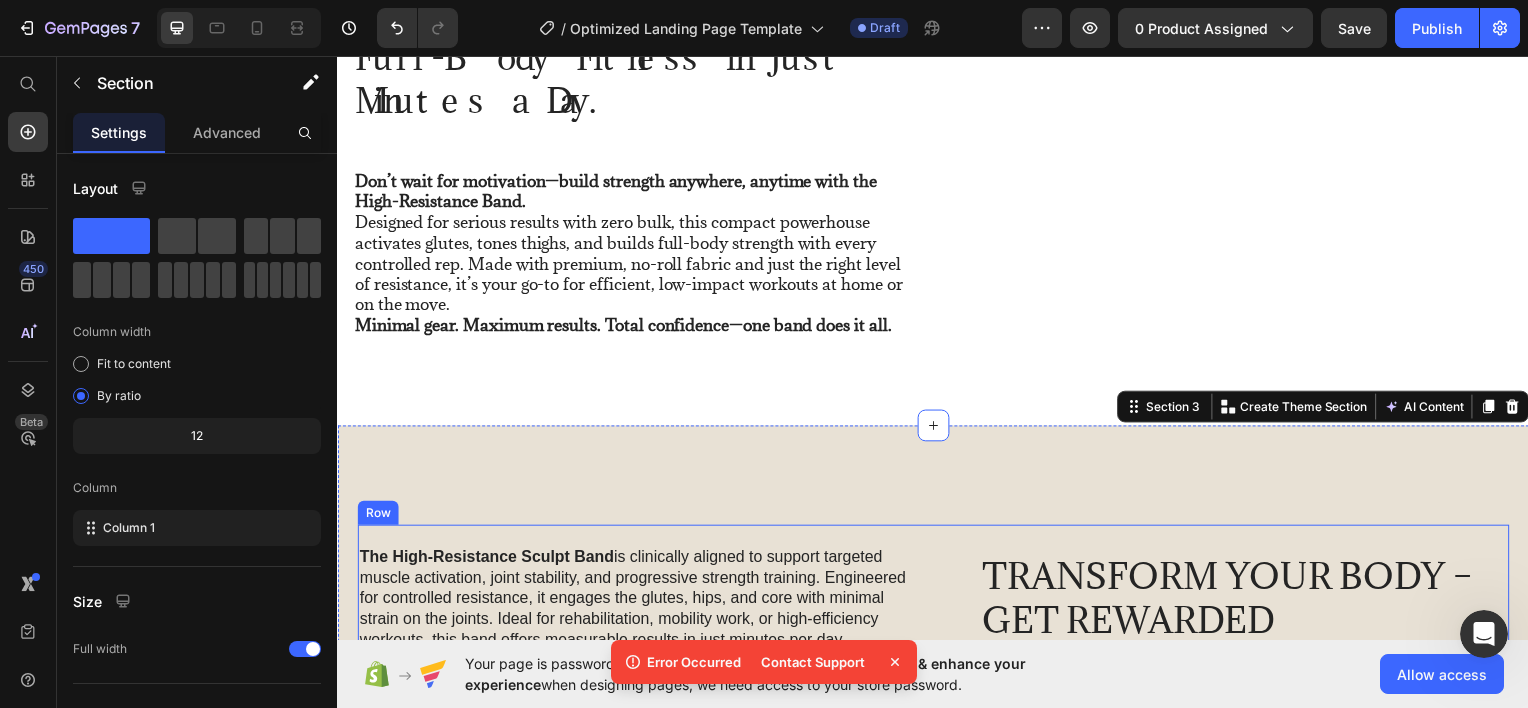 scroll, scrollTop: 1800, scrollLeft: 0, axis: vertical 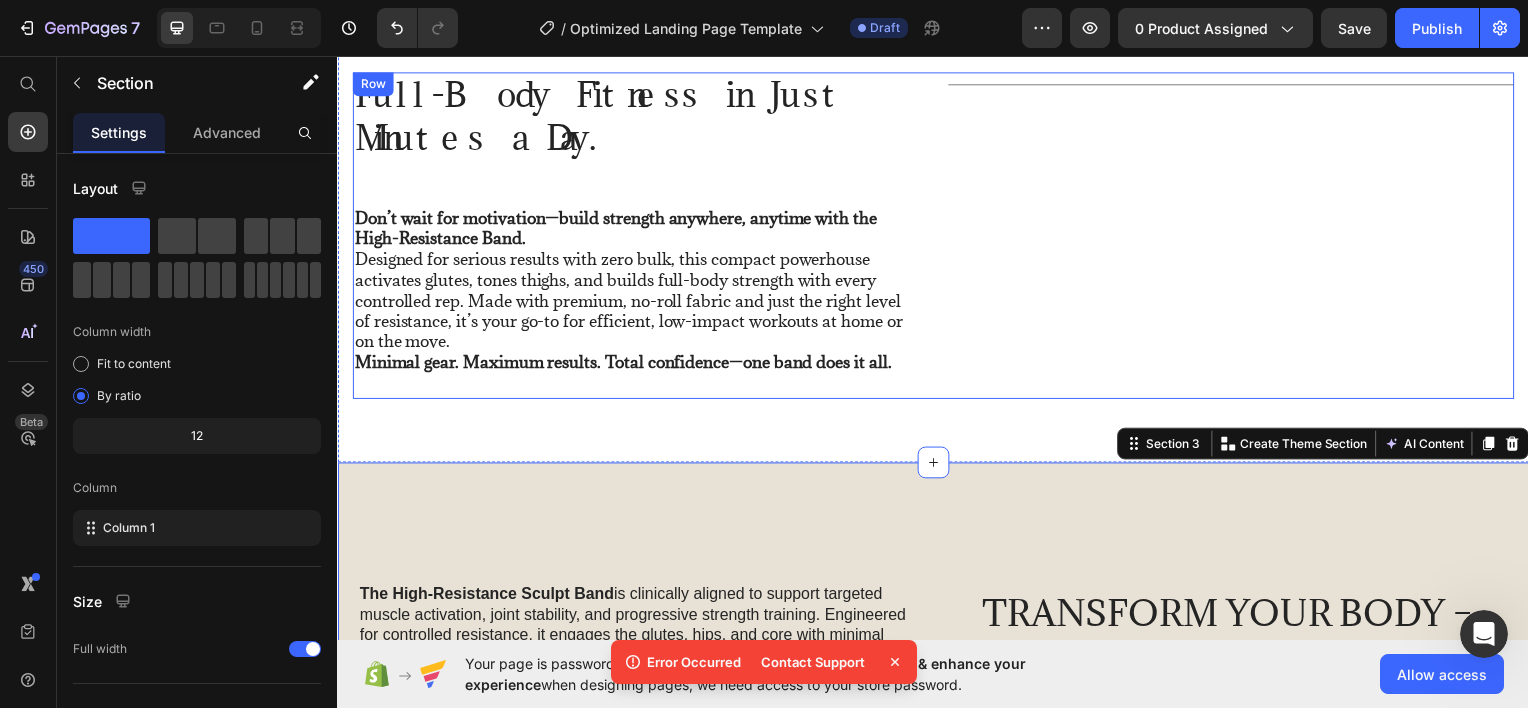 drag, startPoint x: 926, startPoint y: 464, endPoint x: 923, endPoint y: 407, distance: 57.07889 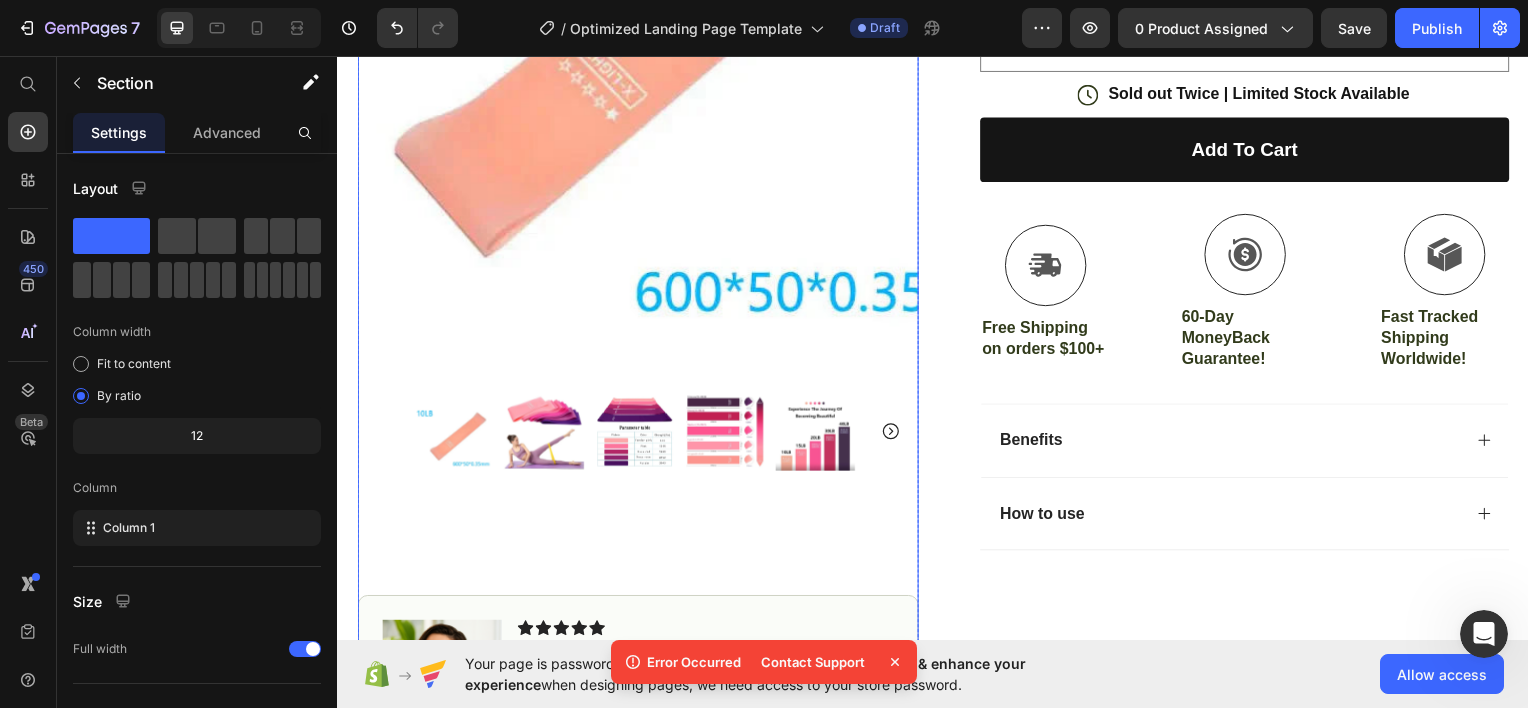 scroll, scrollTop: 700, scrollLeft: 0, axis: vertical 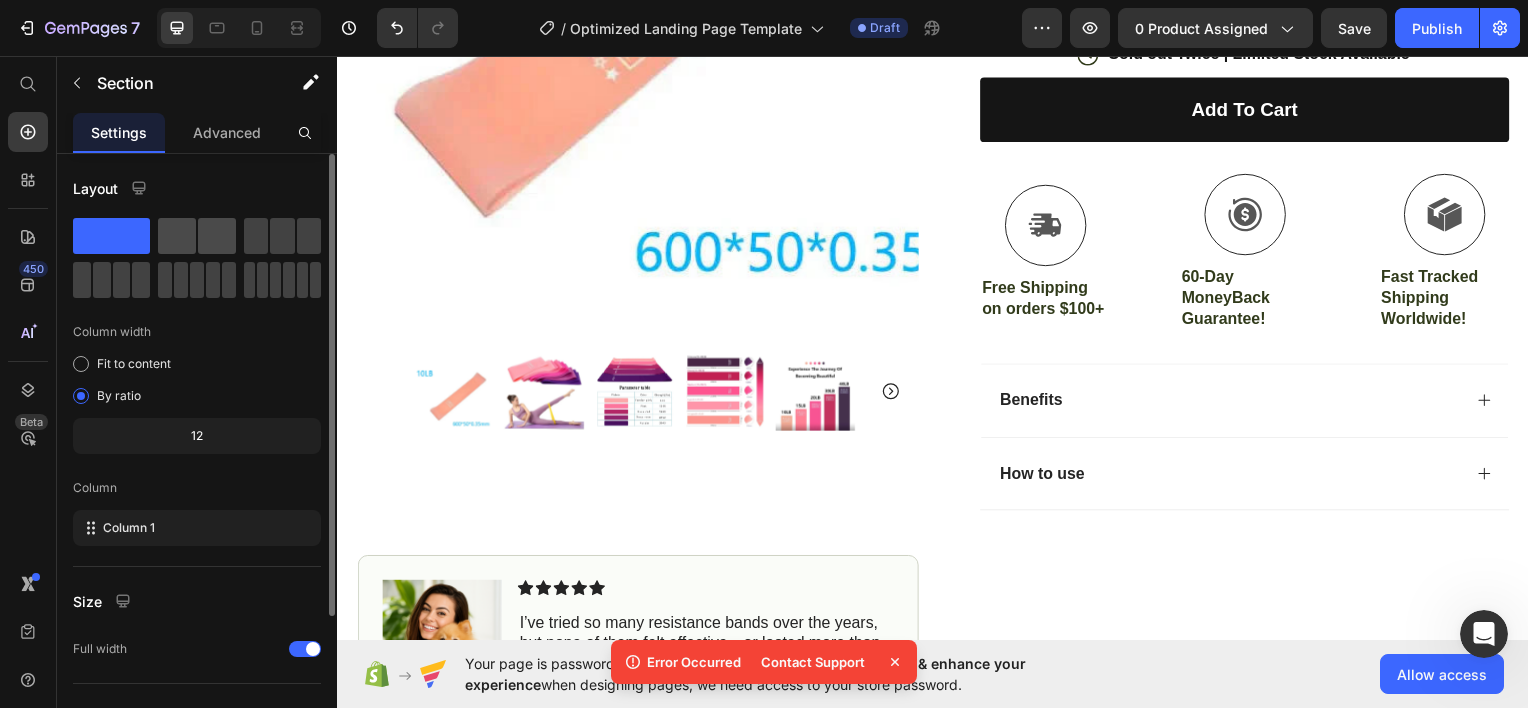 click 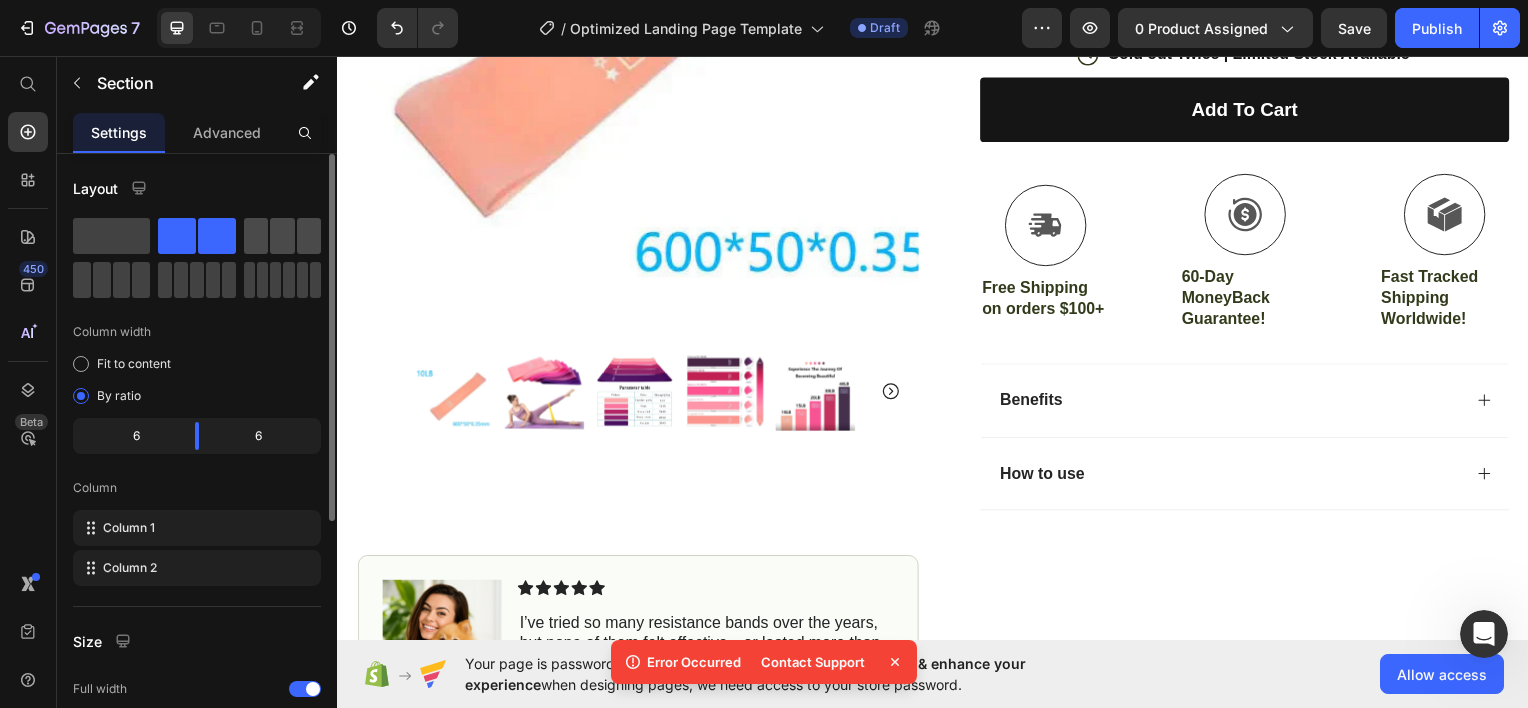 click 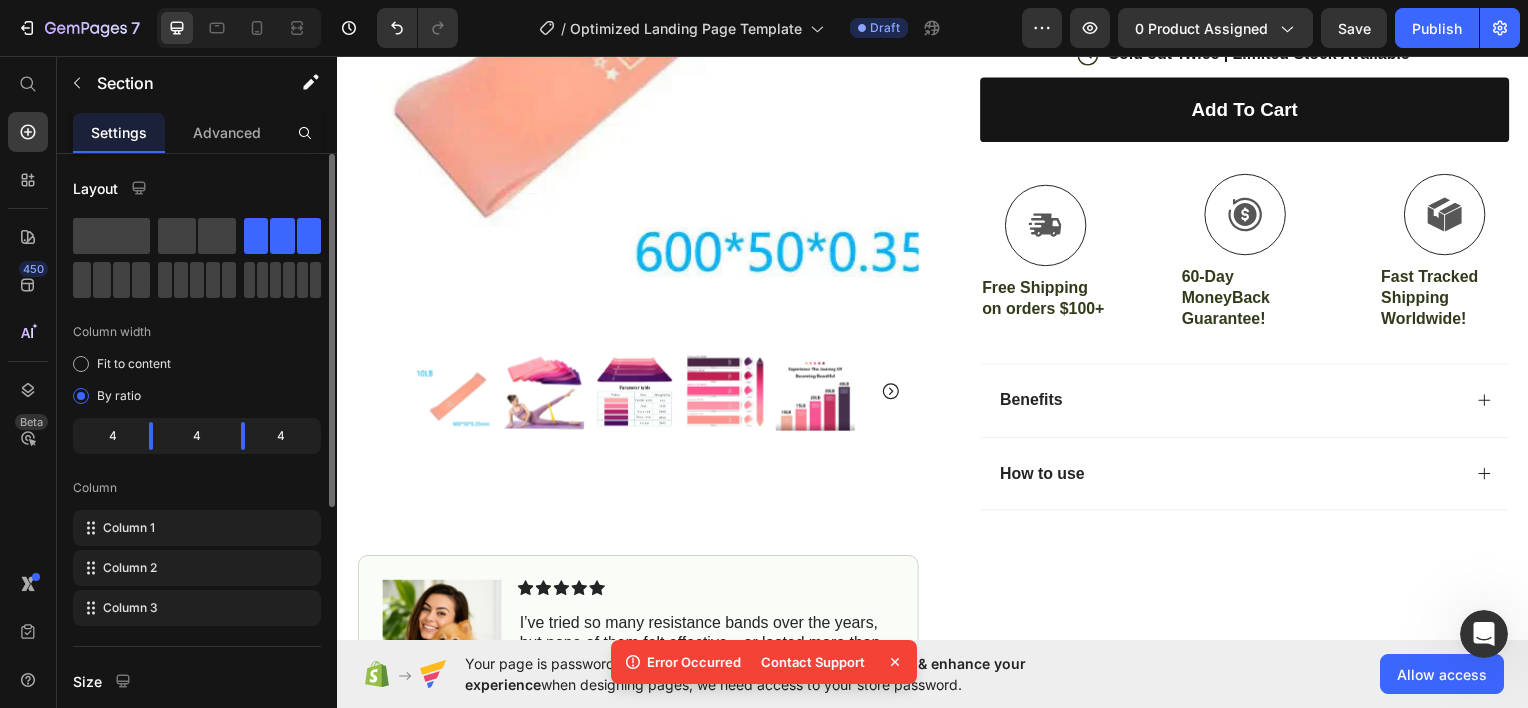 click on "Column width Fit to content By ratio 4 4 4 Column Column 1 Column 2 Column 3" 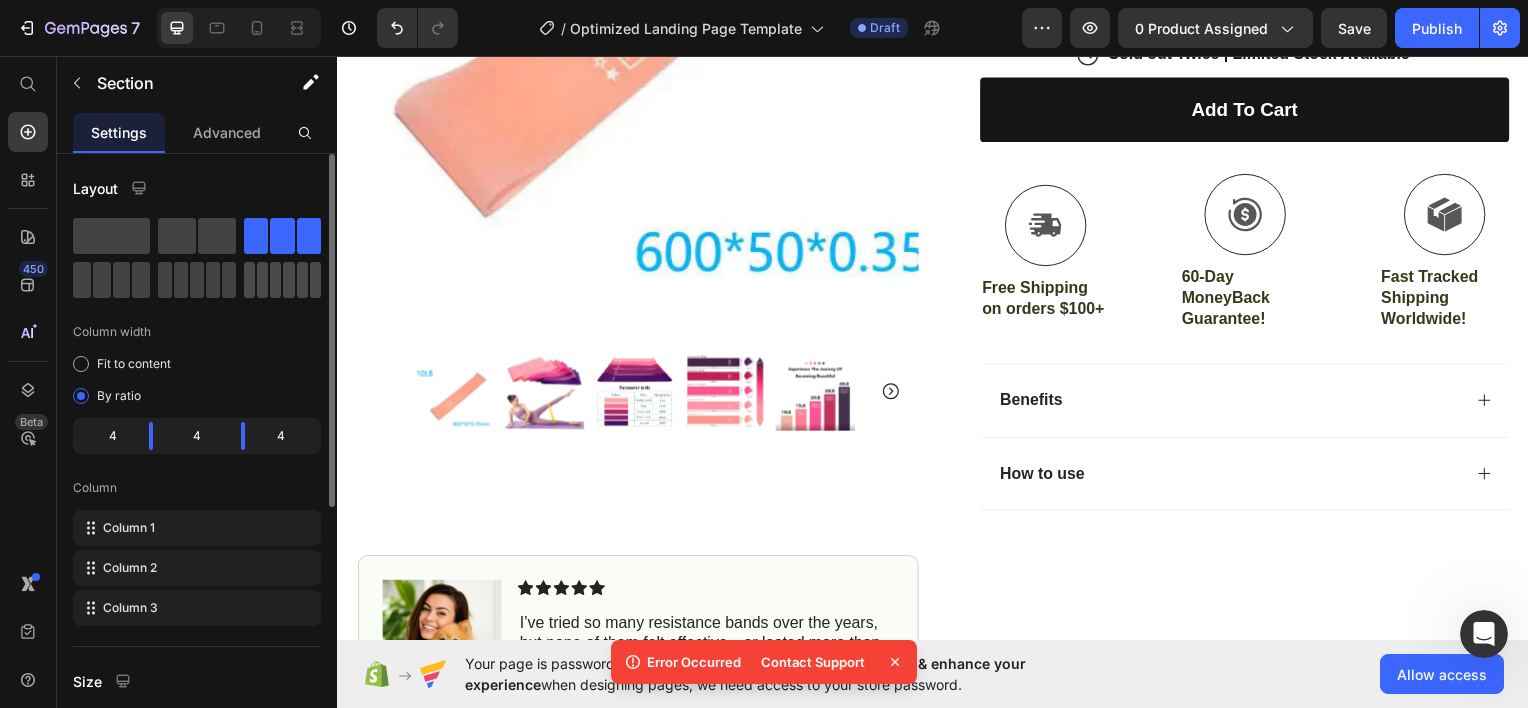 click 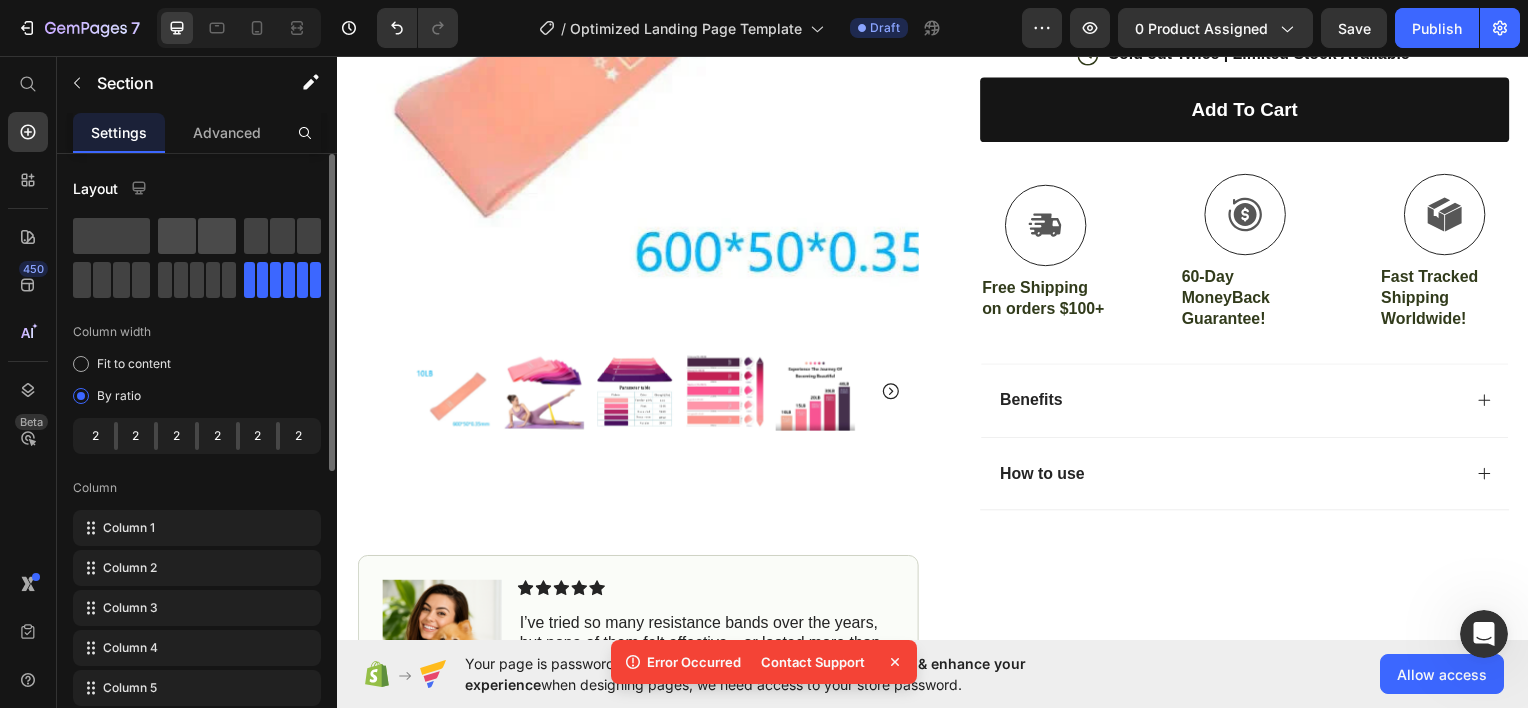 click 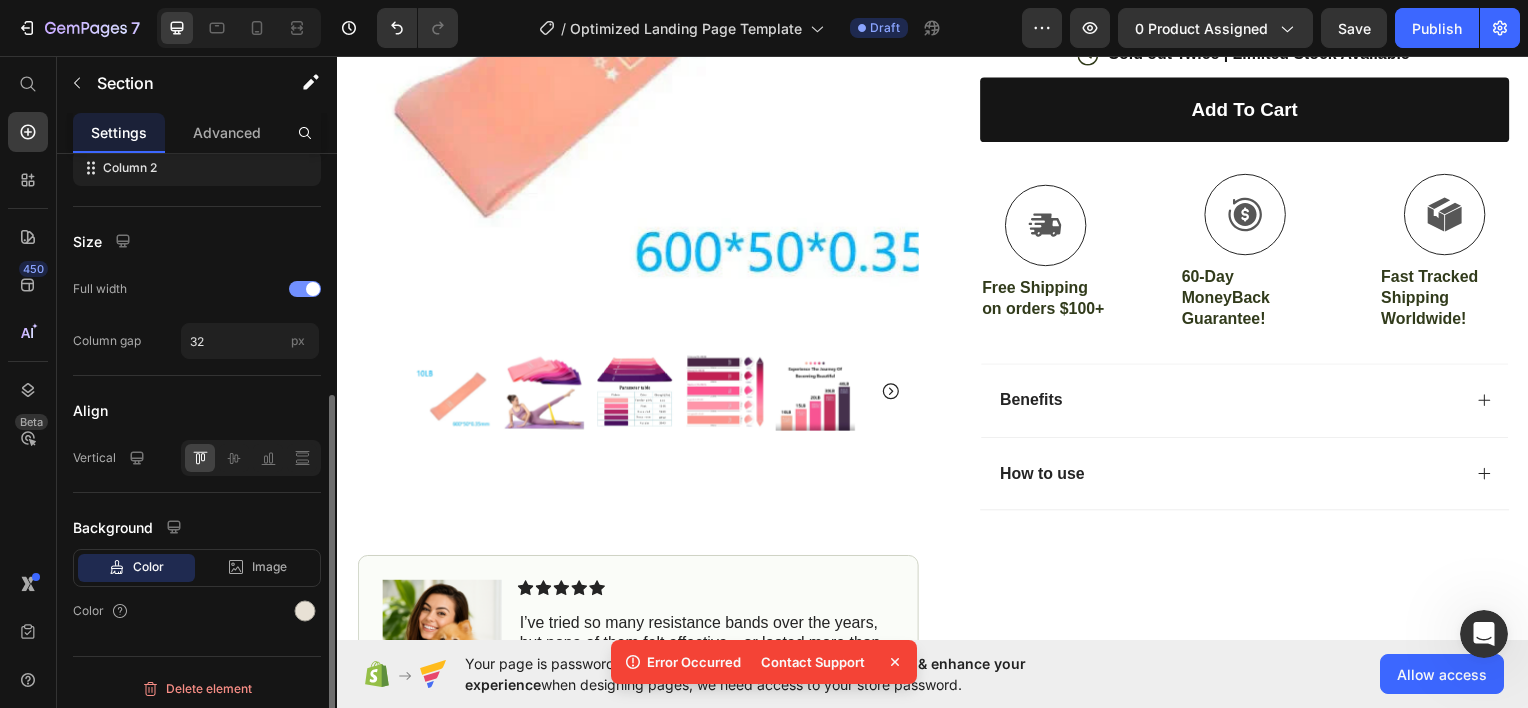 scroll, scrollTop: 404, scrollLeft: 0, axis: vertical 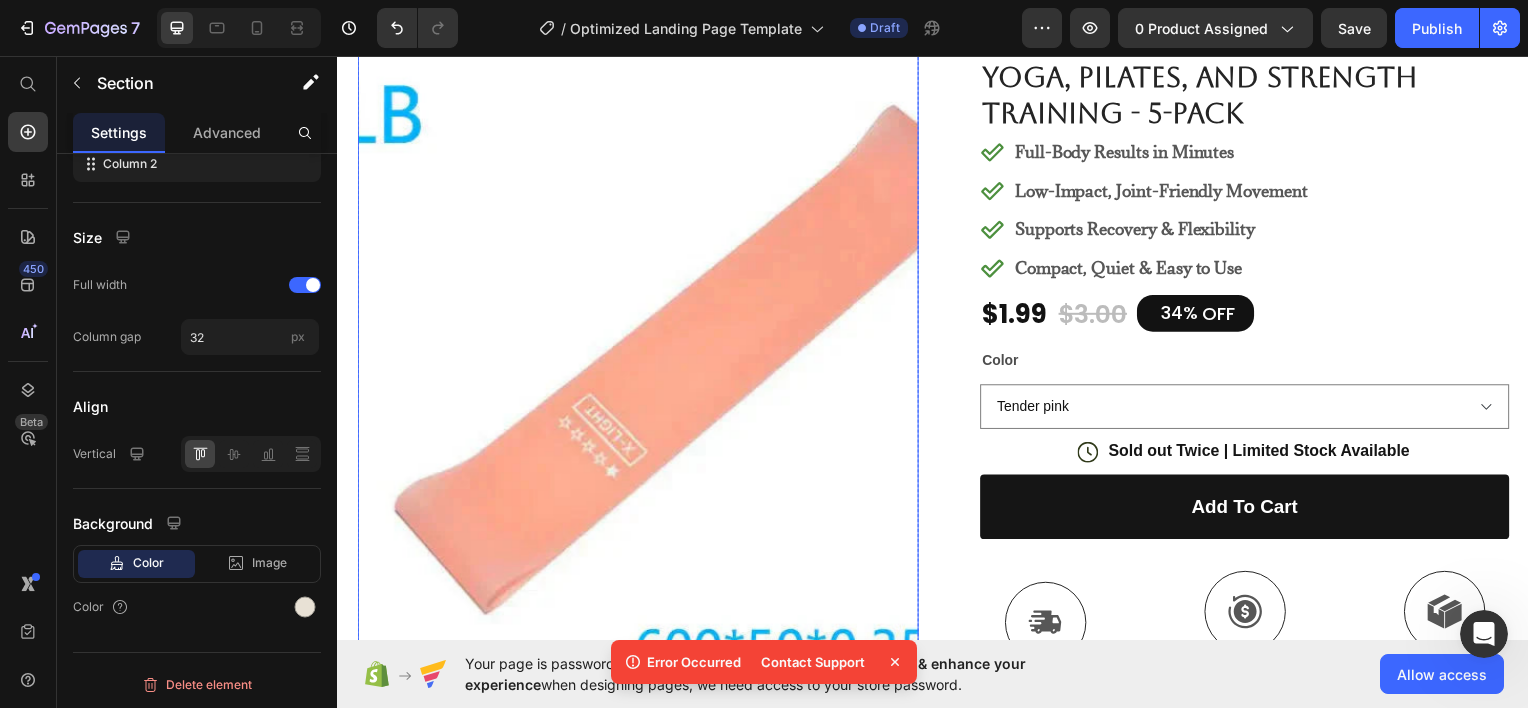 click at bounding box center [639, 305] 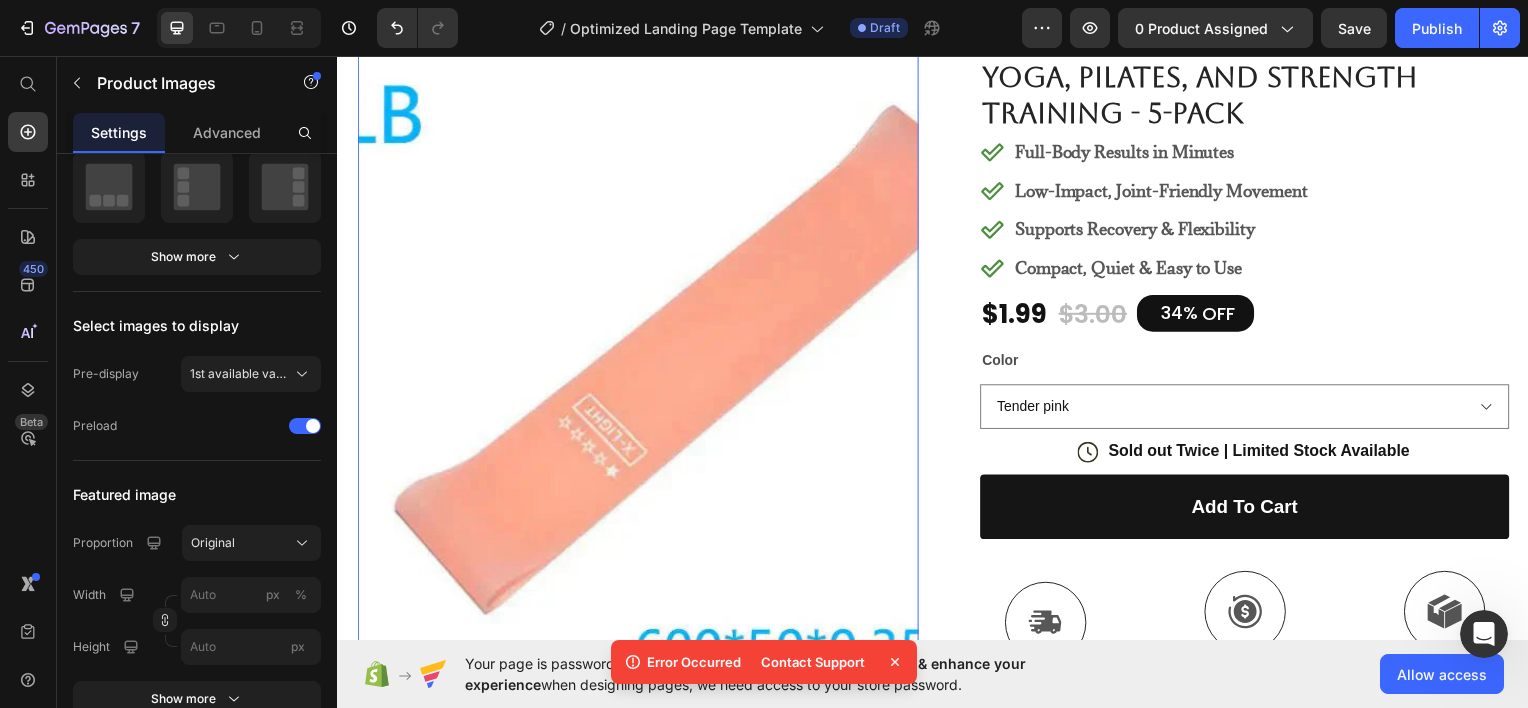 scroll, scrollTop: 0, scrollLeft: 0, axis: both 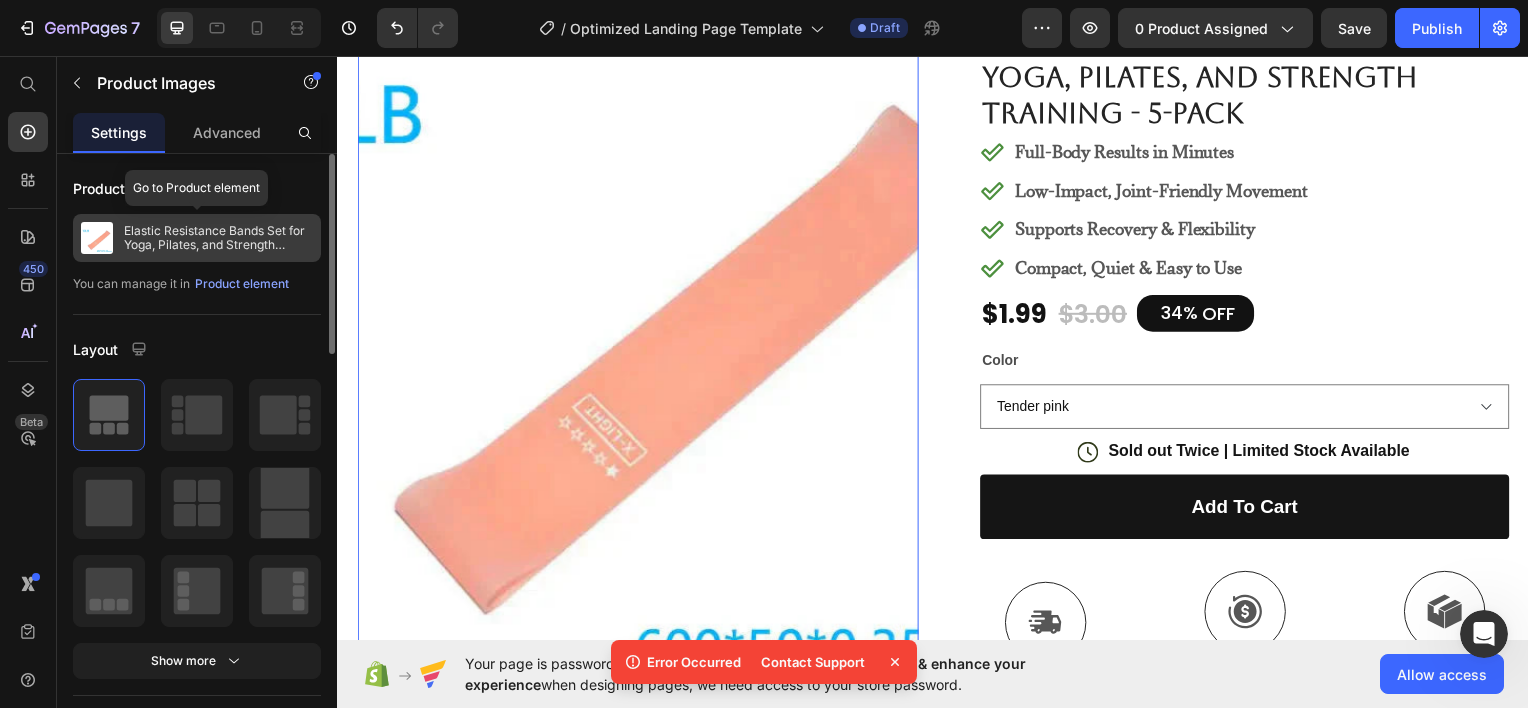 click on "Elastic Resistance Bands Set for Yoga, Pilates, and Strength Training - 5-Pack" at bounding box center (218, 238) 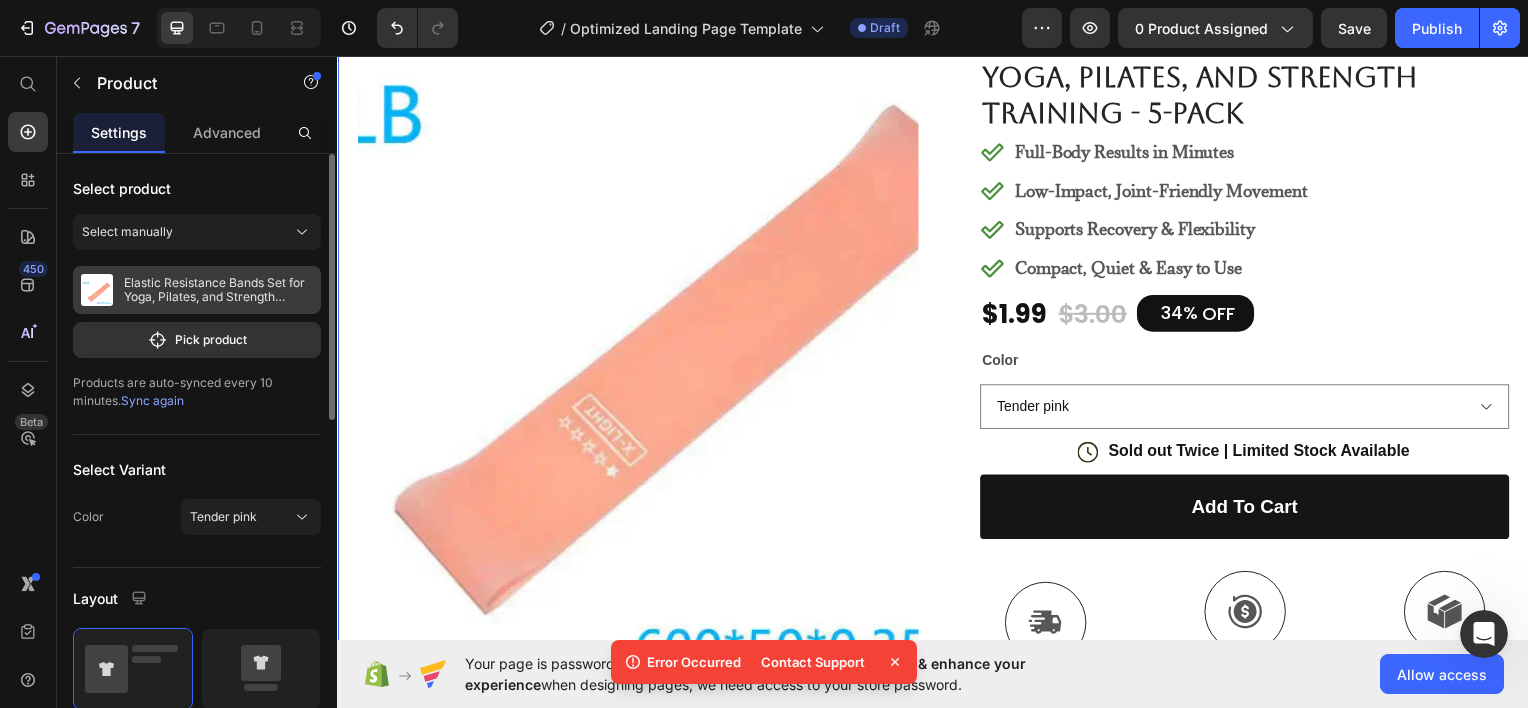 click on "Elastic Resistance Bands Set for Yoga, Pilates, and Strength Training - 5-Pack" at bounding box center (218, 290) 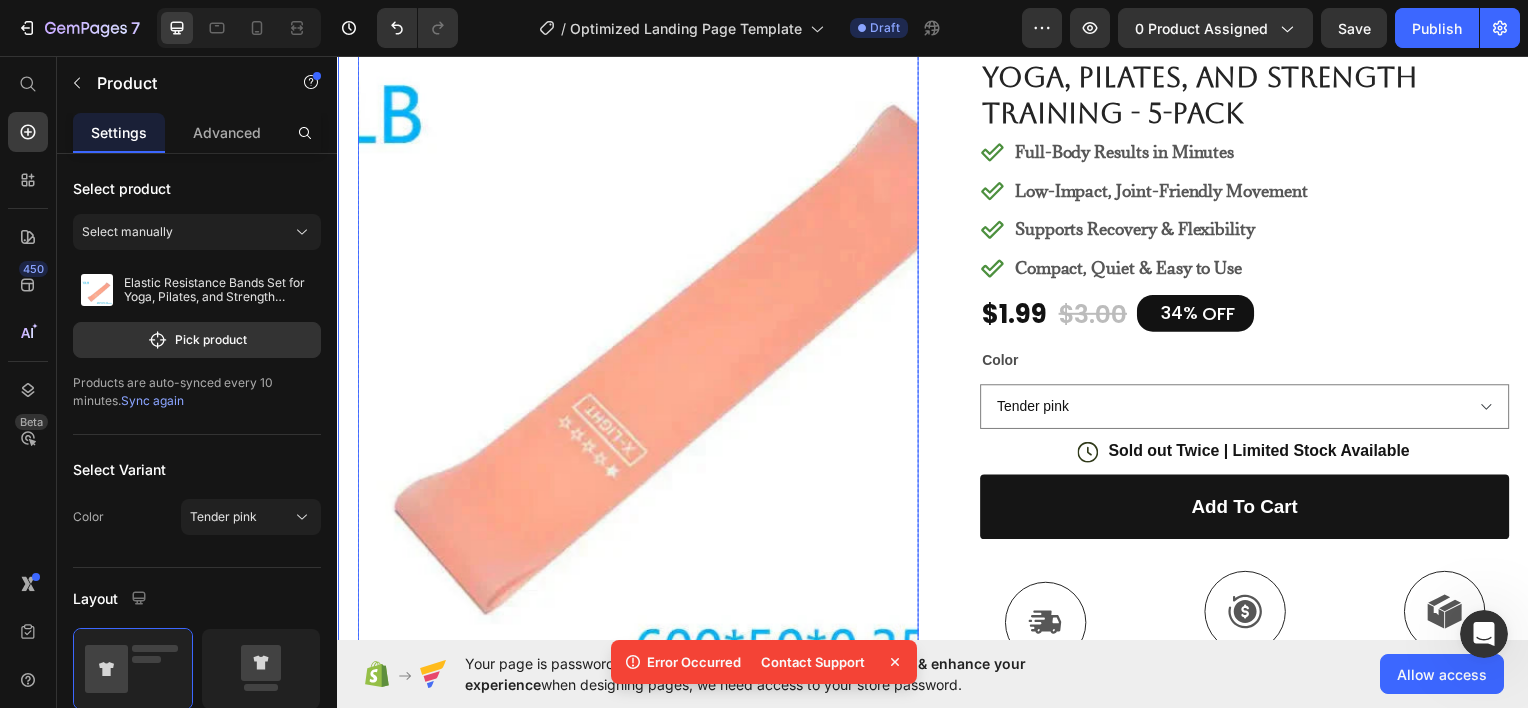 click at bounding box center [639, 305] 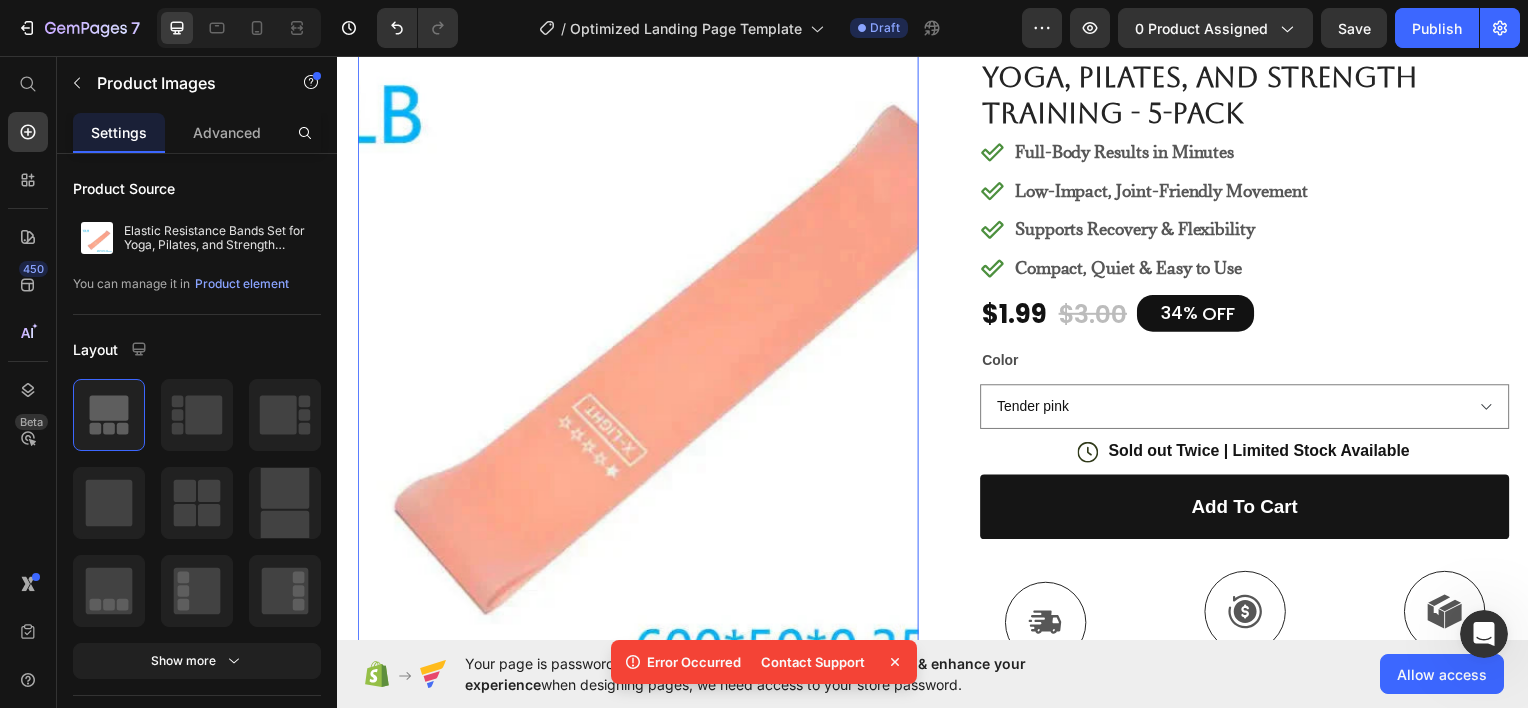click at bounding box center (639, 305) 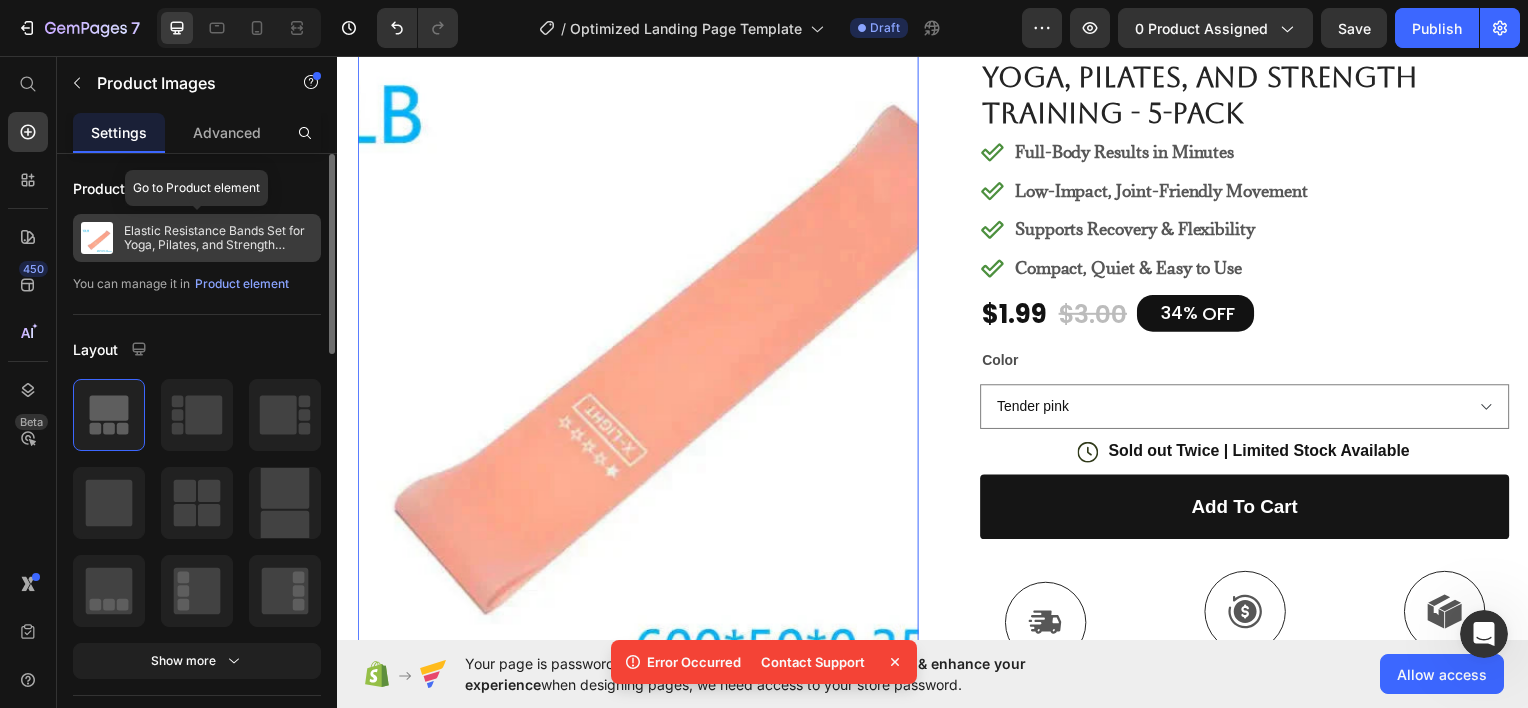 click at bounding box center [97, 238] 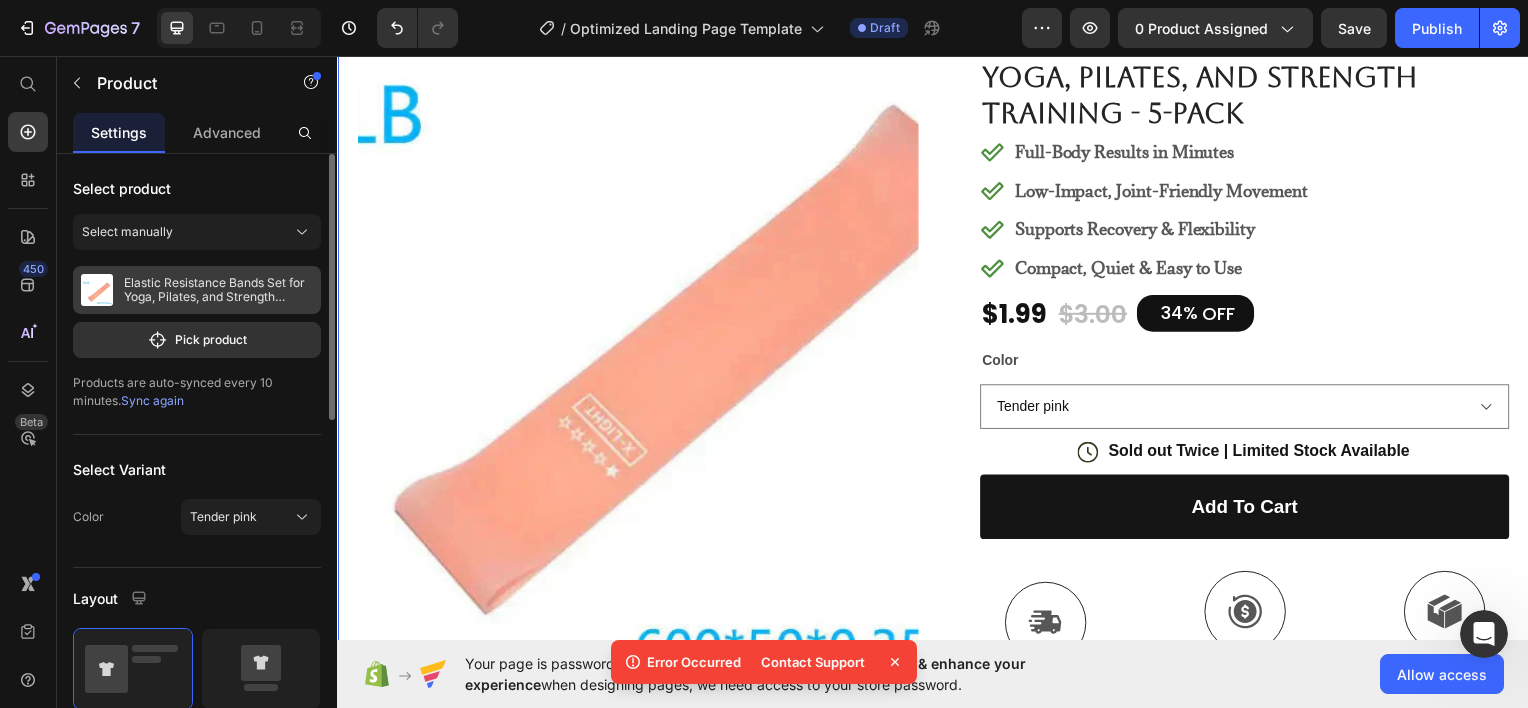 click on "Elastic Resistance Bands Set for Yoga, Pilates, and Strength Training - 5-Pack" at bounding box center [218, 290] 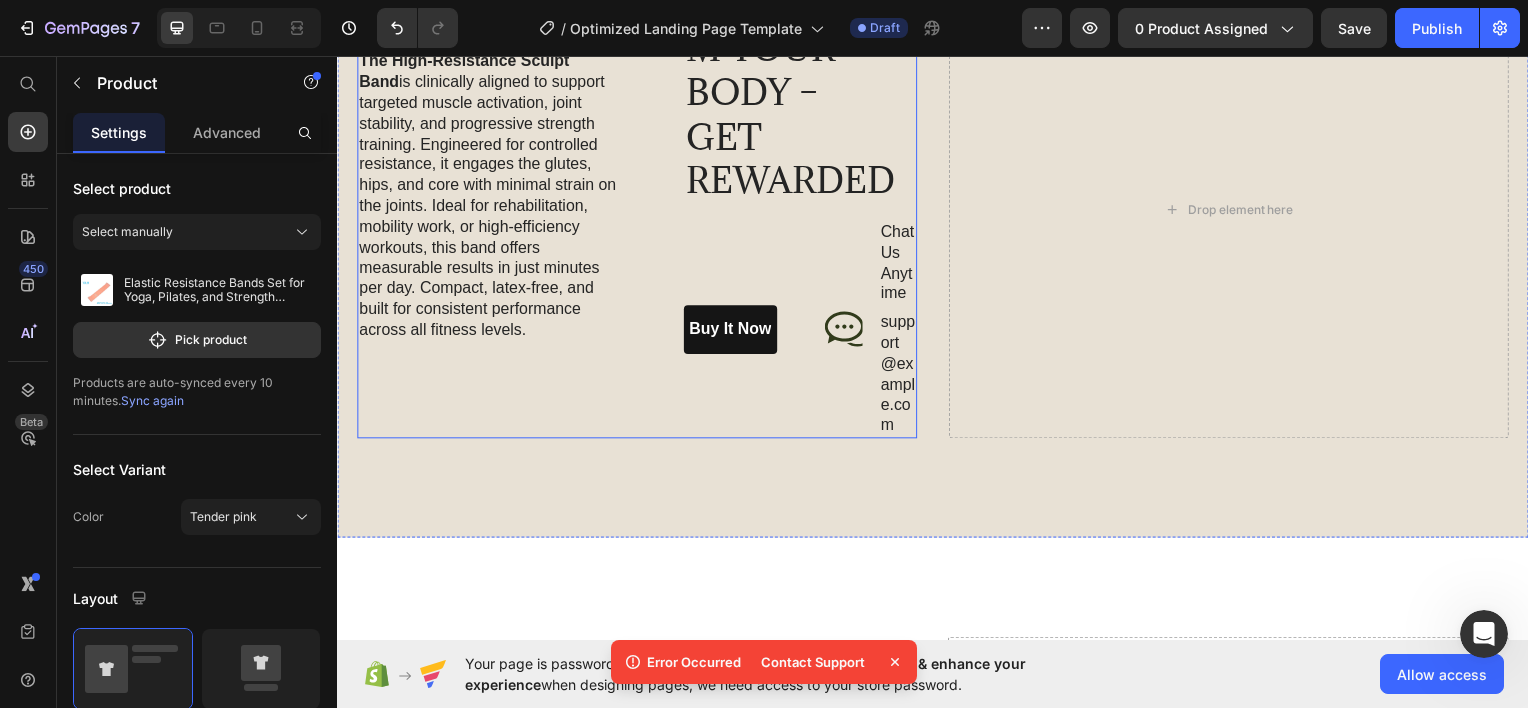 scroll, scrollTop: 2300, scrollLeft: 0, axis: vertical 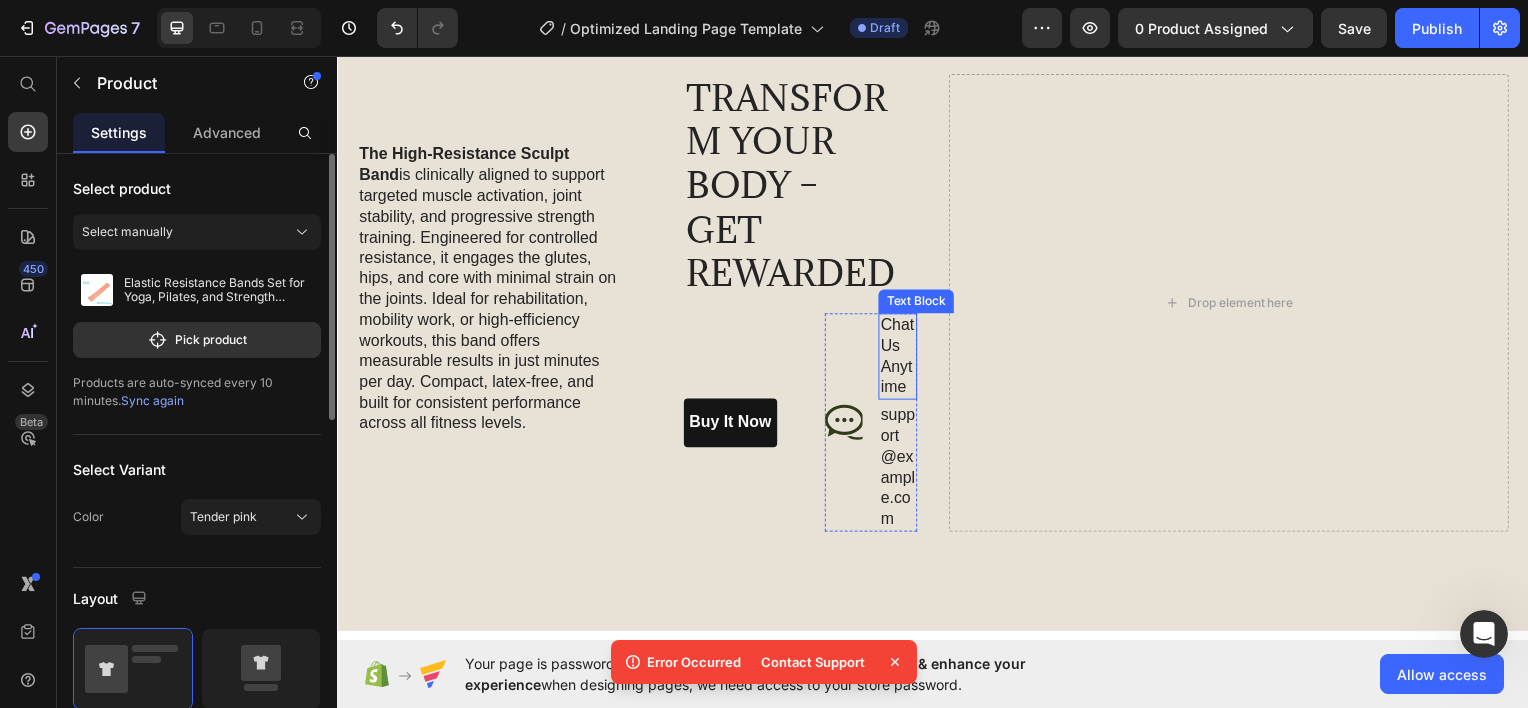 click on "Text Block" at bounding box center (920, 302) 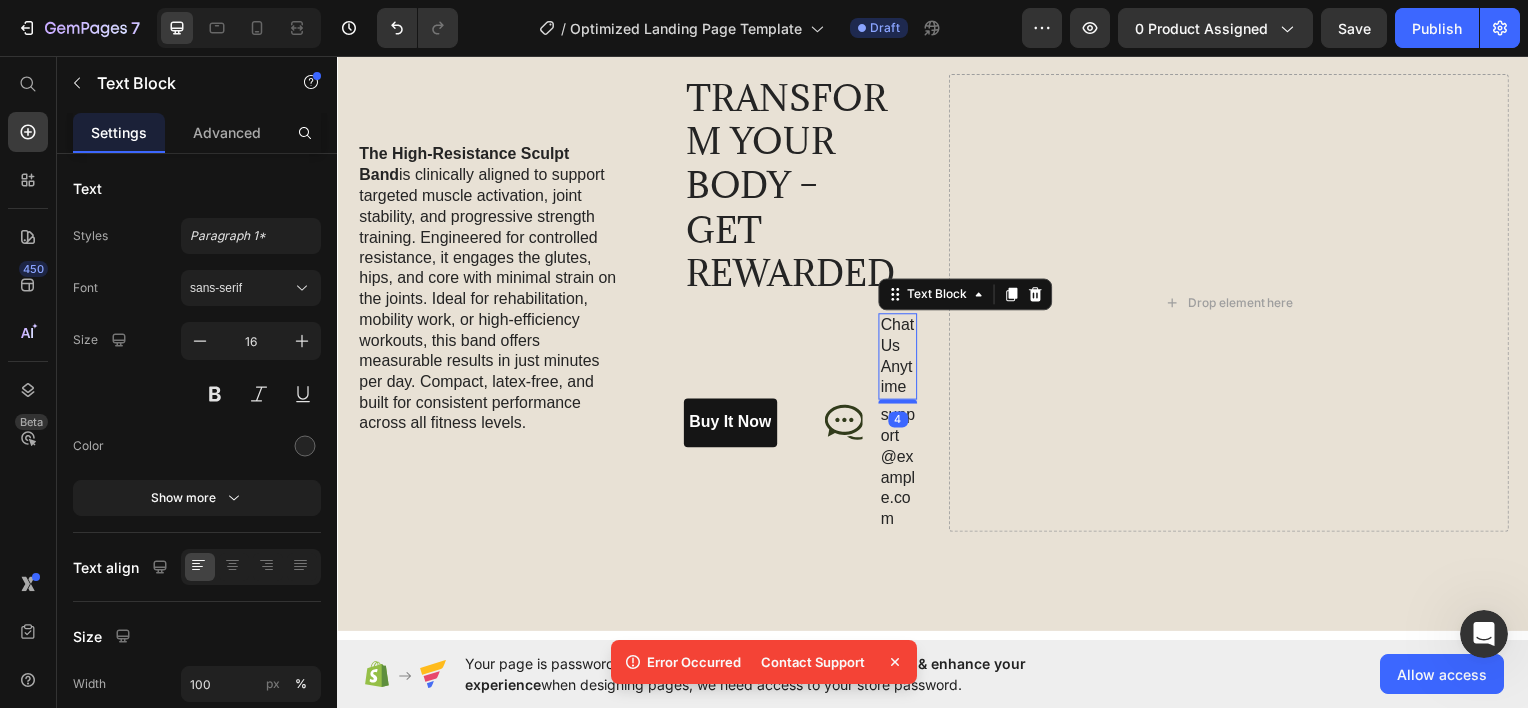 click on "Text Block" at bounding box center [969, 295] 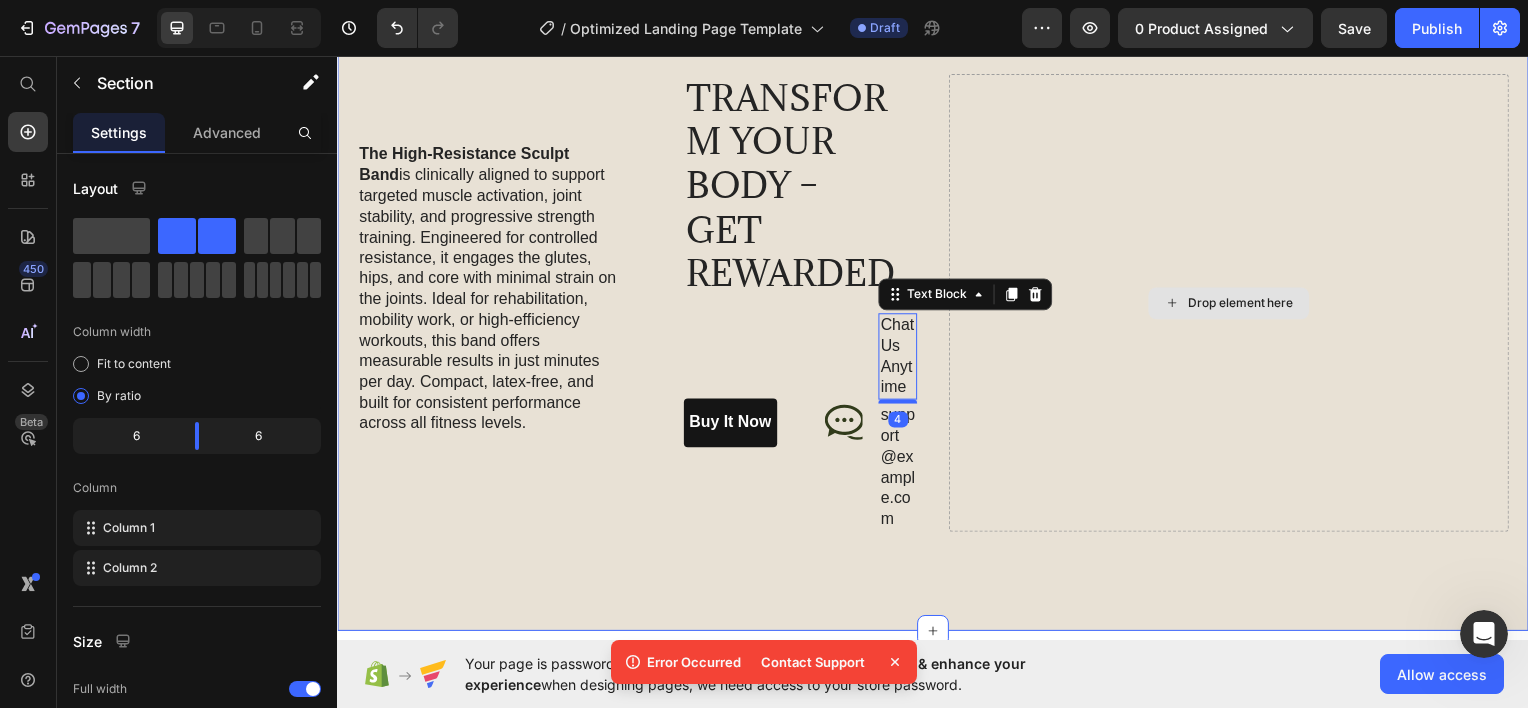 click on "Drop element here" at bounding box center (1235, 303) 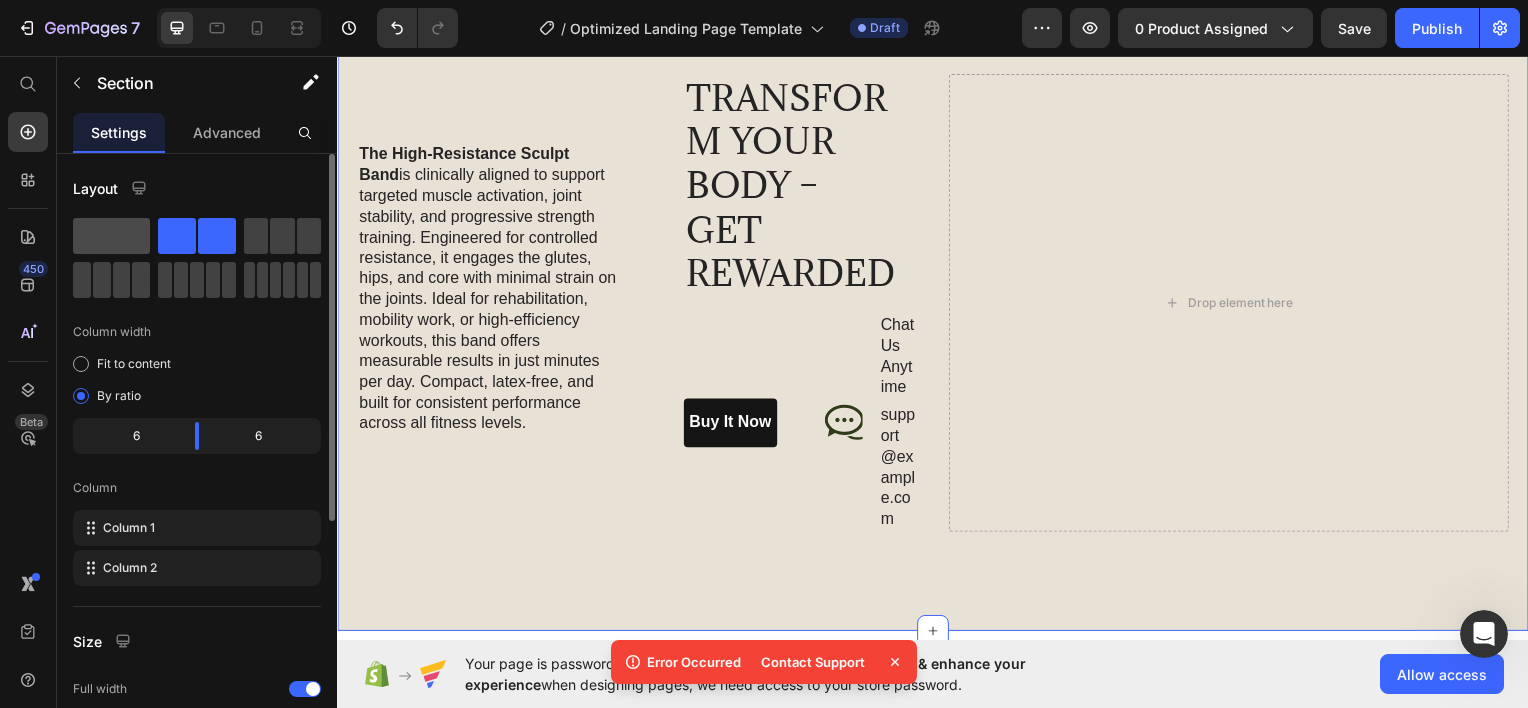 click 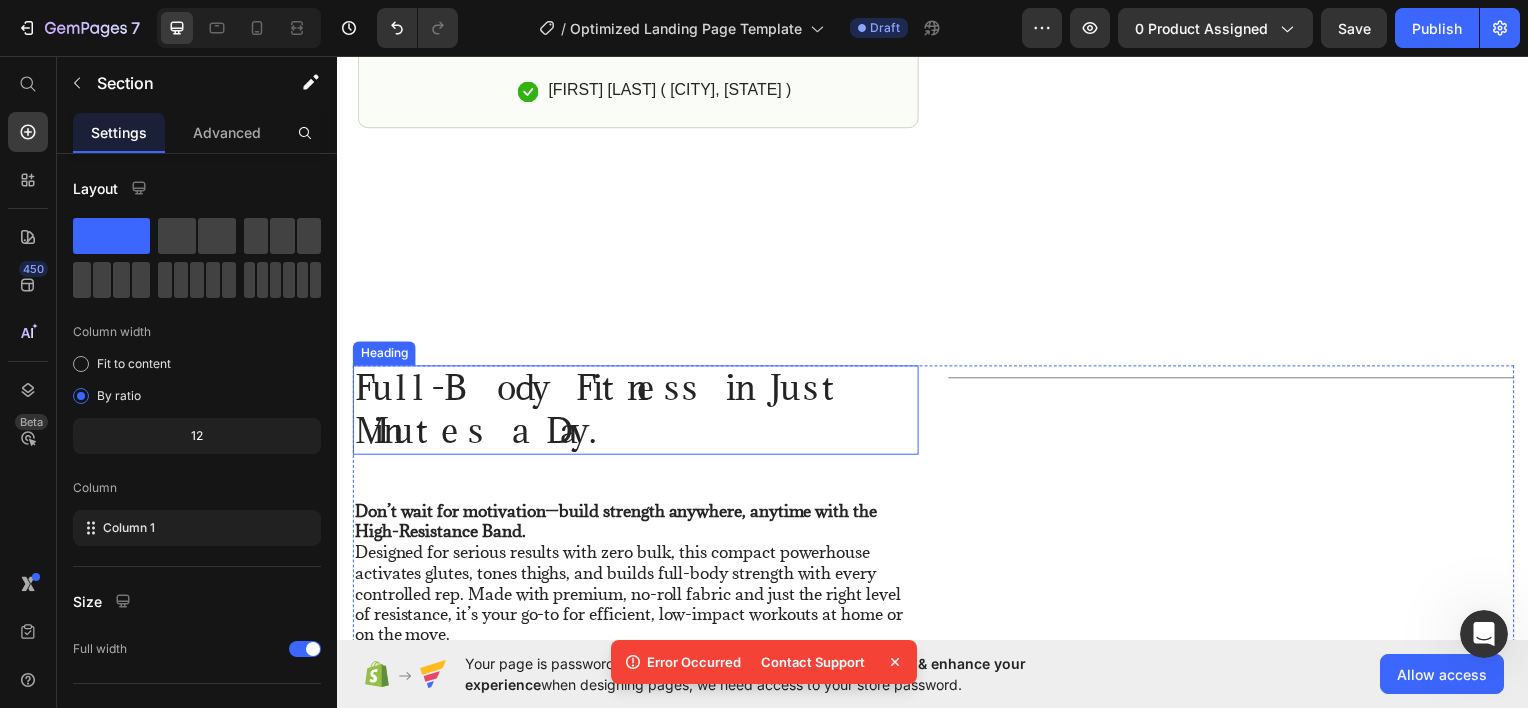 scroll, scrollTop: 1500, scrollLeft: 0, axis: vertical 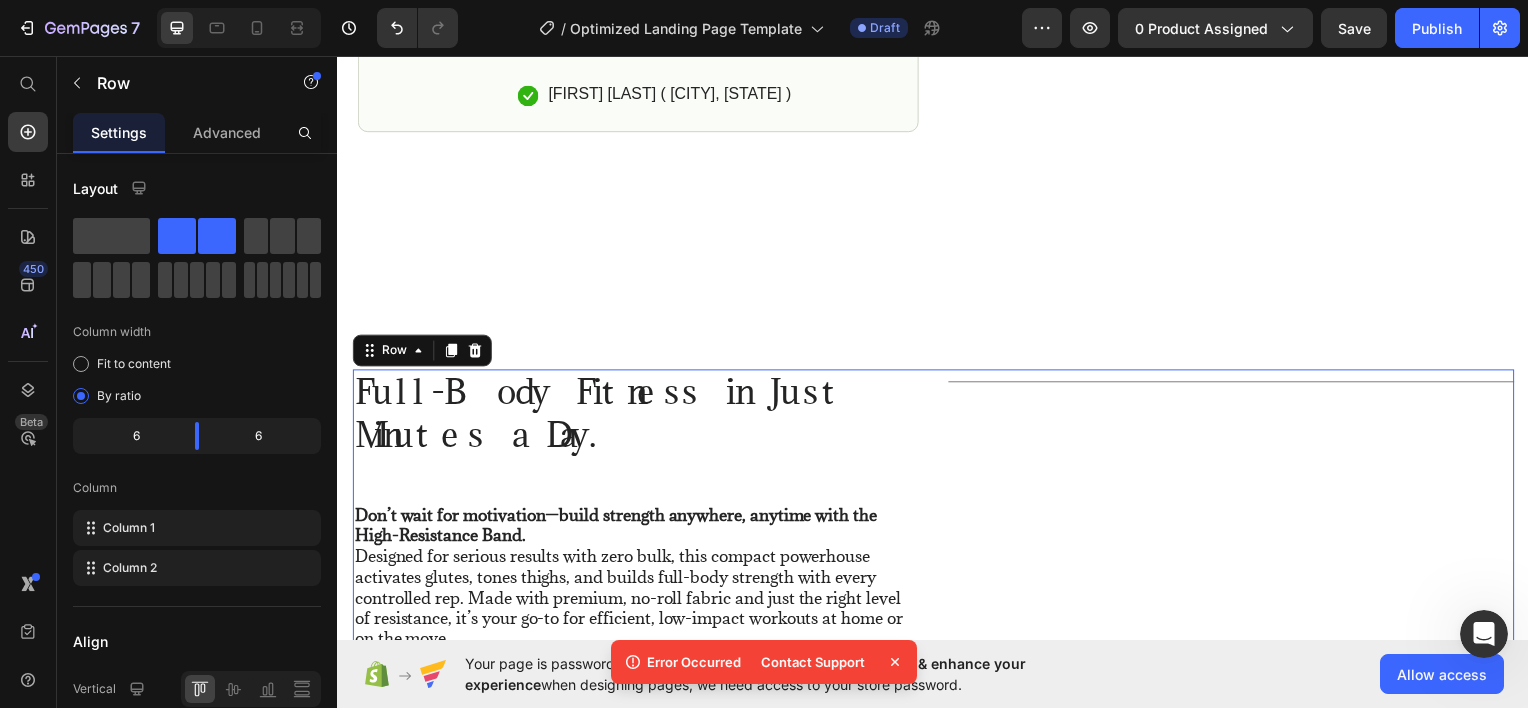 click on "Title Line" at bounding box center [1237, 535] 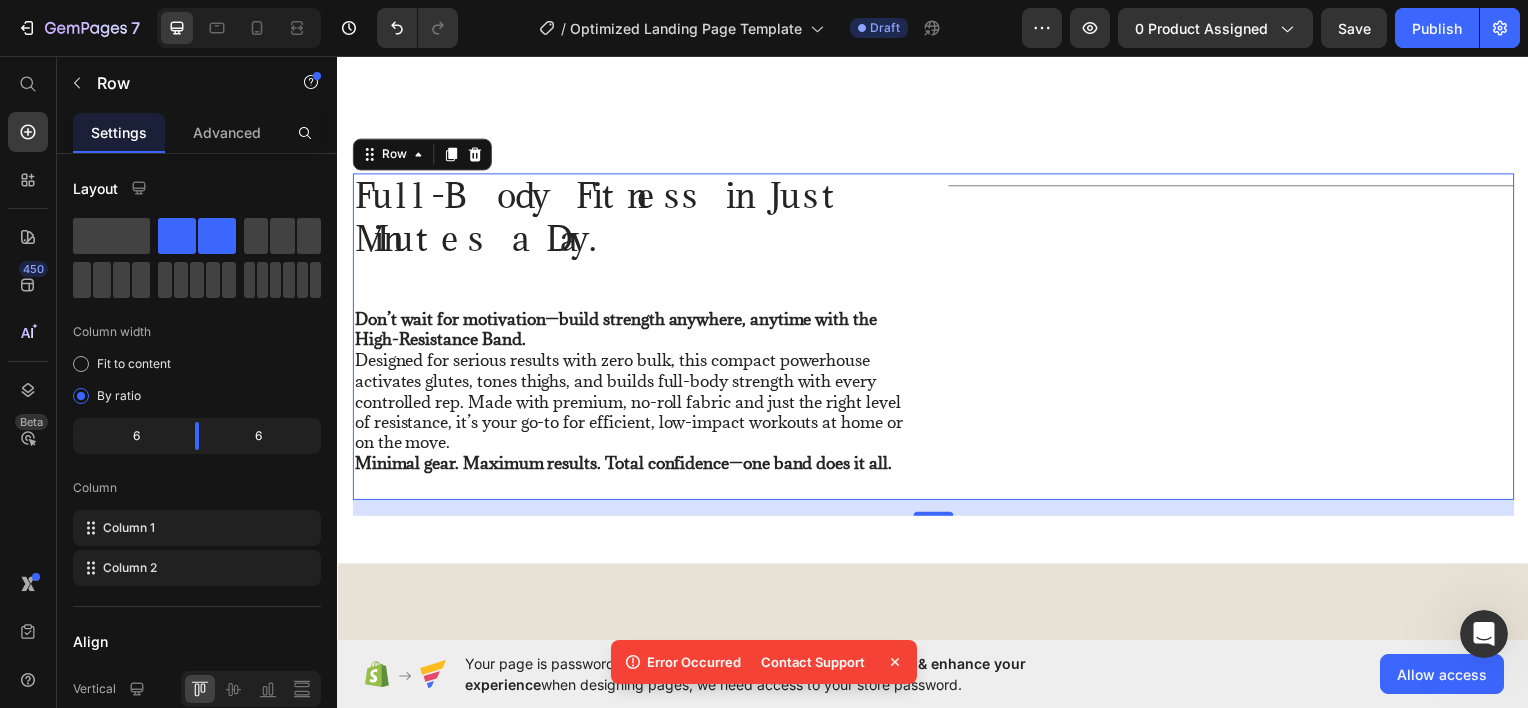 scroll, scrollTop: 1700, scrollLeft: 0, axis: vertical 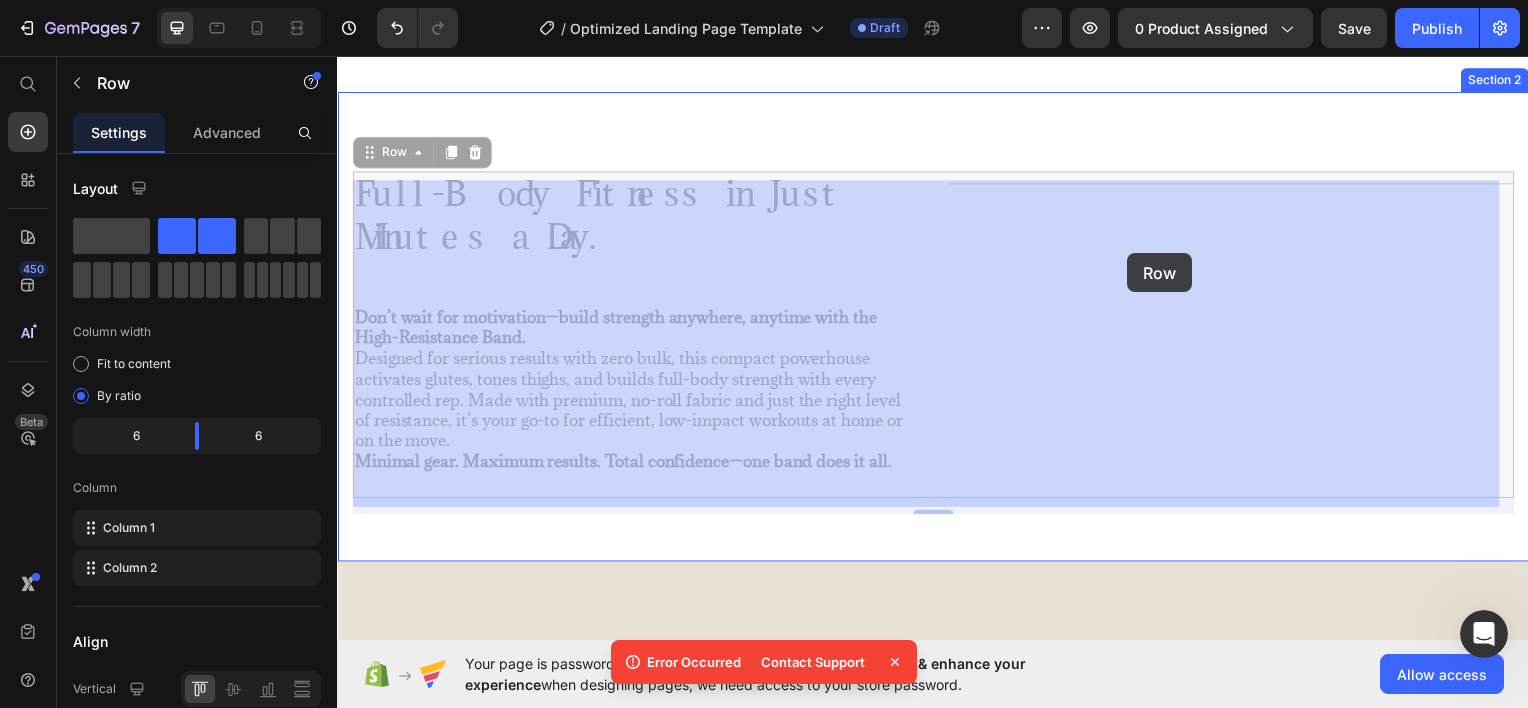 drag, startPoint x: 1150, startPoint y: 370, endPoint x: 1134, endPoint y: 235, distance: 135.94484 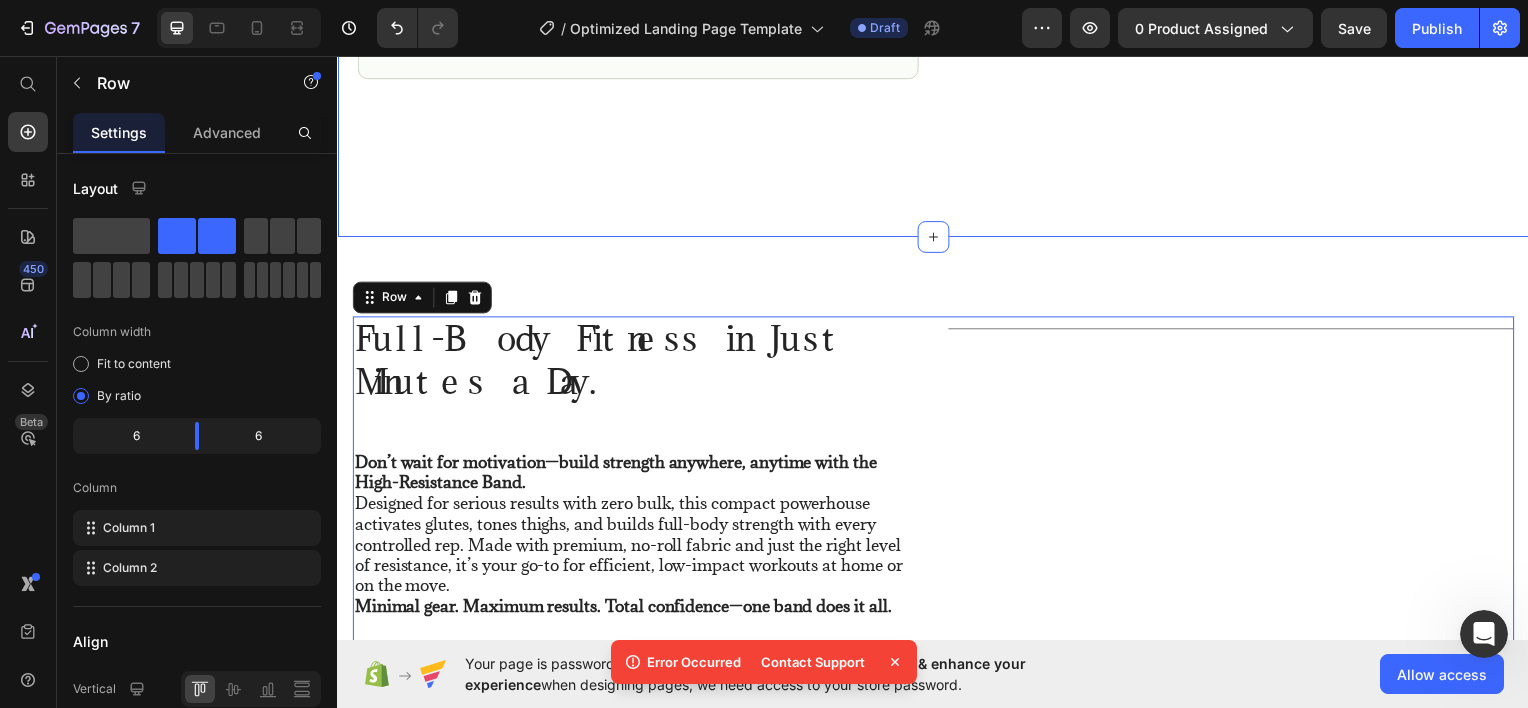 scroll, scrollTop: 1500, scrollLeft: 0, axis: vertical 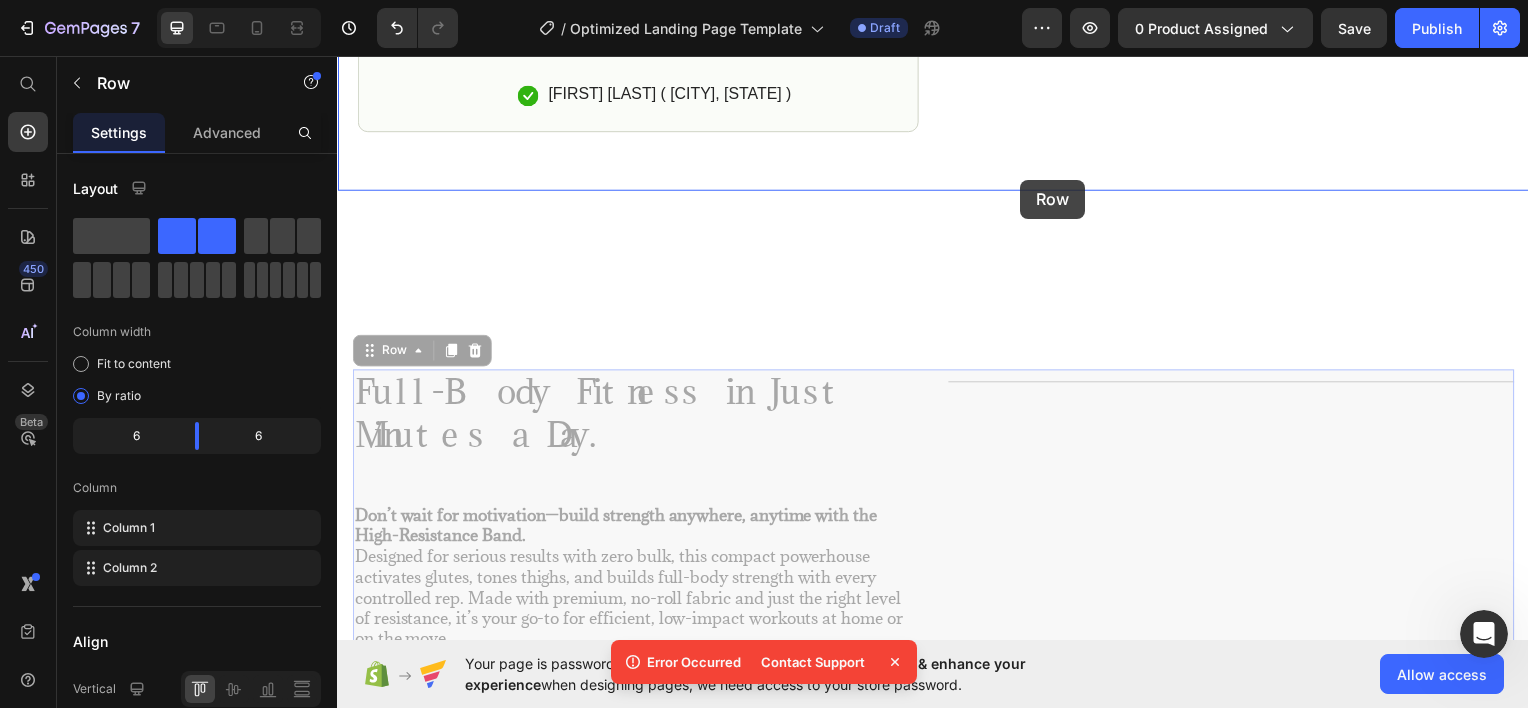 drag, startPoint x: 1032, startPoint y: 419, endPoint x: 1025, endPoint y: 180, distance: 239.1025 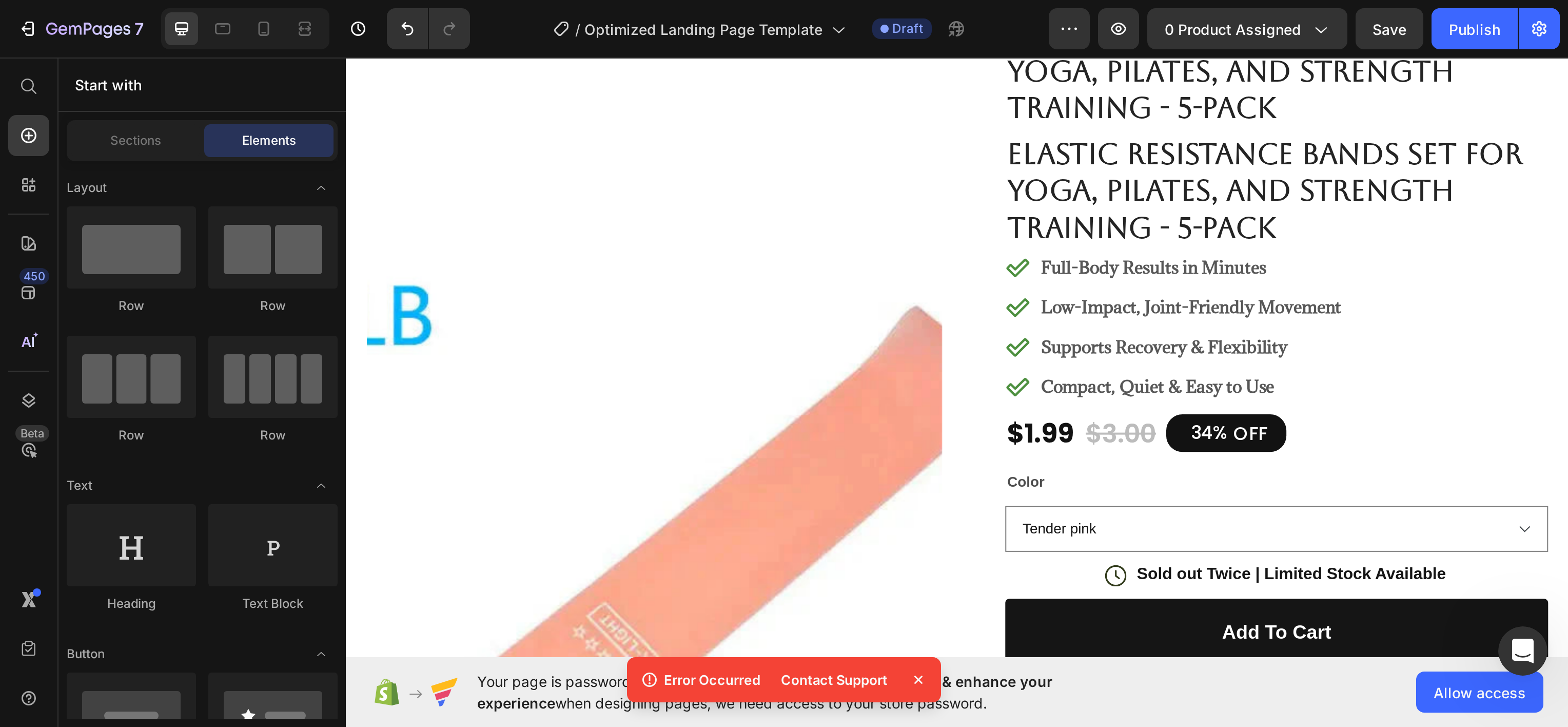 scroll, scrollTop: 0, scrollLeft: 0, axis: both 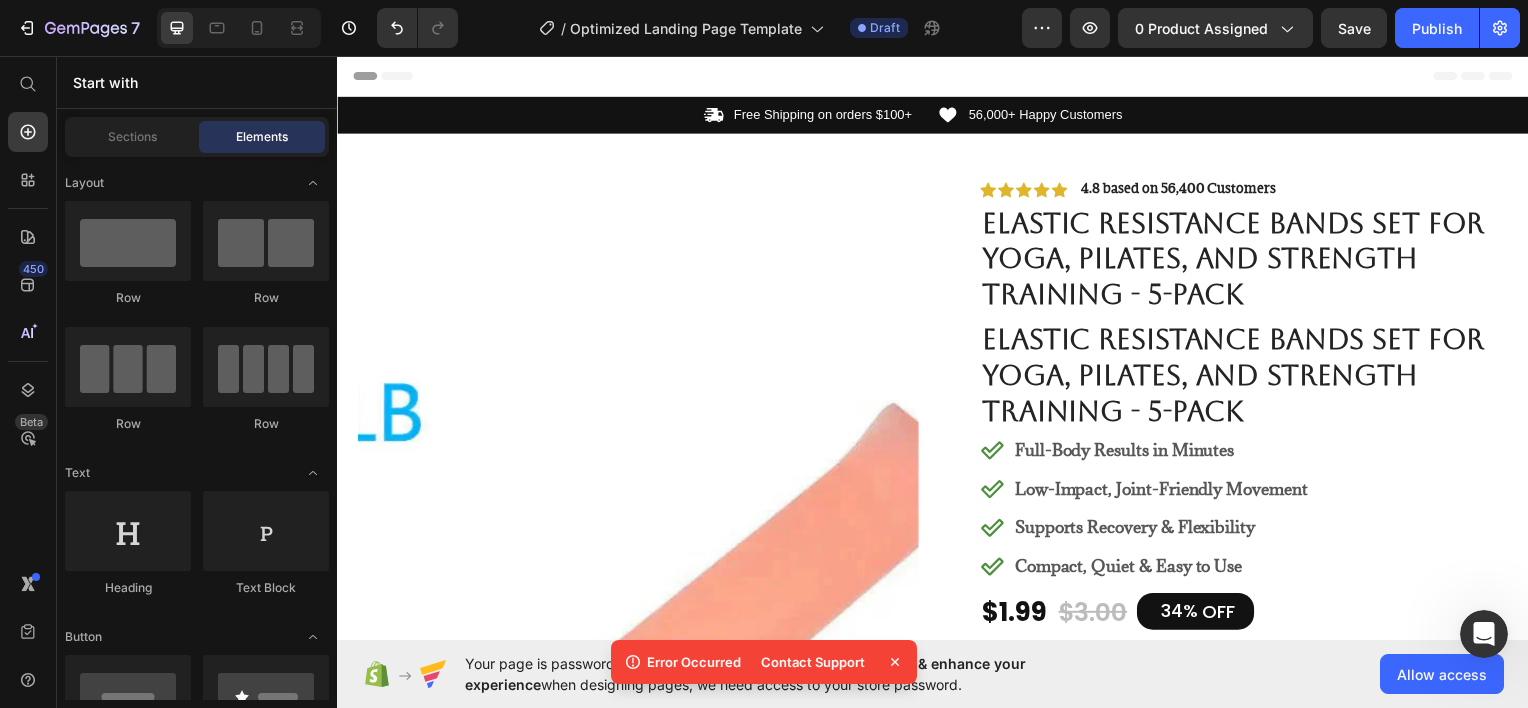 drag, startPoint x: 1530, startPoint y: 577, endPoint x: 1667, endPoint y: 77, distance: 518.4294 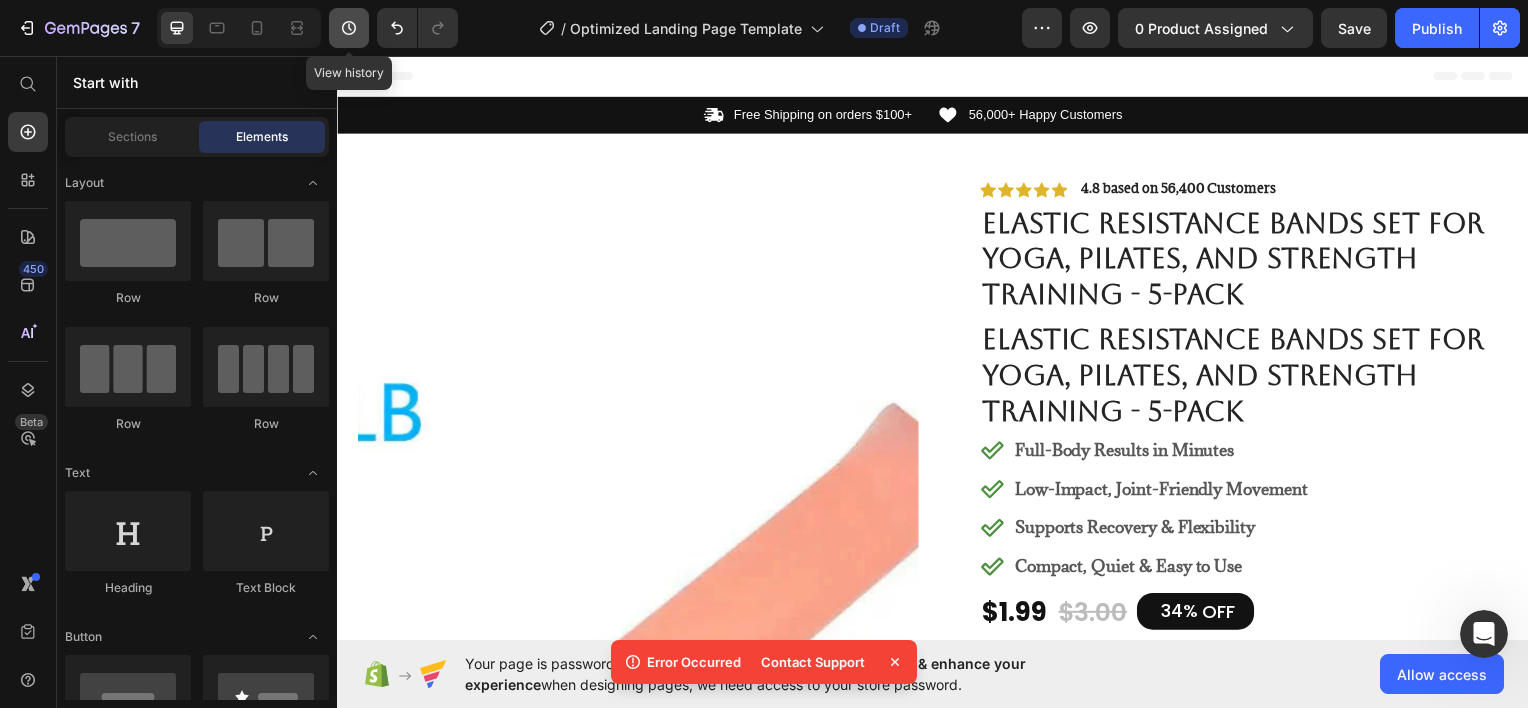 click 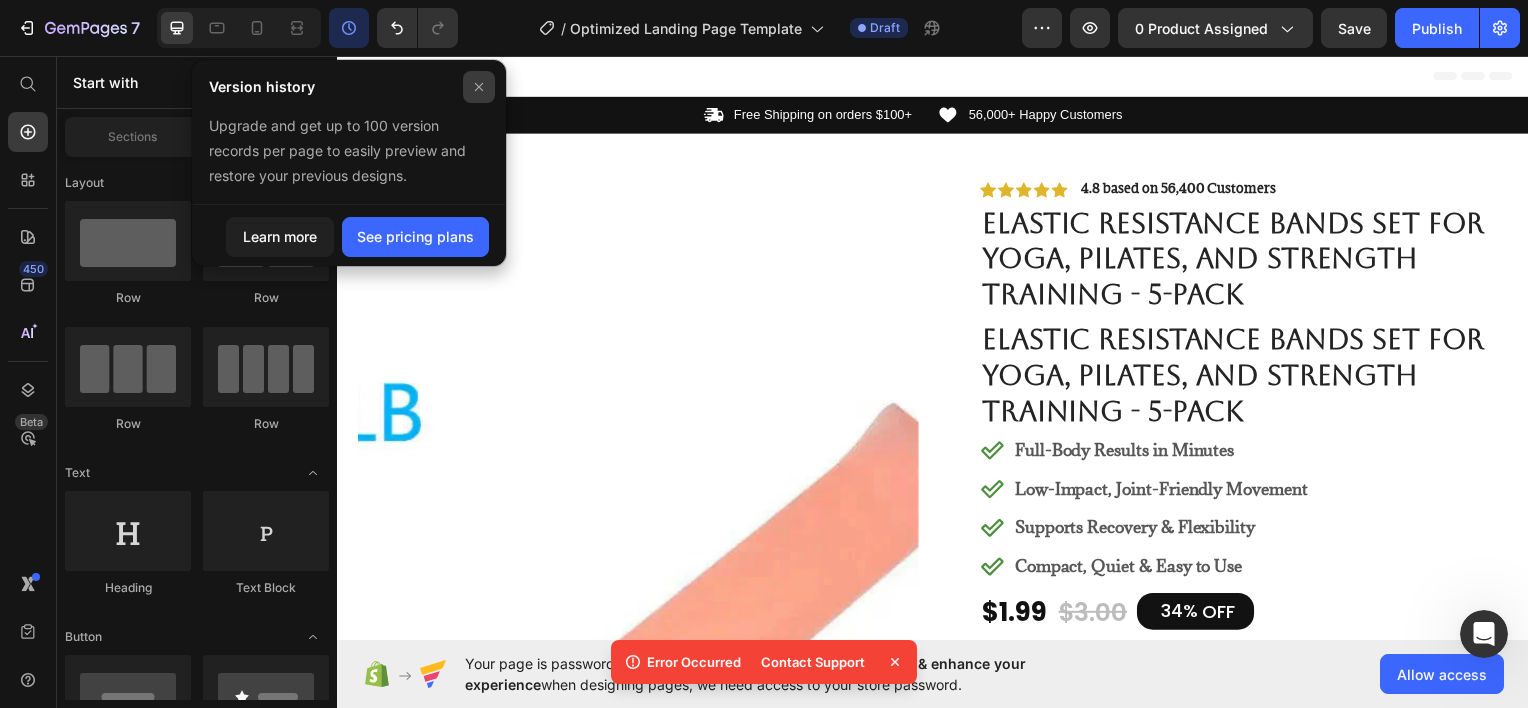 click 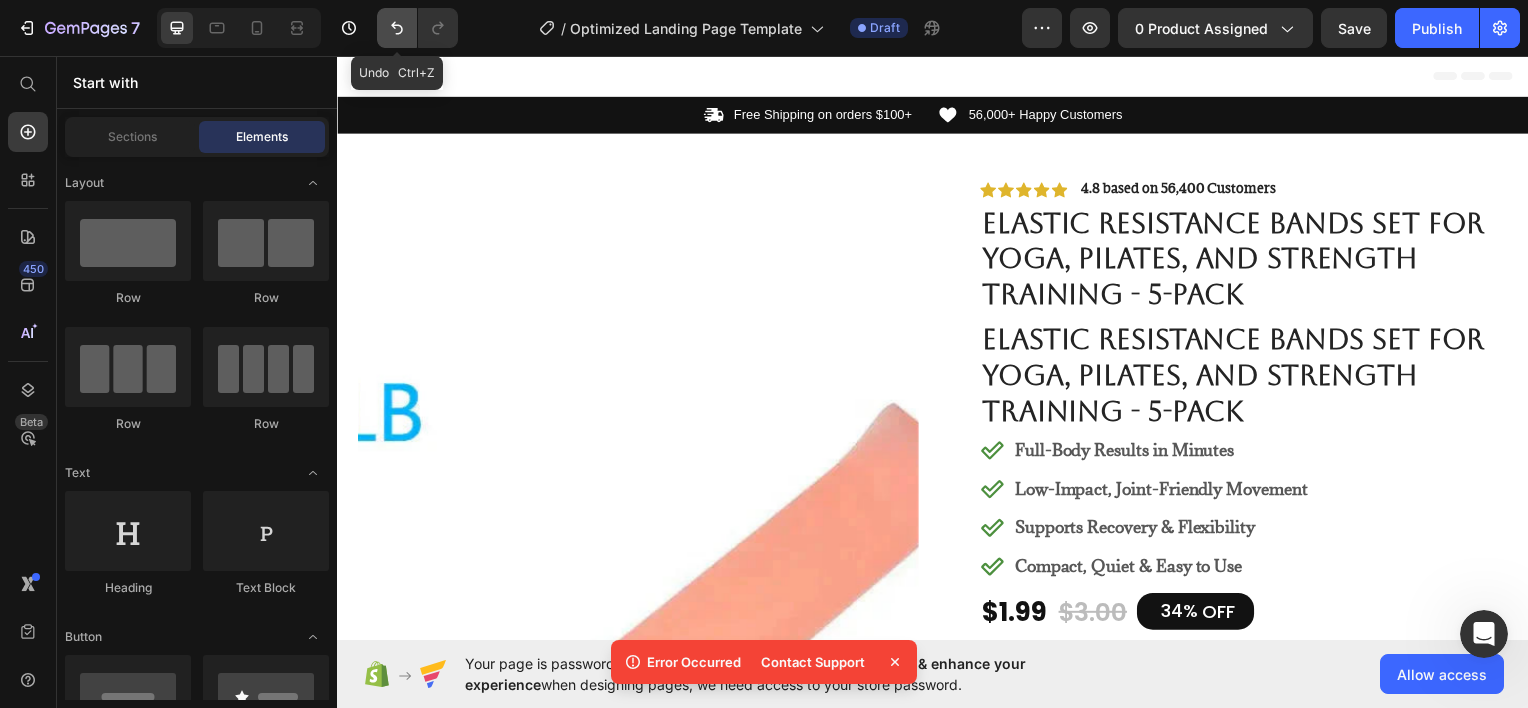 click 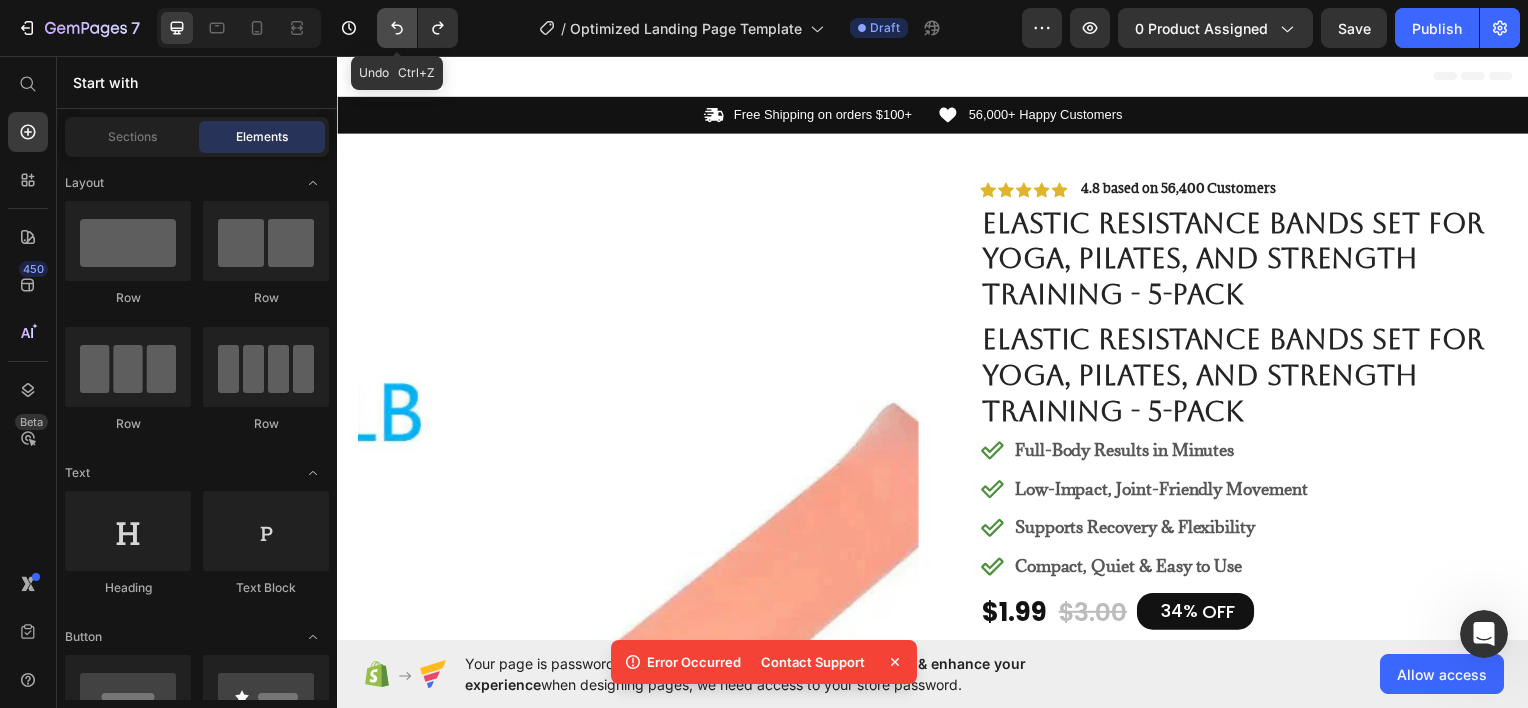 click 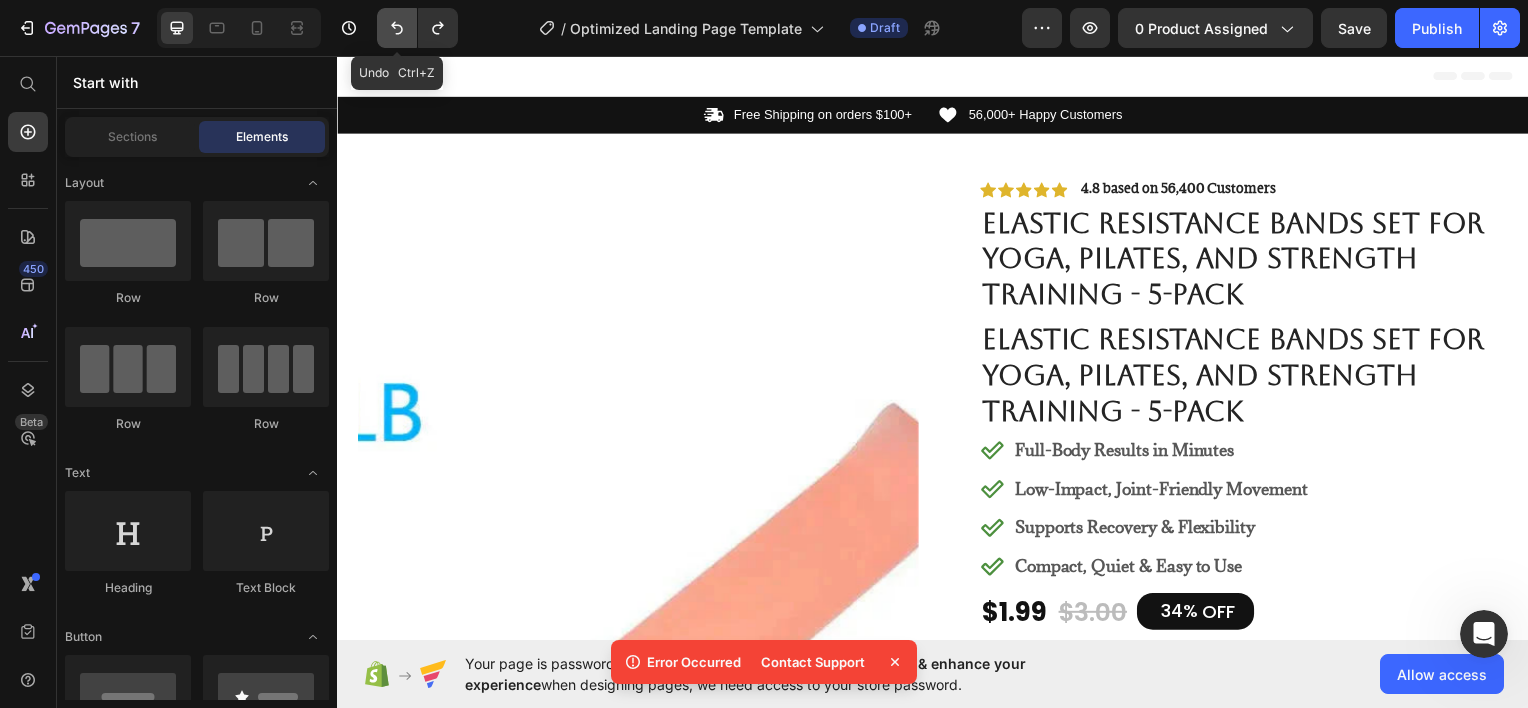 type 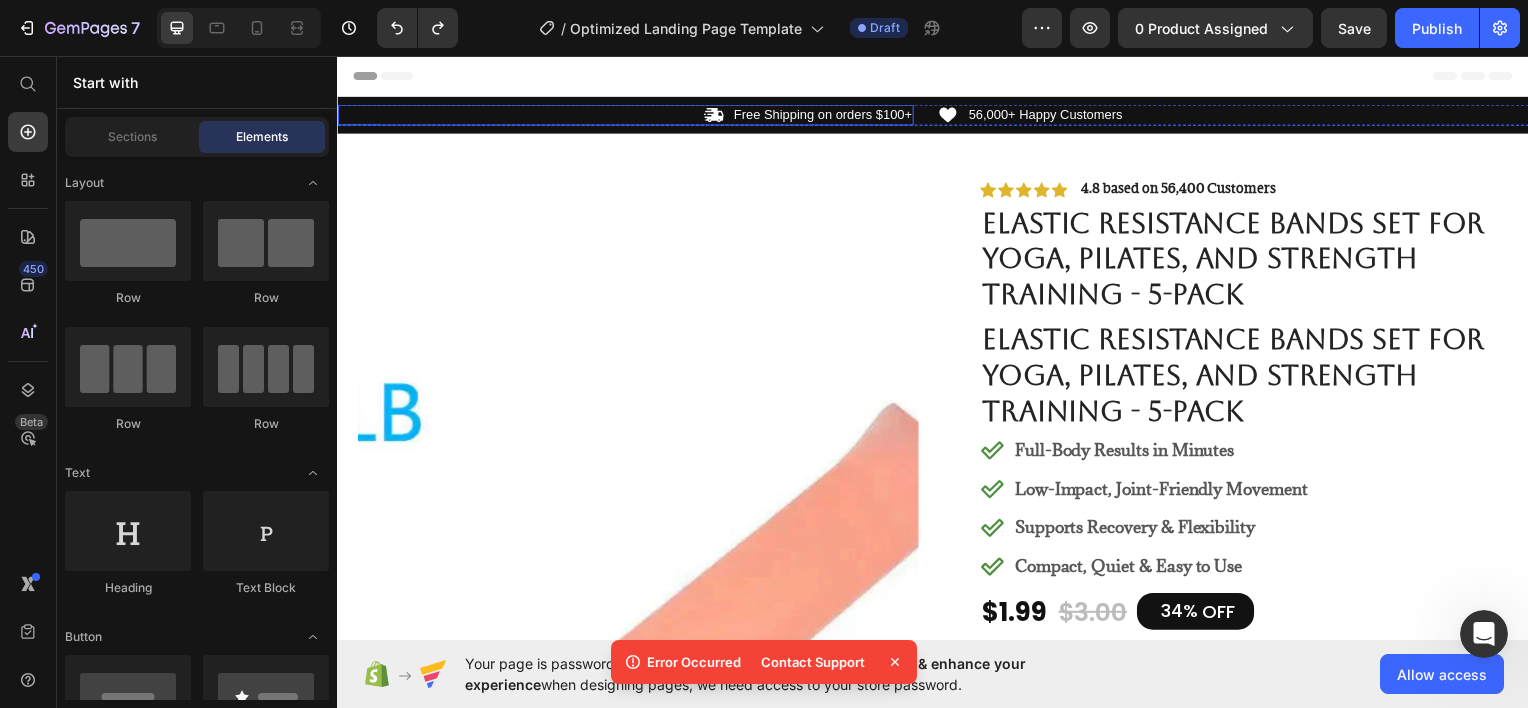 click on "Icon Free Shipping on orders $100+ Text Block Row" at bounding box center (627, 114) 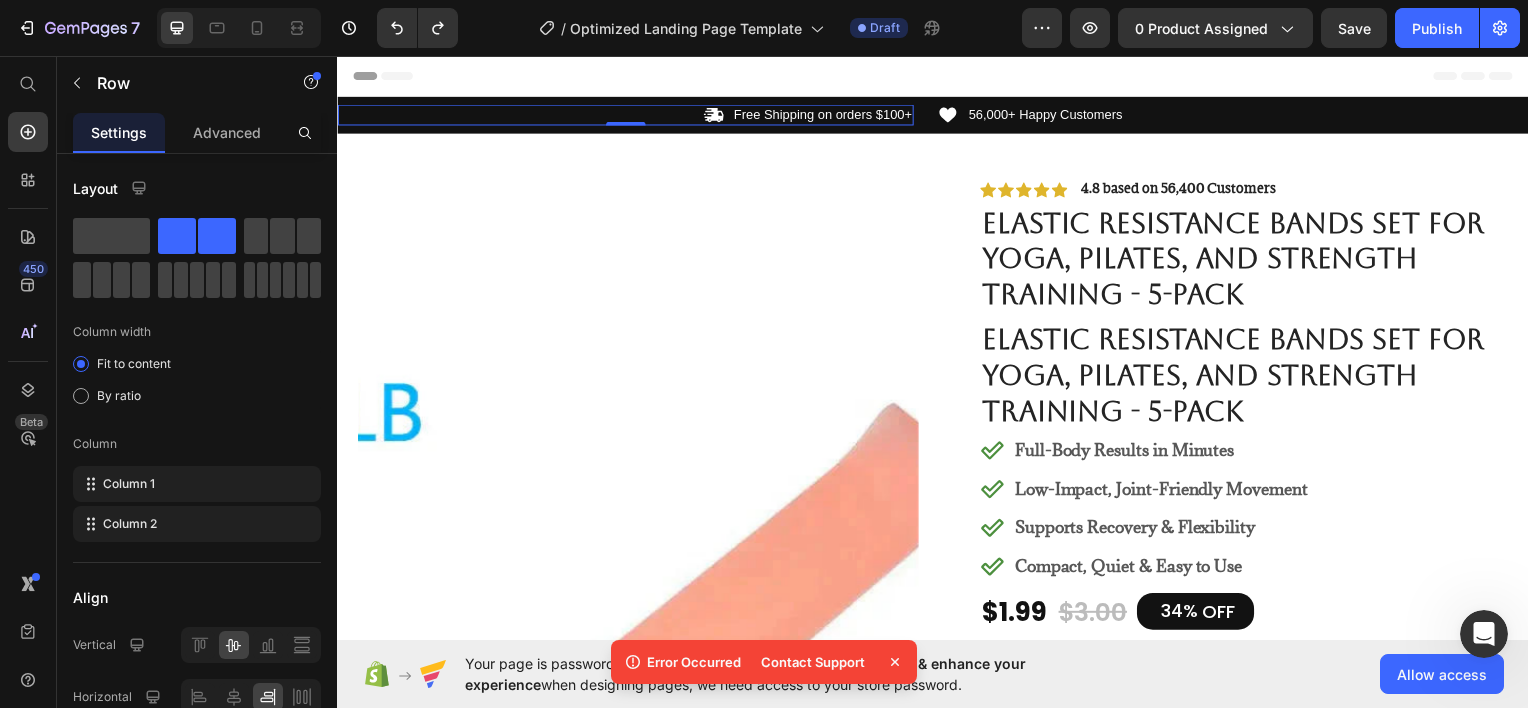 click on "Header" at bounding box center [937, 75] 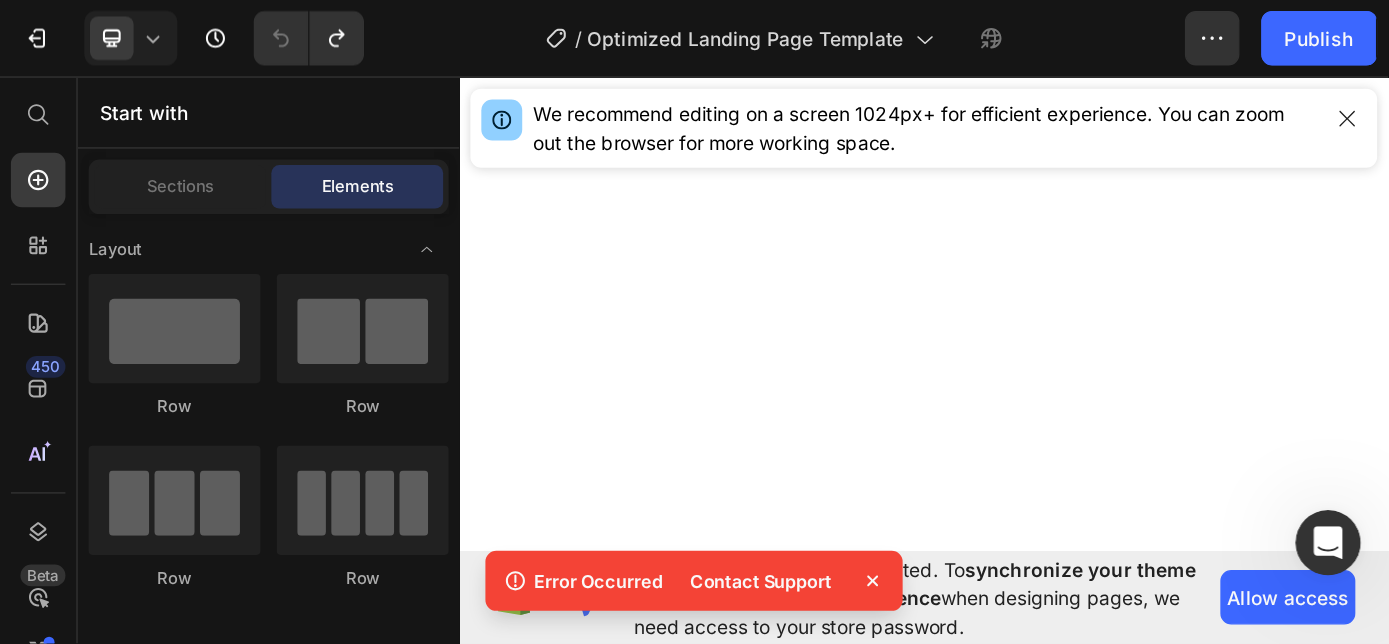 scroll, scrollTop: 1152, scrollLeft: 0, axis: vertical 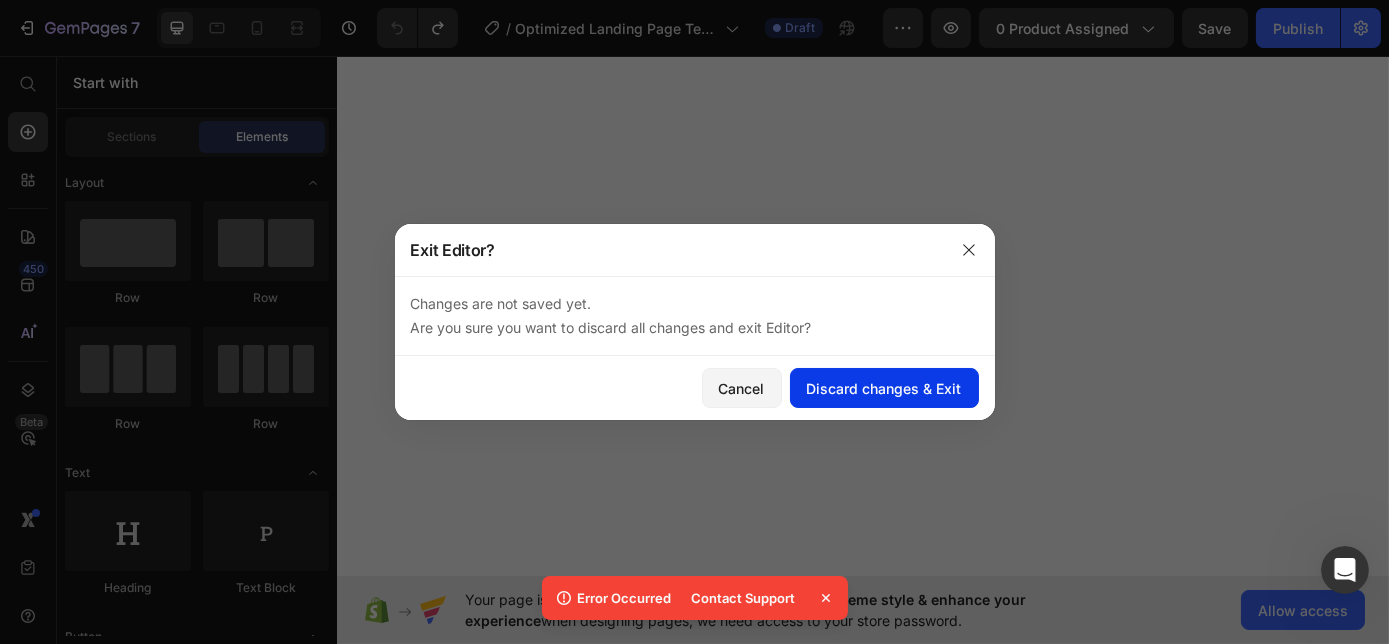 click on "Discard changes & Exit" at bounding box center (884, 388) 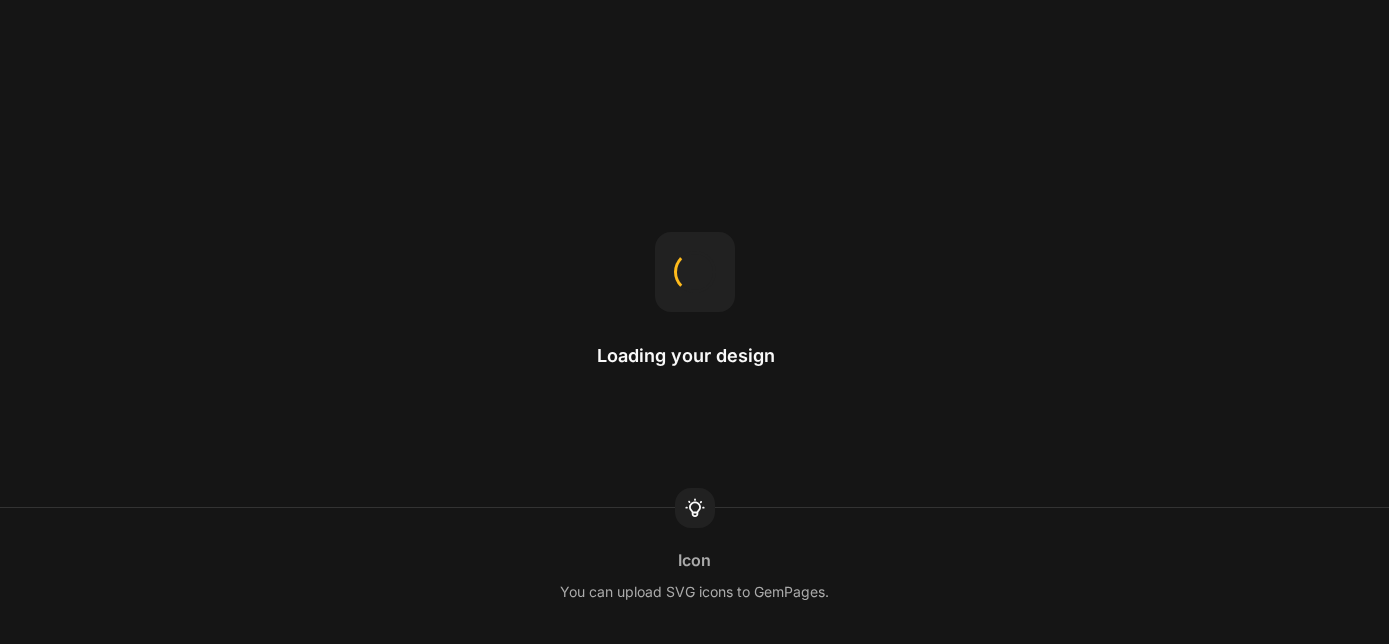 scroll, scrollTop: 0, scrollLeft: 0, axis: both 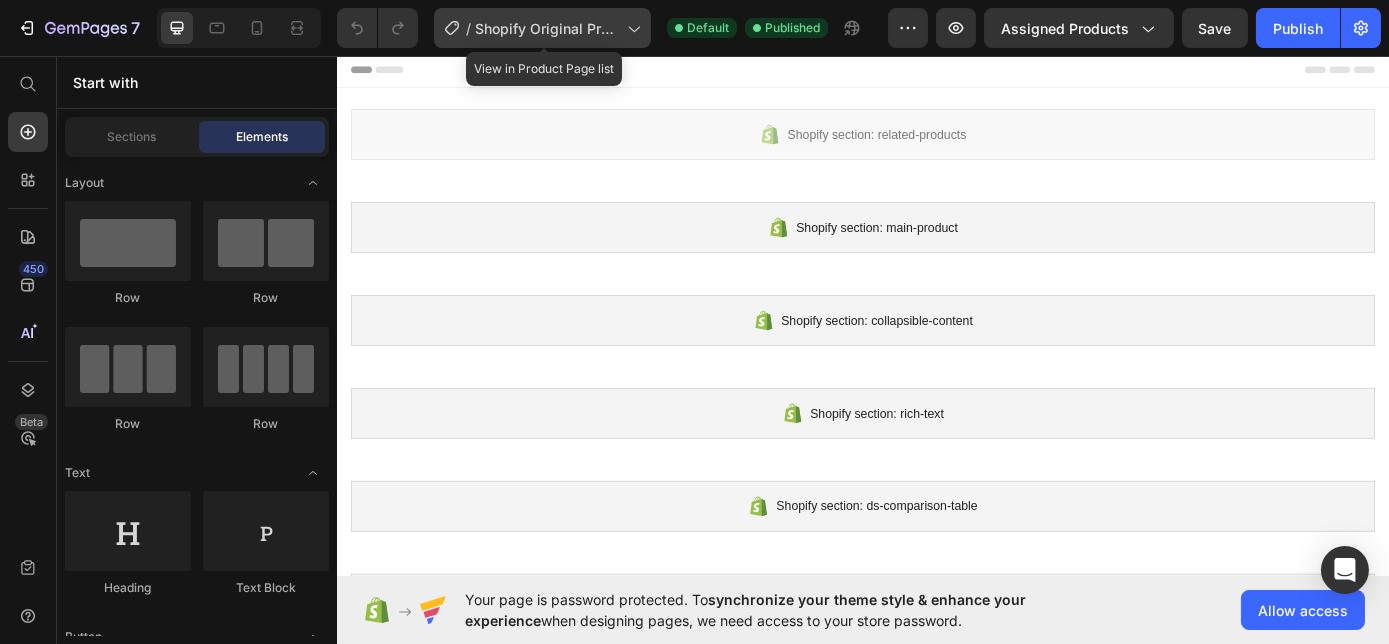 click on "/  Shopify Original Product Template" 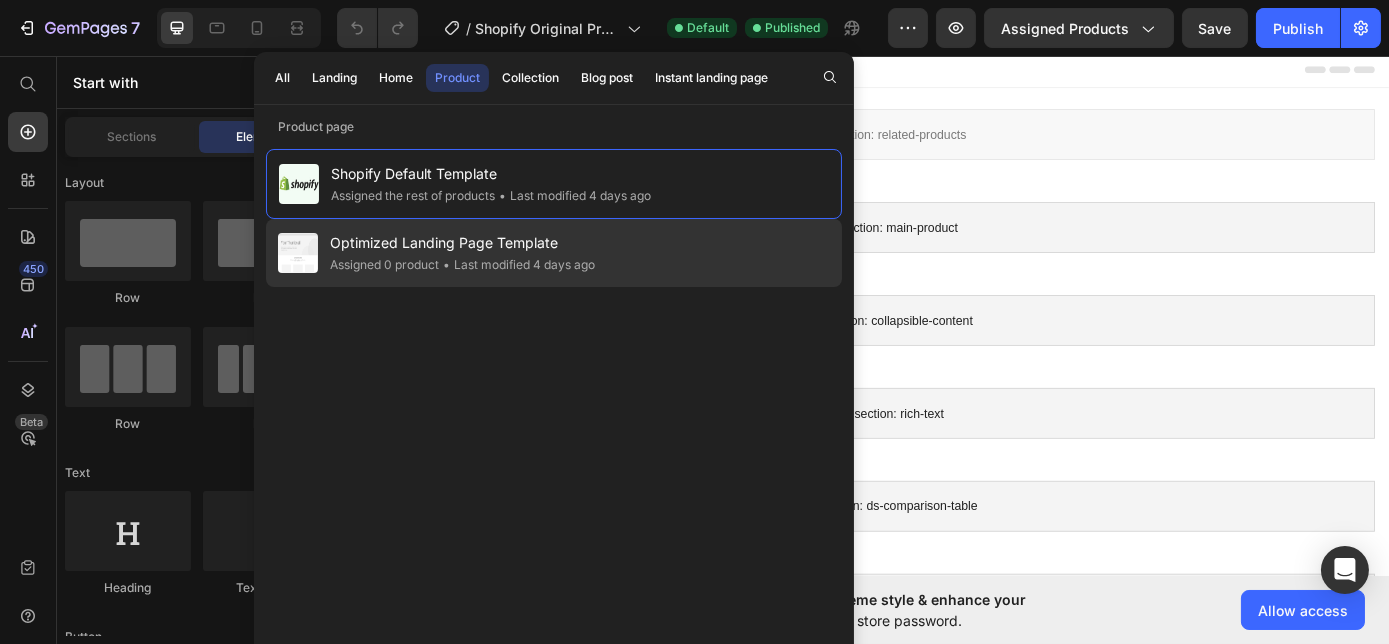 click on "• Last modified 4 days ago" 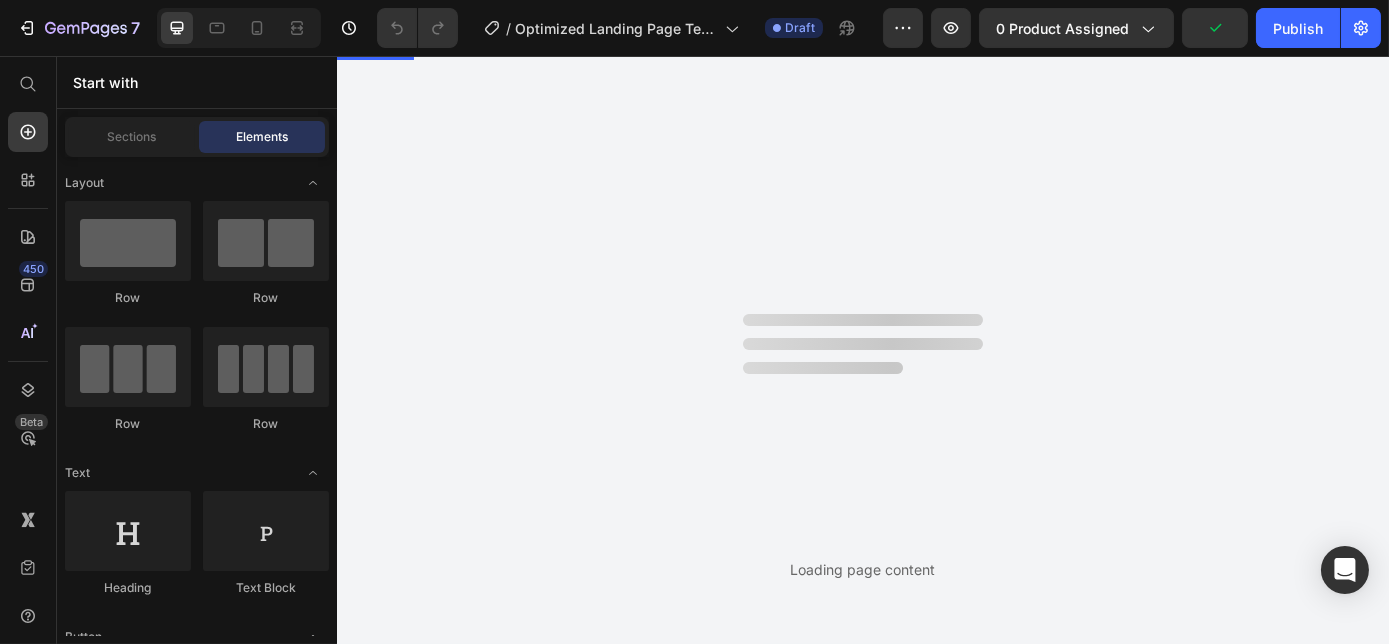 scroll, scrollTop: 0, scrollLeft: 0, axis: both 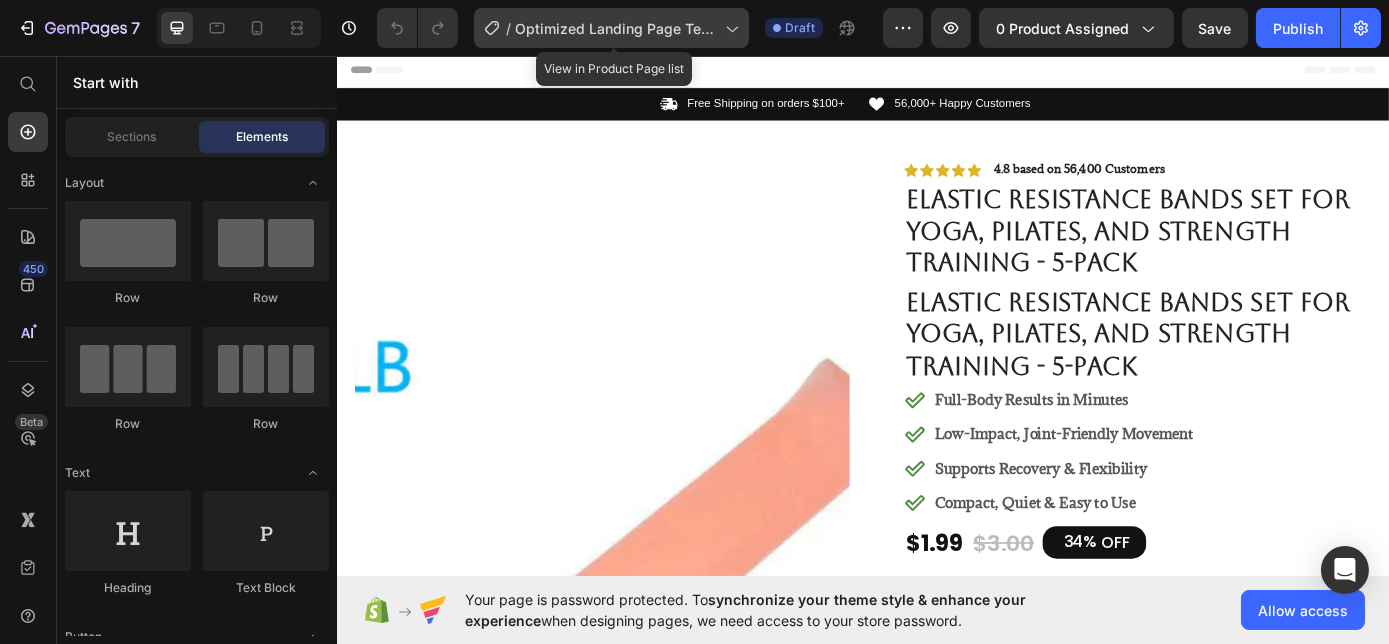 click on "Optimized Landing Page Template" at bounding box center [616, 28] 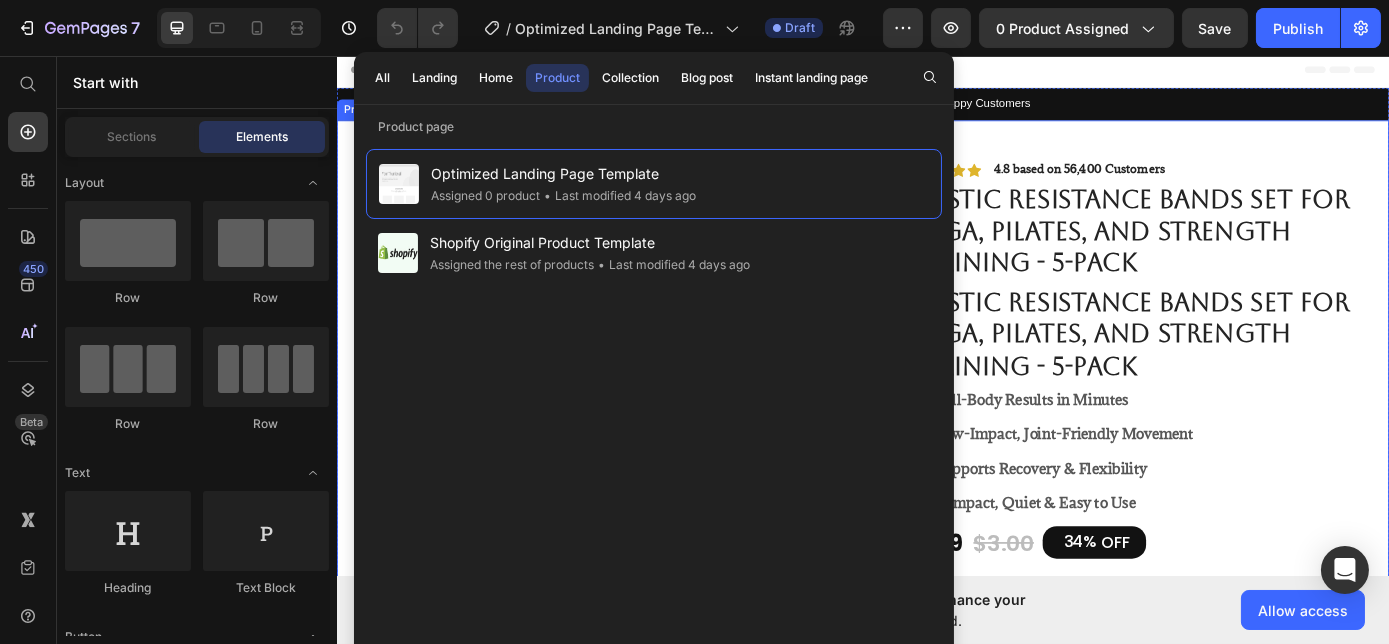click on "Icon Free Shipping on orders $100+ Text Block Row
Icon 56,000+ Happy Customers Text Block Row Carousel Row" at bounding box center [936, 110] 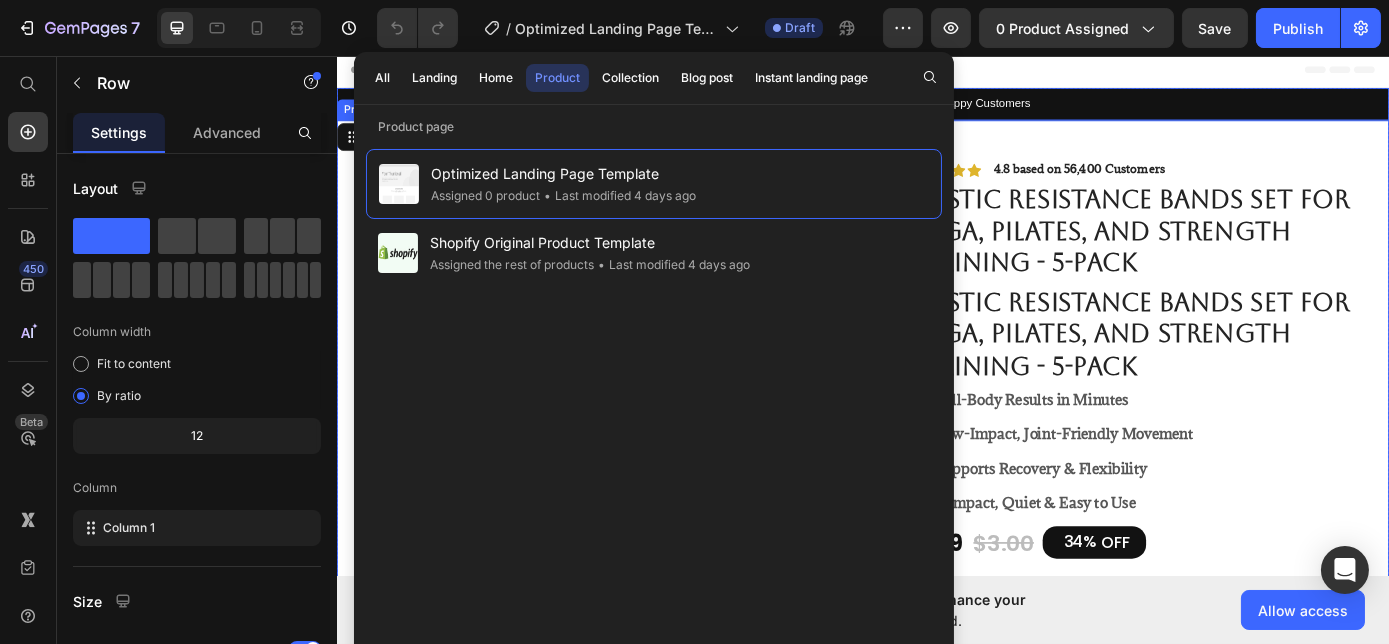 click on "Product Images #1 Home fitness Product of 2024 Text Block Image Icon Icon Icon Icon Icon Icon List Text Block
Icon Hannah N. (Houston, USA) Text Block Row Row Row Icon Icon Icon Icon Icon Icon List 4.8 based on 56,400 Customers Text Block Row Elastic Resistance Bands Set for Yoga, Pilates, and Strength Training - 5-Pack Product Title Elastic Resistance Bands Set for Yoga, Pilates, and Strength Training - 5-Pack Product Title
Full-Body Results in Minutes
Low-Impact, Joint-Friendly Movement
Supports Recovery & Flexibility
Compact, Quiet & Easy to Use Item List $1.99 Product Price $3.00 Product Price 34% OFF Discount Tag Row Color Tender pink Pink Rose red Deep rose Purple Product Variants & Swatches
Icon Sold out Twice | Limited Stock Available Text Block Row add to cart Add to Cart
Icon Free Shipping on orders $100+ Text Block
Icon 60-Day MoneyBack Guarantee!" at bounding box center [936, 783] 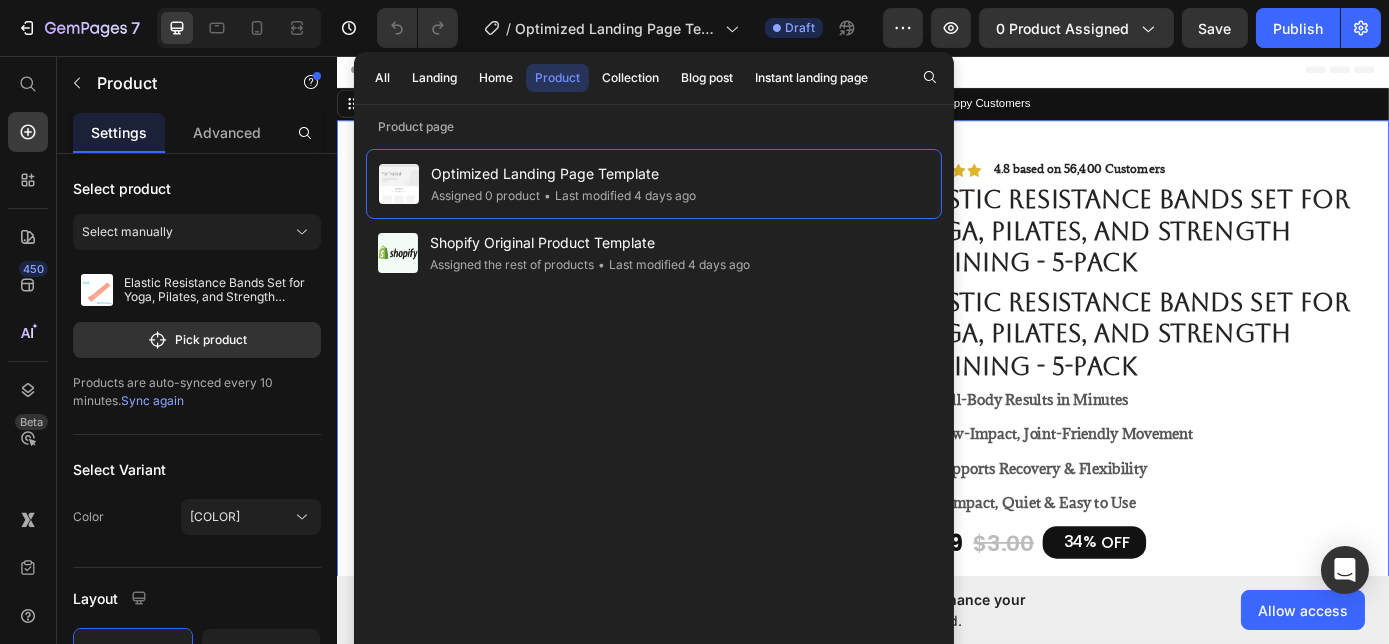click on "Header" at bounding box center [936, 71] 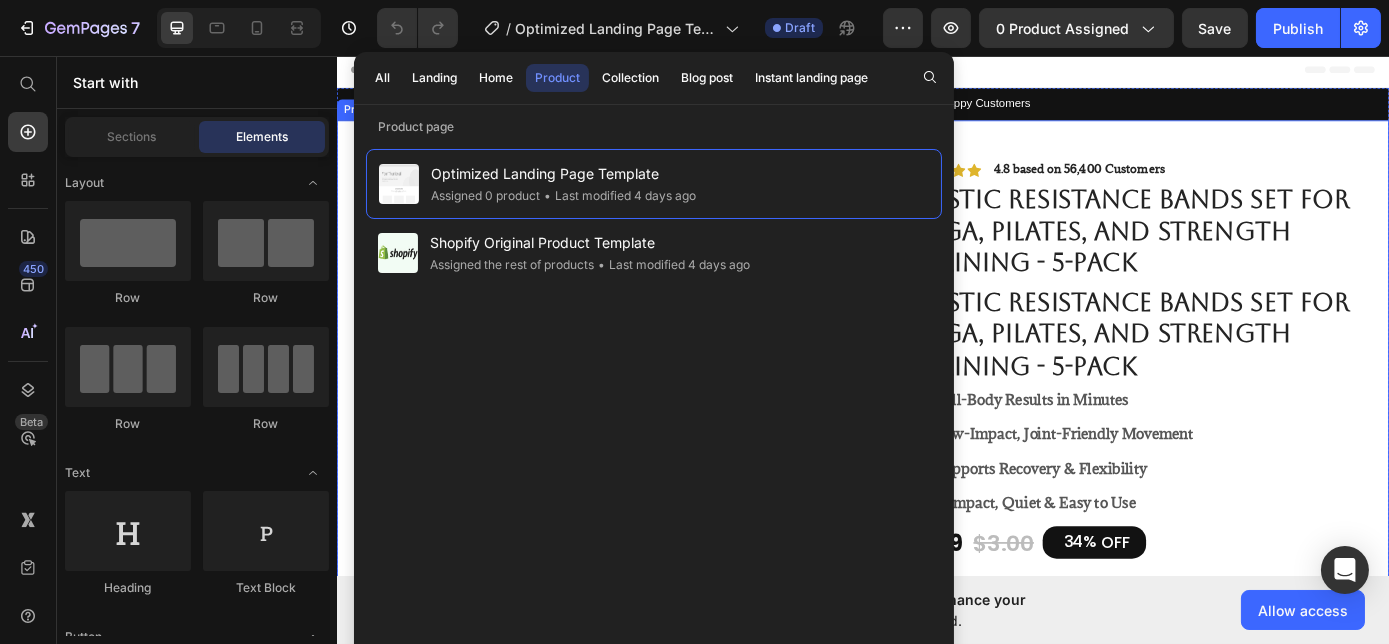 click on "Product Images #1 Home fitness Product of 2024 Text Block Image Icon Icon Icon Icon Icon Icon List Text Block
Icon Hannah N. (Houston, USA) Text Block Row Row Row Icon Icon Icon Icon Icon Icon List 4.8 based on 56,400 Customers Text Block Row Elastic Resistance Bands Set for Yoga, Pilates, and Strength Training - 5-Pack Product Title Elastic Resistance Bands Set for Yoga, Pilates, and Strength Training - 5-Pack Product Title
Full-Body Results in Minutes
Low-Impact, Joint-Friendly Movement
Supports Recovery & Flexibility
Compact, Quiet & Easy to Use Item List $1.99 Product Price $3.00 Product Price 34% OFF Discount Tag Row Color Tender pink Pink Rose red Deep rose Purple Product Variants & Swatches
Icon Sold out Twice | Limited Stock Available Text Block Row add to cart Add to Cart
Icon Free Shipping on orders $100+ Text Block
Icon 60-Day MoneyBack Guarantee!" at bounding box center (936, 783) 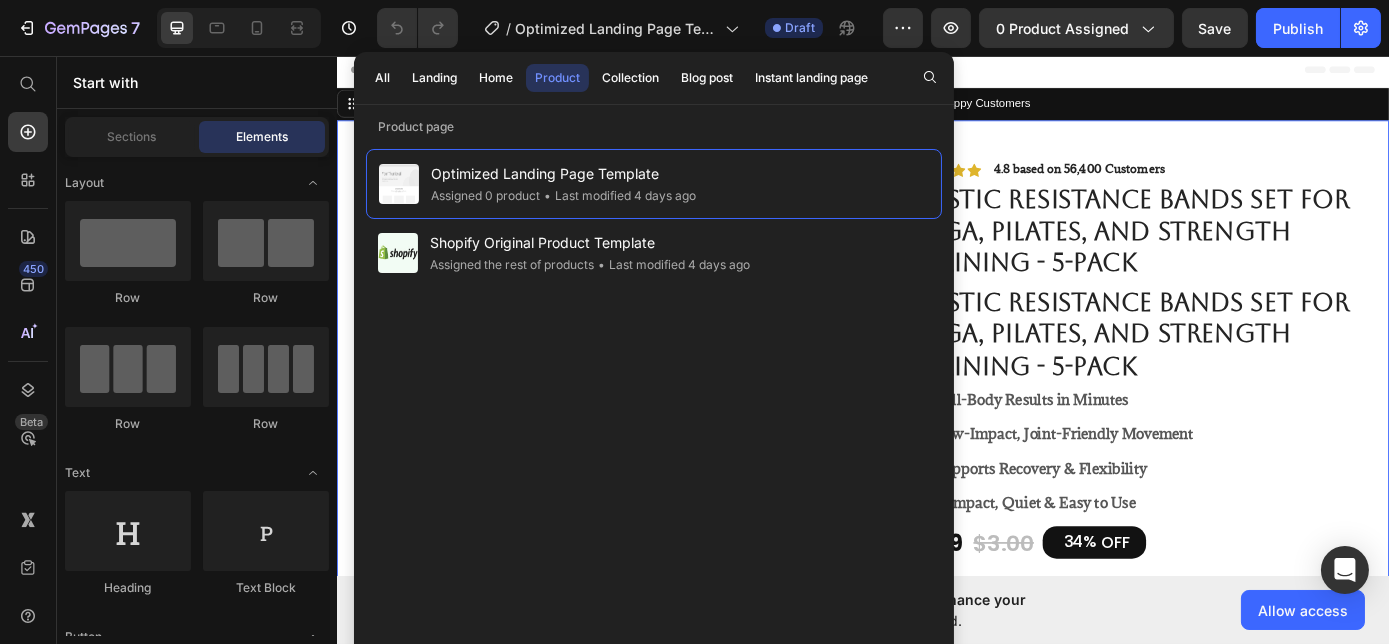 click on "Header" at bounding box center [936, 71] 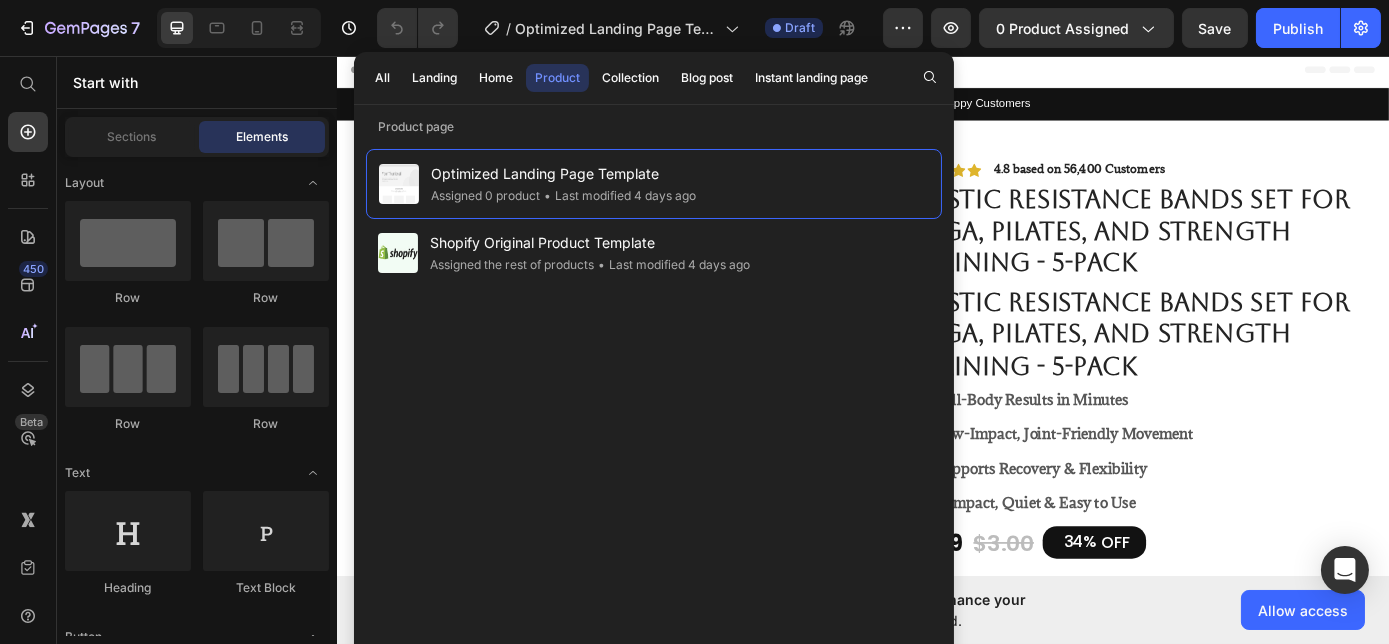click on "Header" at bounding box center [936, 71] 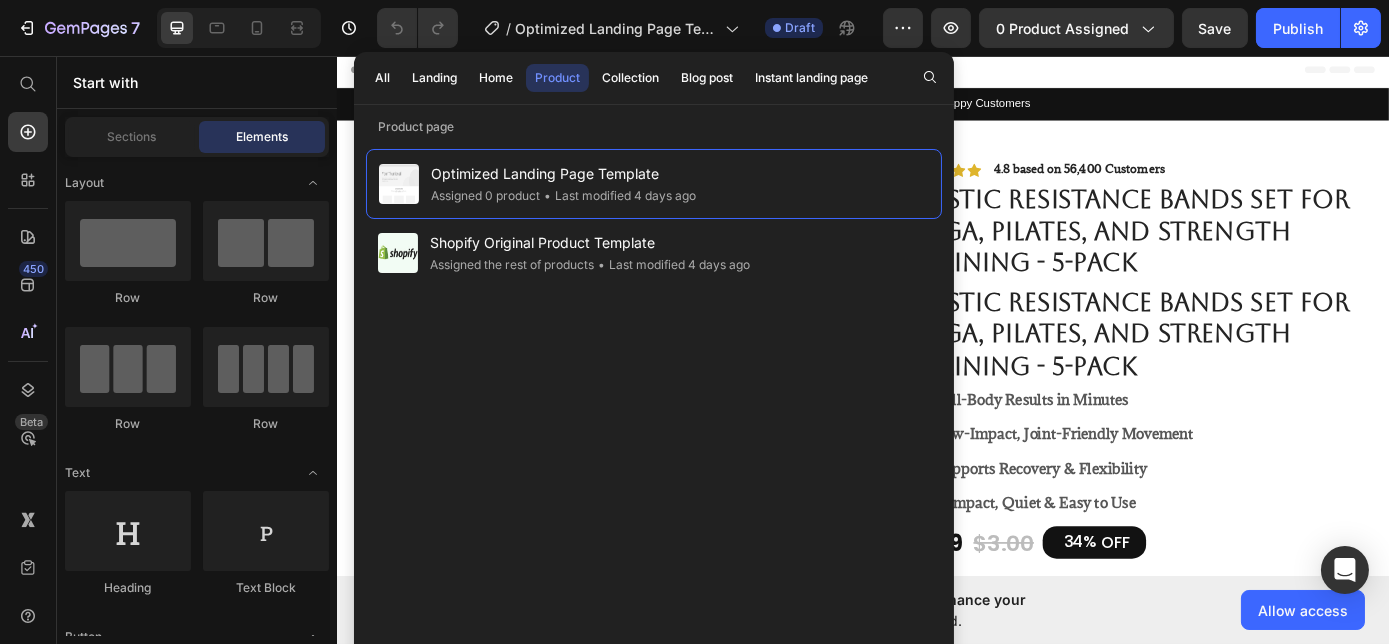 click on "Product" 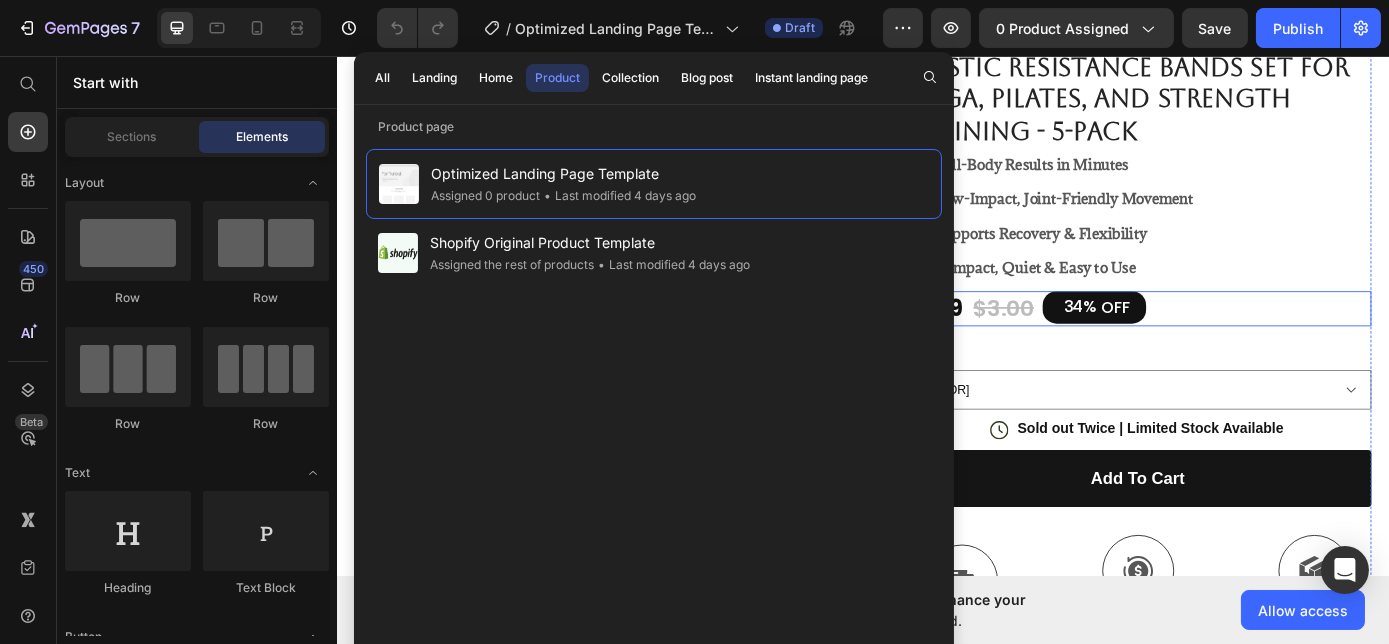 scroll, scrollTop: 272, scrollLeft: 0, axis: vertical 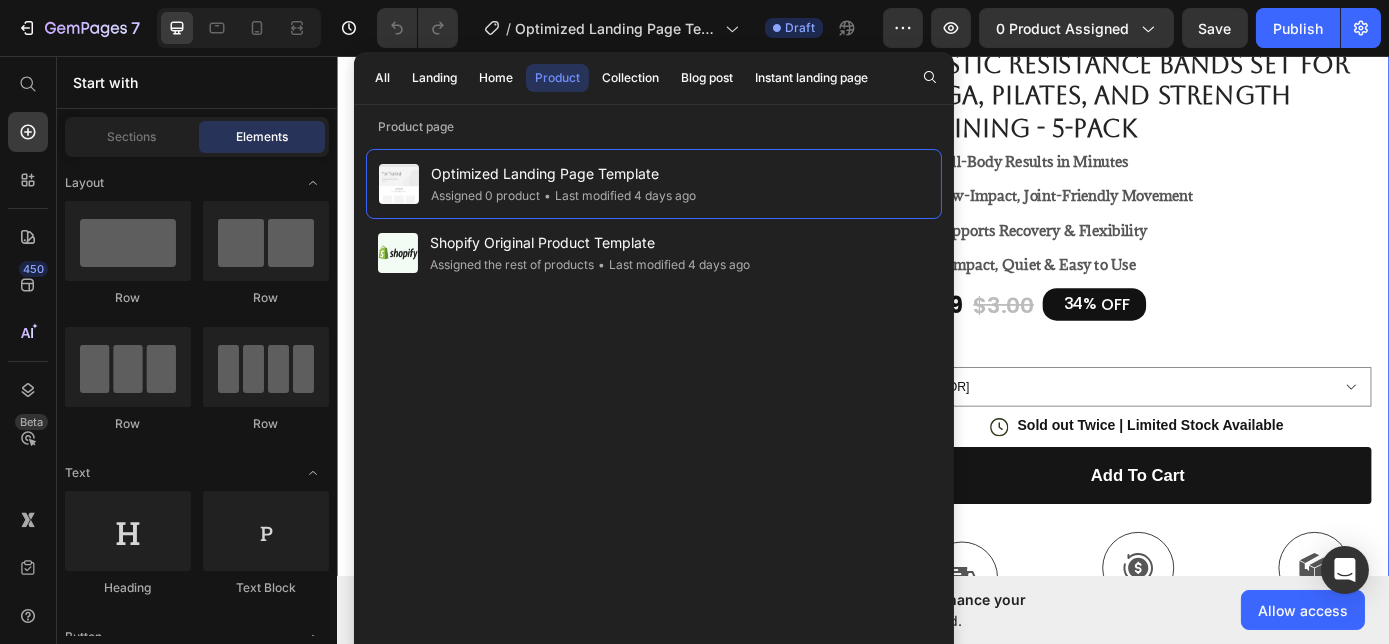 click on "Product Images #1 Home fitness Product of 2024 Text Block Image Icon Icon Icon Icon Icon Icon List Text Block
Icon Hannah N. (Houston, USA) Text Block Row Row Row Icon Icon Icon Icon Icon Icon List 4.8 based on 56,400 Customers Text Block Row Elastic Resistance Bands Set for Yoga, Pilates, and Strength Training - 5-Pack Product Title Elastic Resistance Bands Set for Yoga, Pilates, and Strength Training - 5-Pack Product Title
Full-Body Results in Minutes
Low-Impact, Joint-Friendly Movement
Supports Recovery & Flexibility
Compact, Quiet & Easy to Use Item List $1.99 Product Price $3.00 Product Price 34% OFF Discount Tag Row Color Tender pink Pink Rose red Deep rose Purple Product Variants & Swatches
Icon Sold out Twice | Limited Stock Available Text Block Row add to cart Add to Cart
Icon Free Shipping on orders $100+ Text Block
Icon 60-Day MoneyBack Guarantee!" at bounding box center [936, 511] 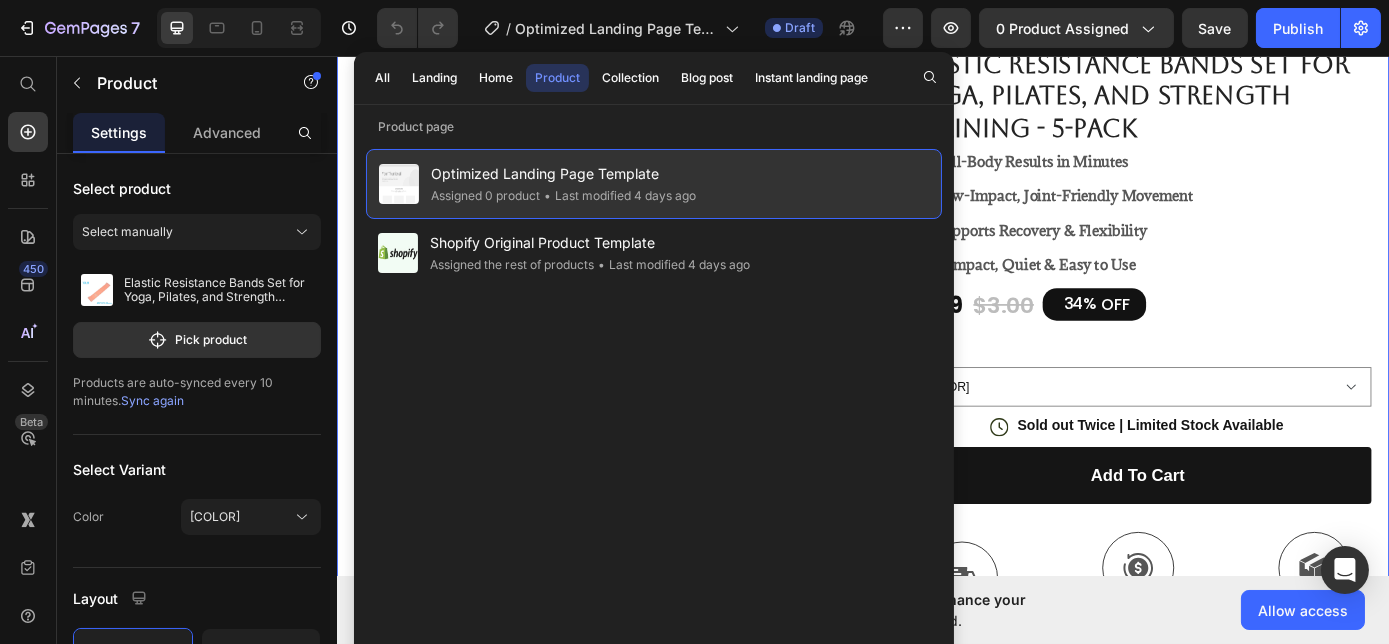 drag, startPoint x: 429, startPoint y: 184, endPoint x: 459, endPoint y: 201, distance: 34.48188 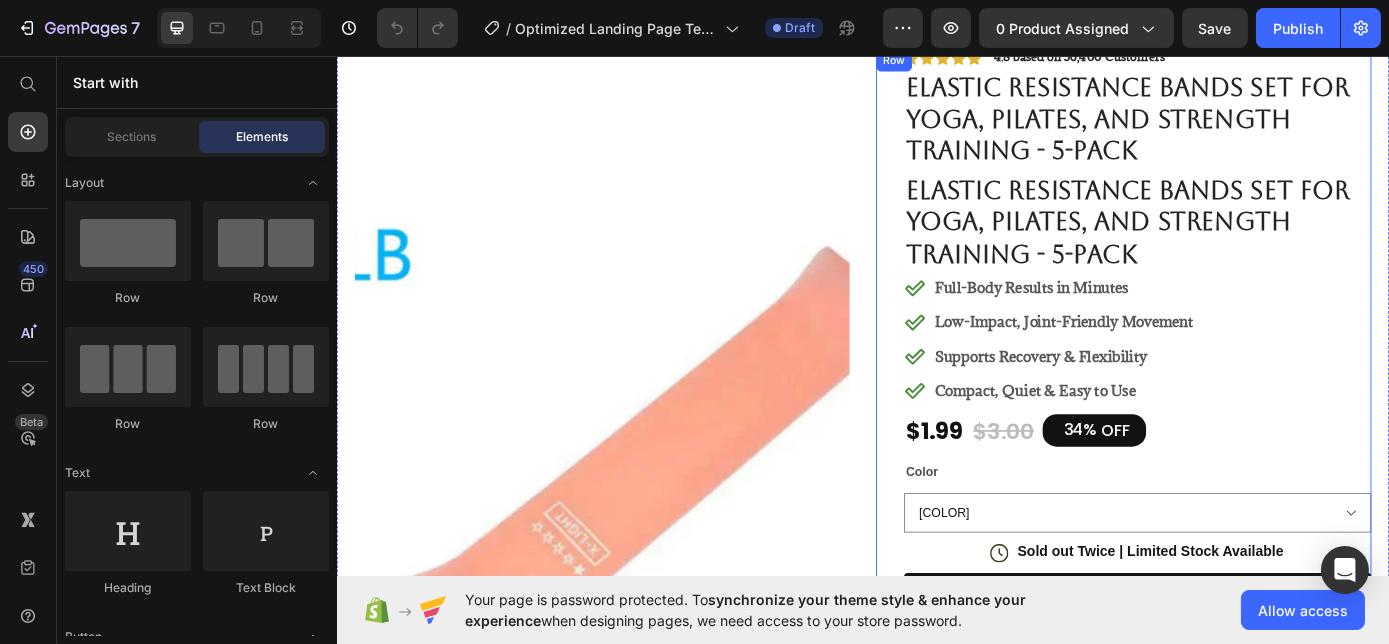 scroll, scrollTop: 0, scrollLeft: 0, axis: both 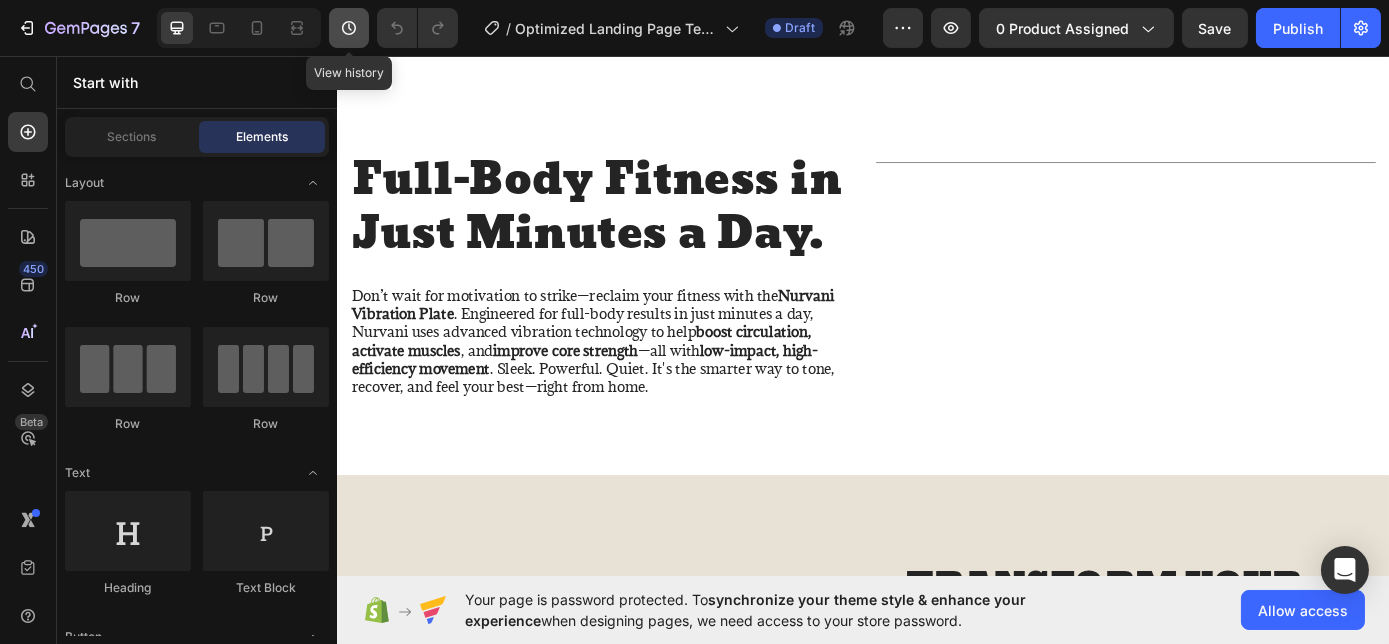 click 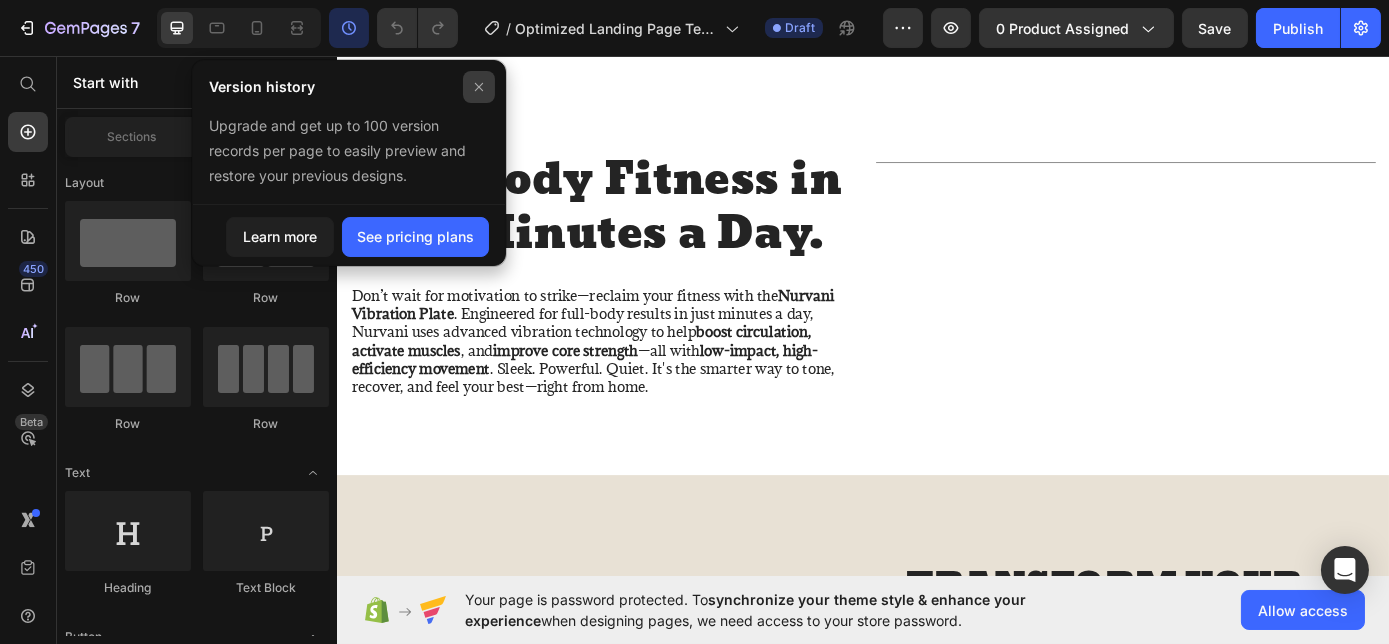 click at bounding box center [479, 87] 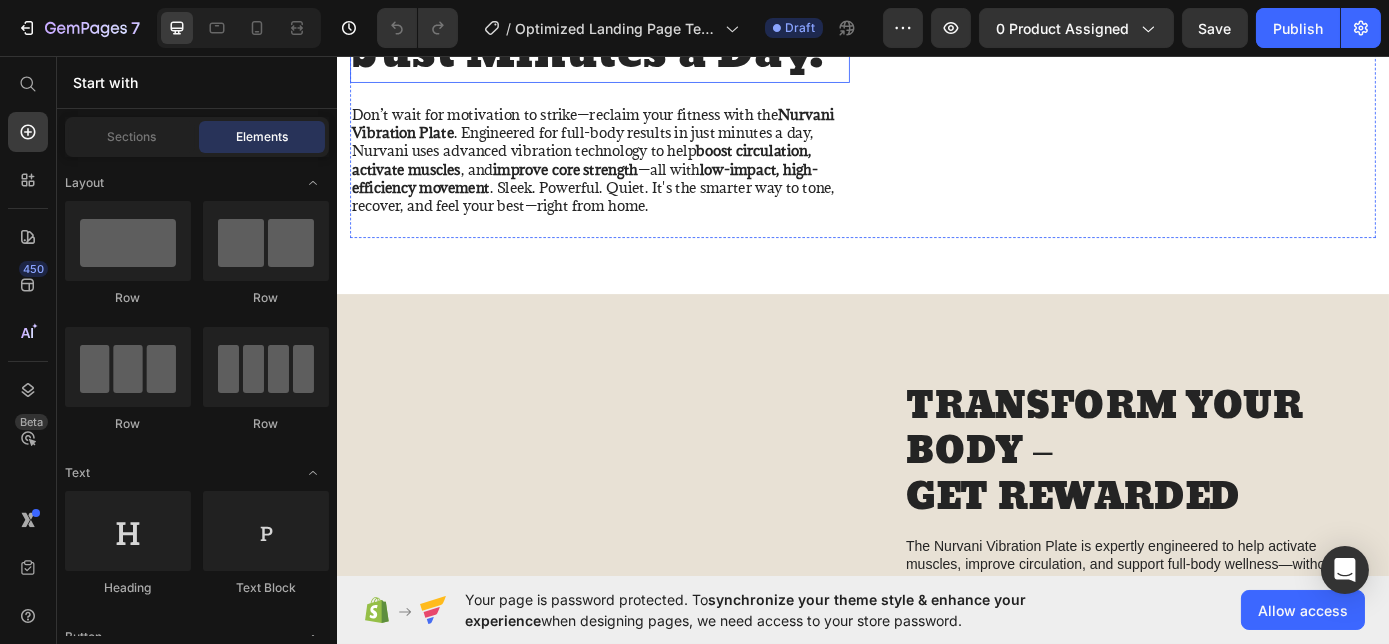 scroll, scrollTop: 1727, scrollLeft: 0, axis: vertical 